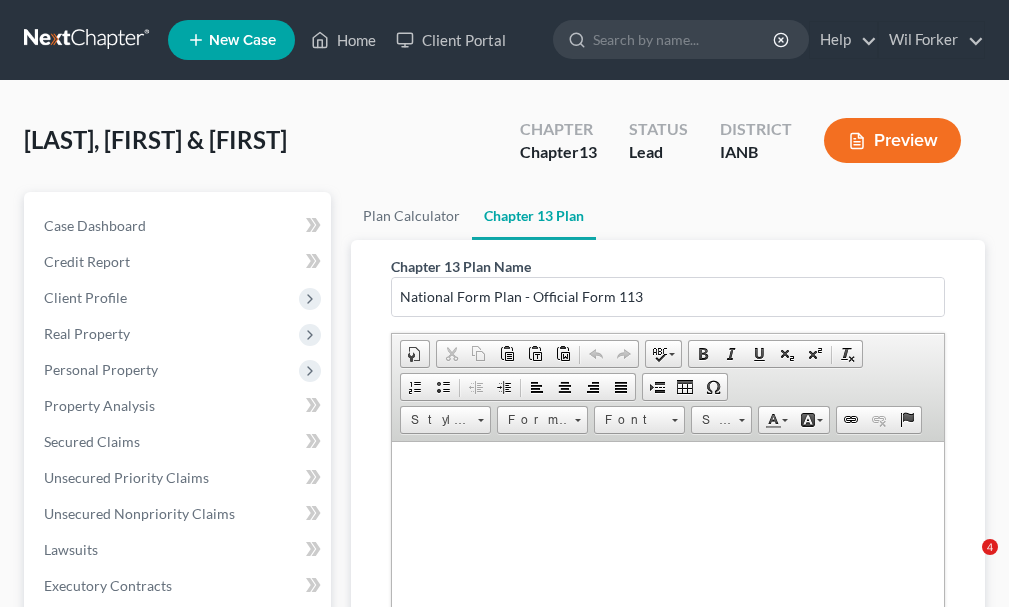 scroll, scrollTop: 0, scrollLeft: 0, axis: both 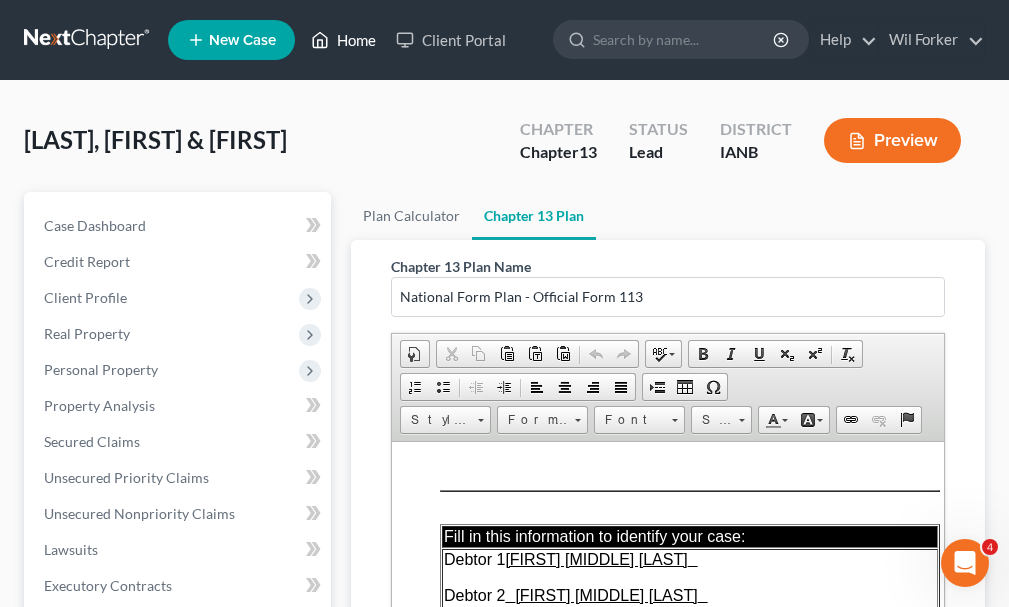 click on "Home" at bounding box center [343, 40] 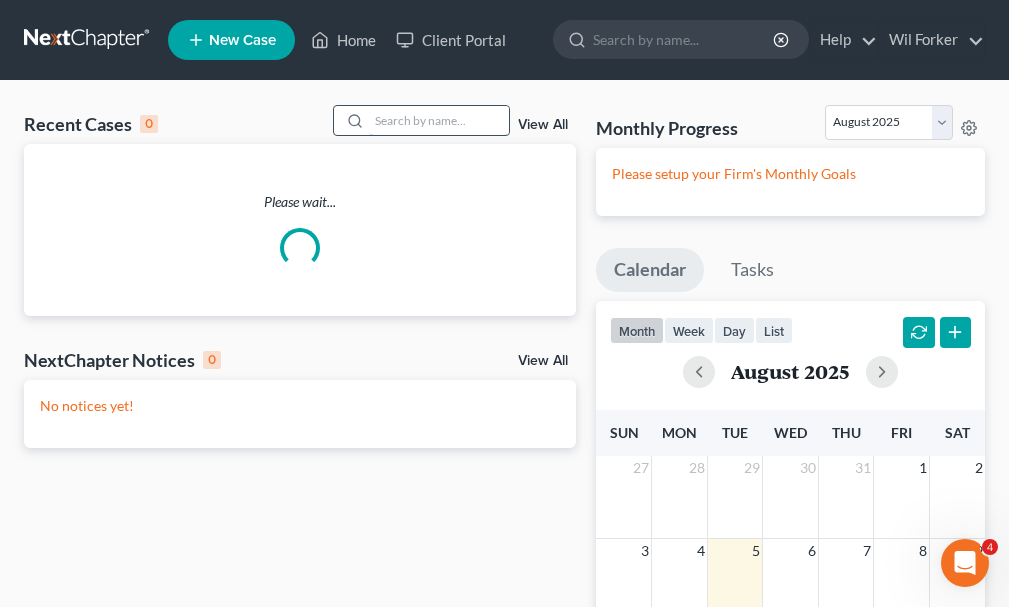 click at bounding box center (439, 120) 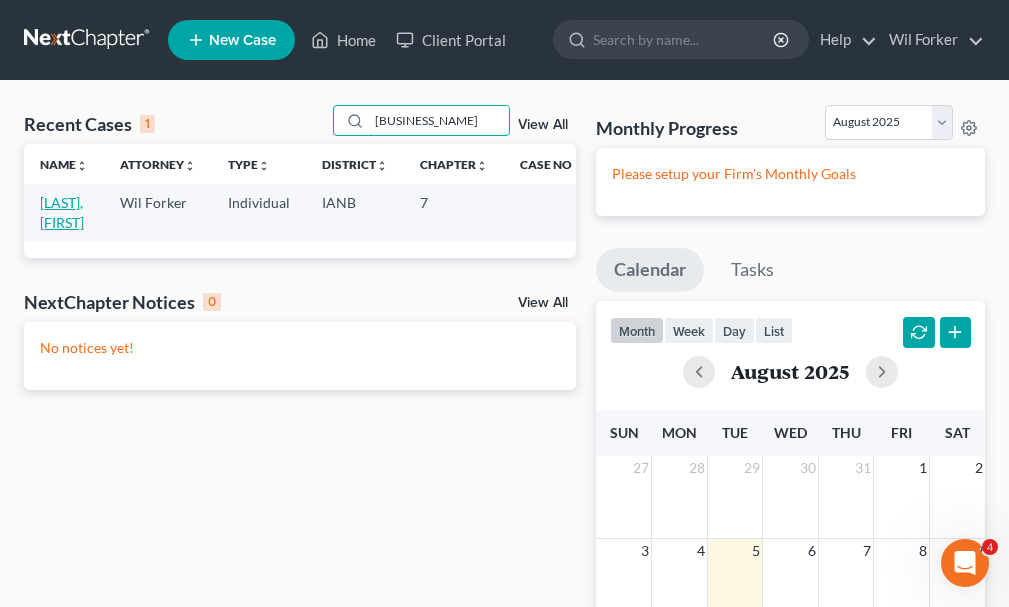 type on "[BUSINESS_NAME]" 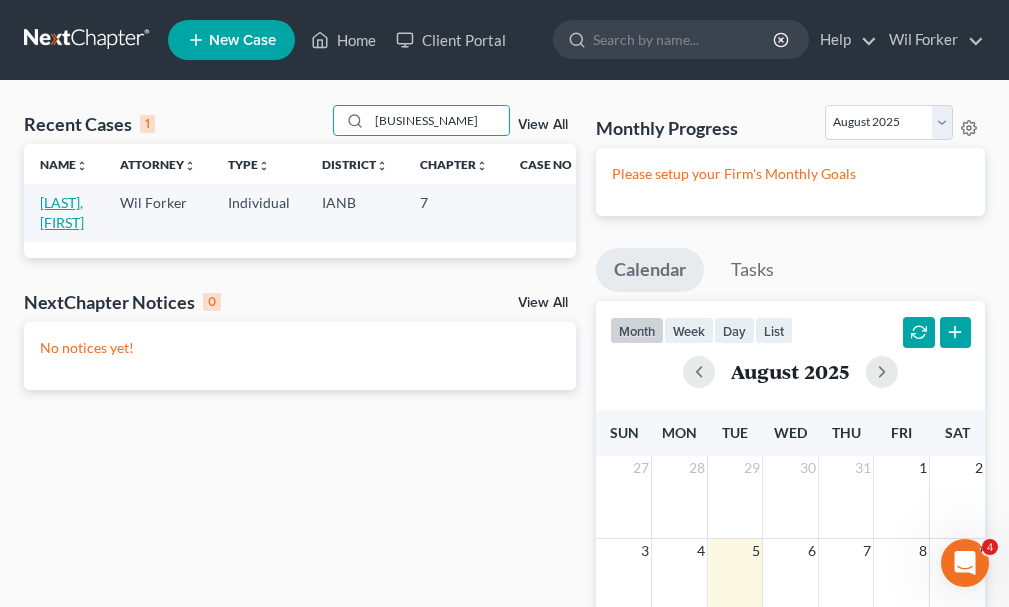 click on "[LAST], [FIRST]" at bounding box center [62, 212] 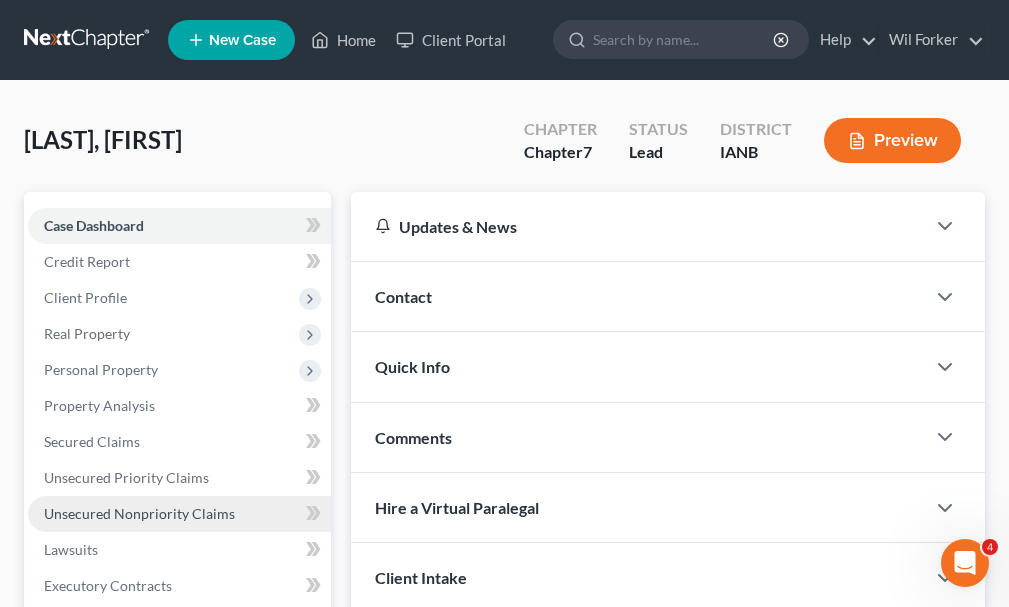 click on "Unsecured Nonpriority Claims" at bounding box center [139, 513] 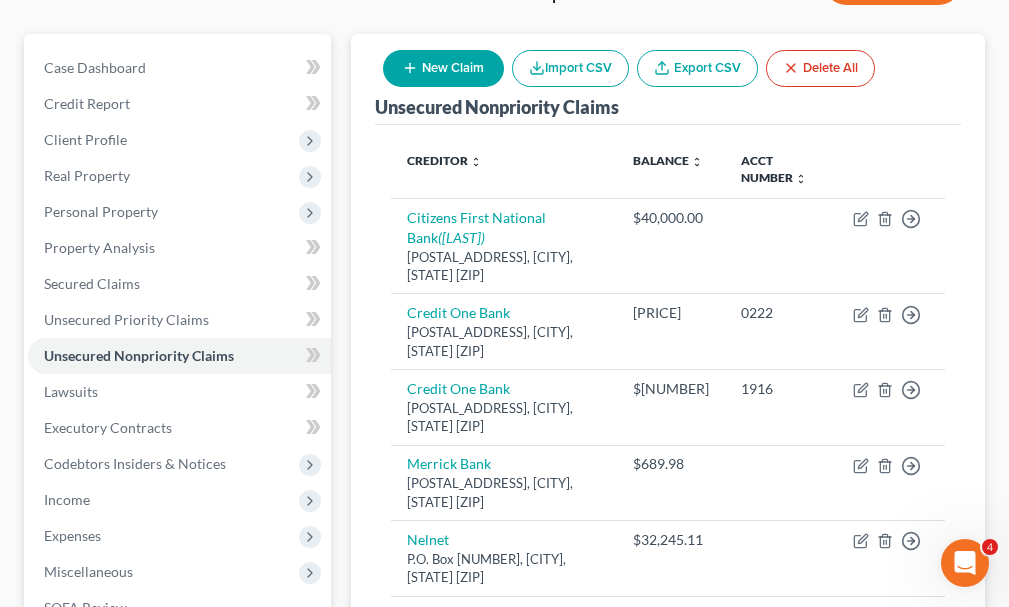 scroll, scrollTop: 100, scrollLeft: 0, axis: vertical 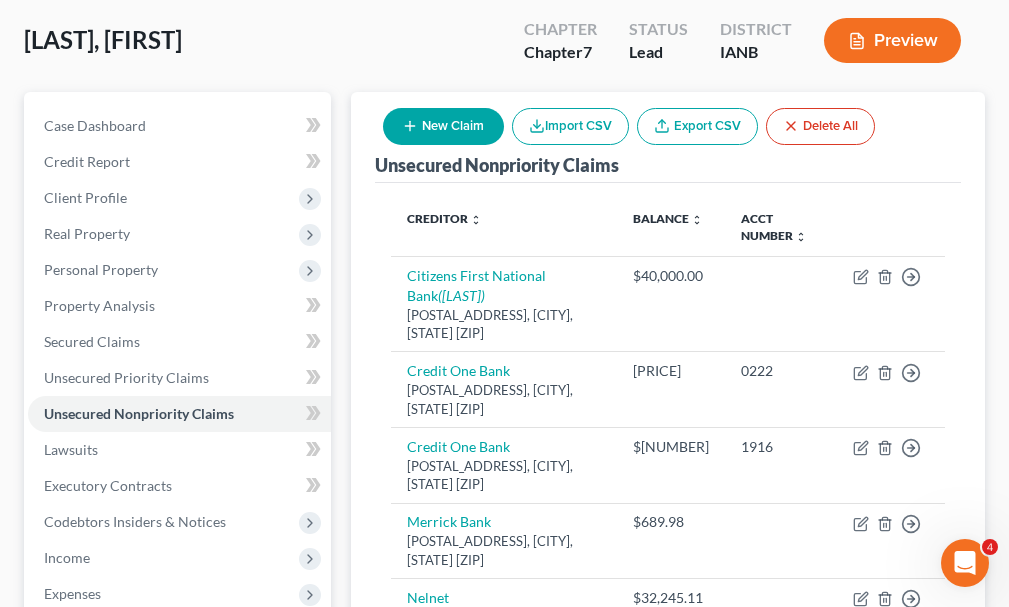 click on "New Claim" at bounding box center [443, 126] 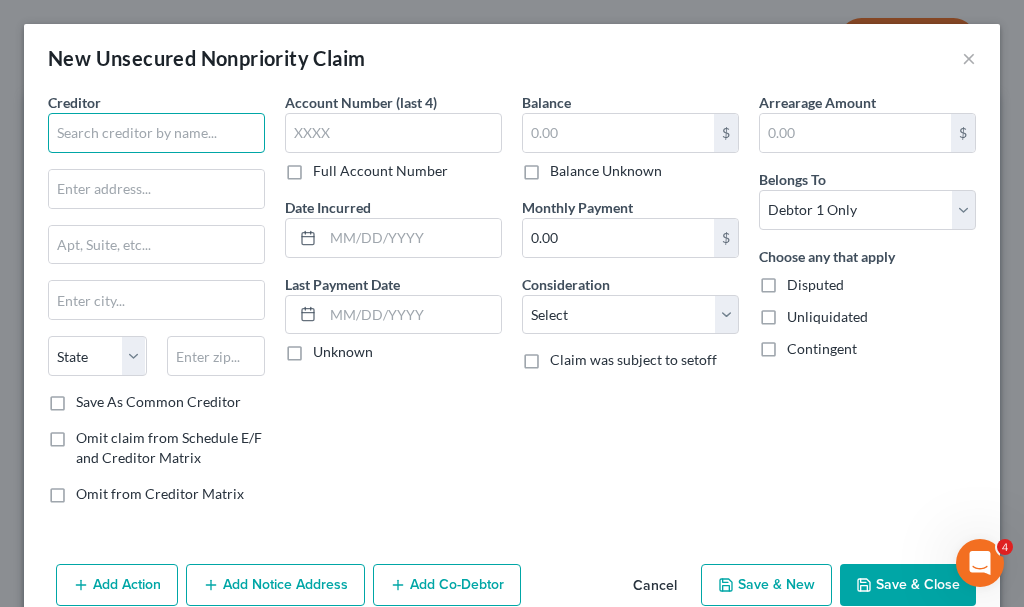 click at bounding box center (156, 133) 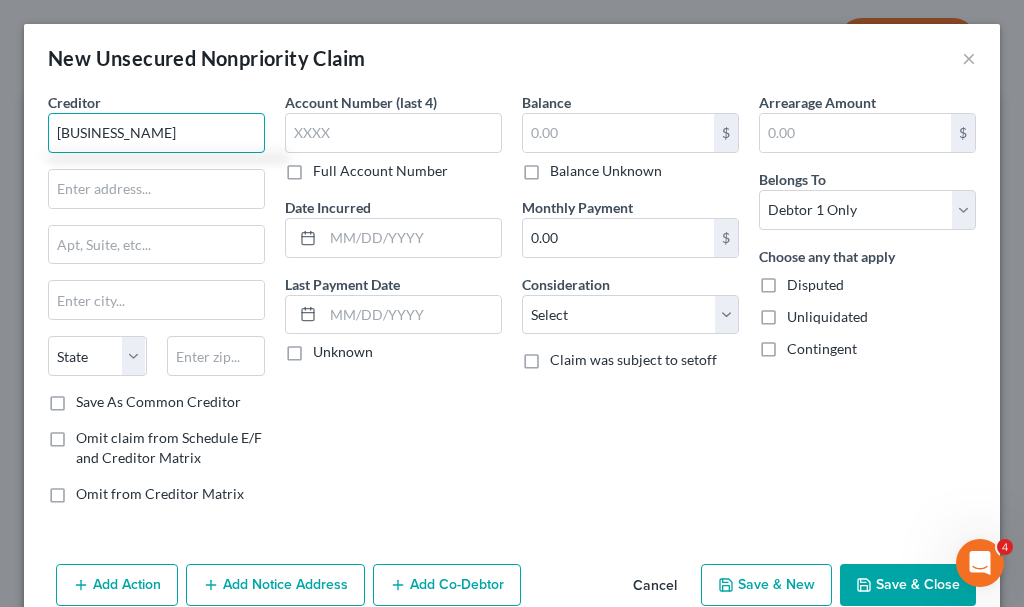 type on "[BUSINESS_NAME]" 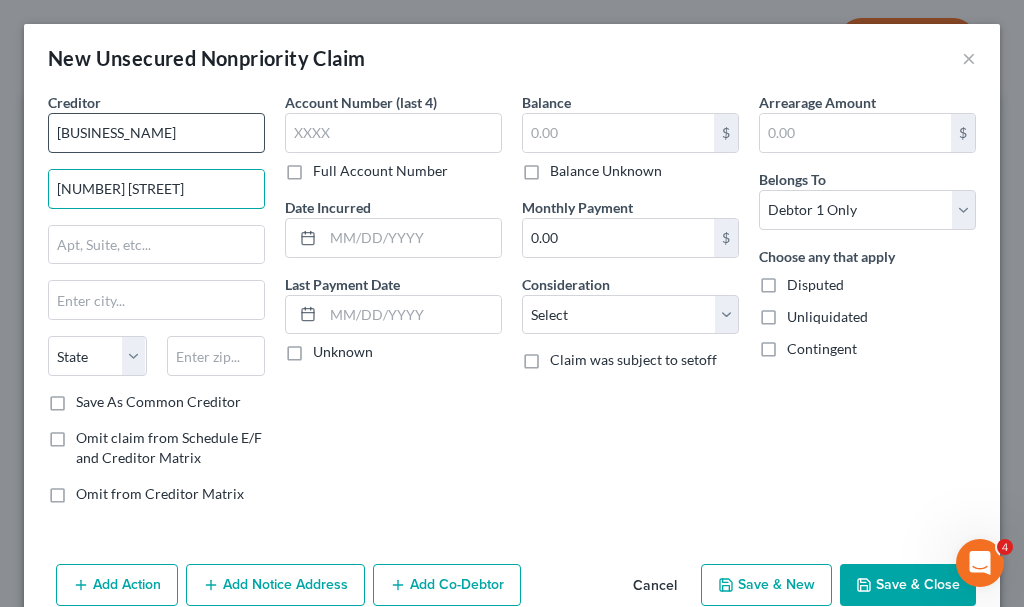 type on "[NUMBER] [STREET]" 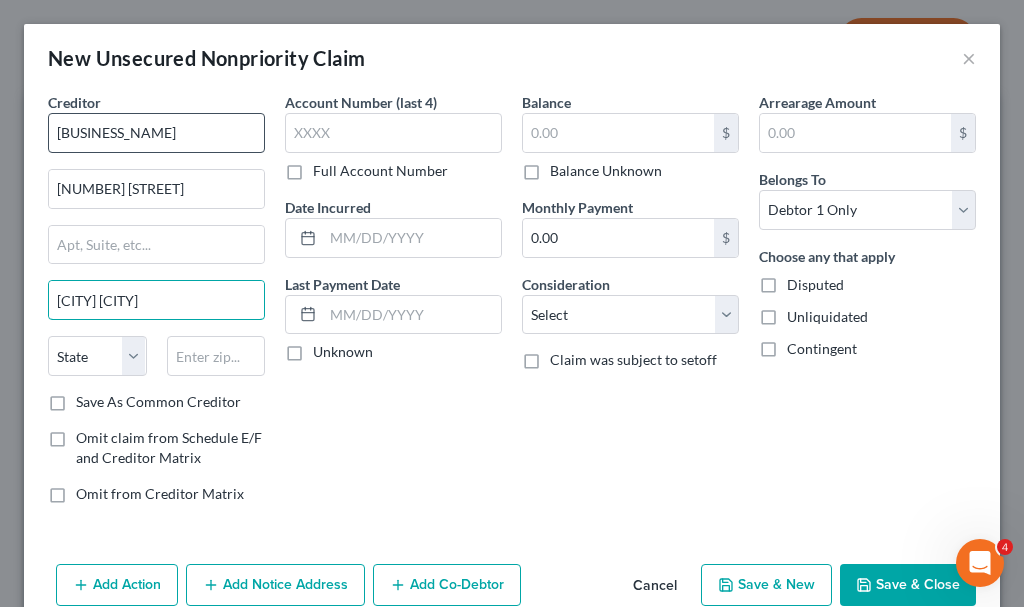 type on "[CITY] [CITY]" 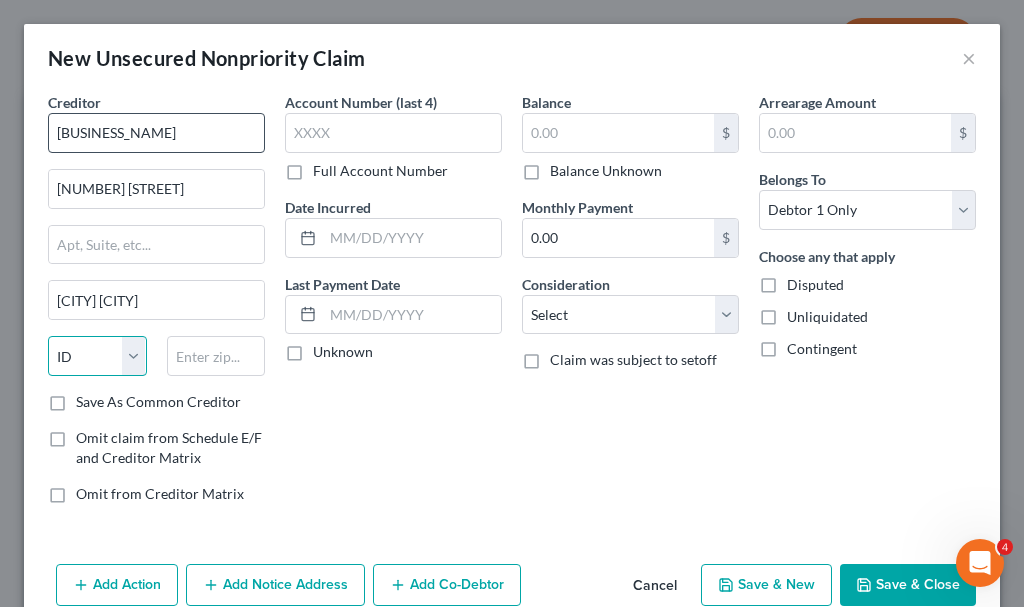 select on "16" 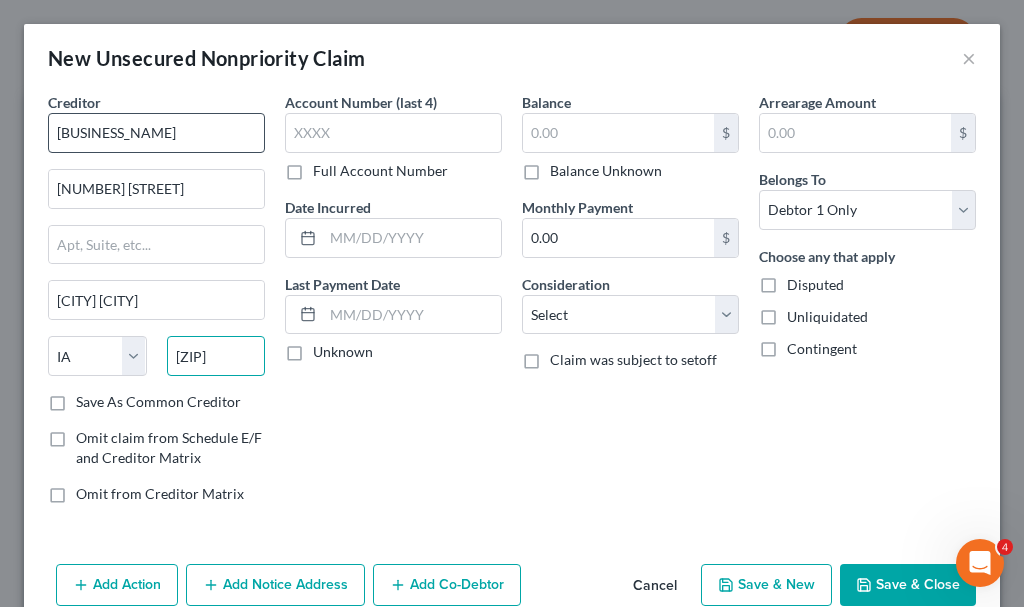 type on "[ZIP]" 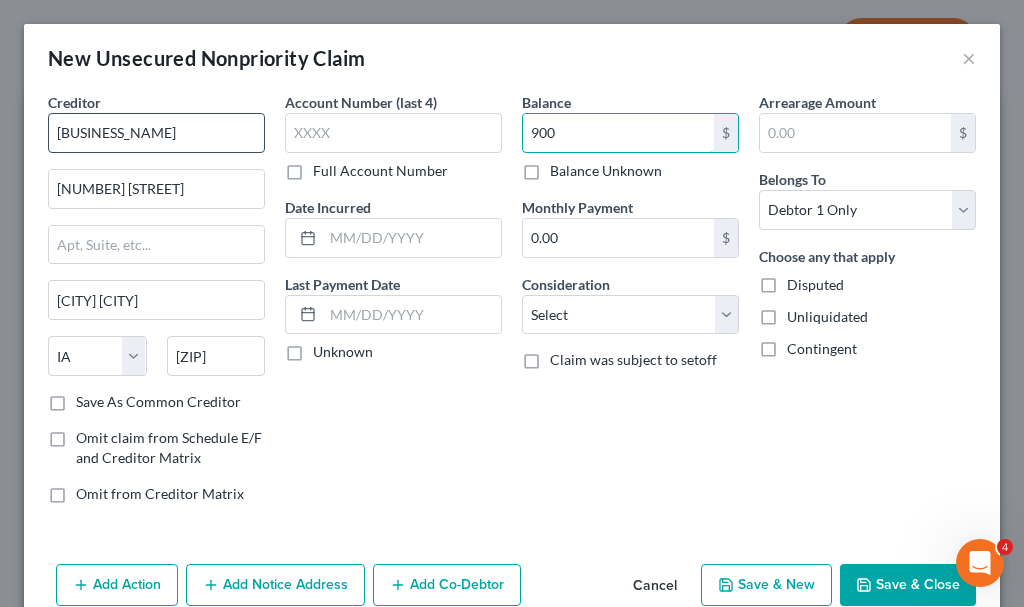 type on "900" 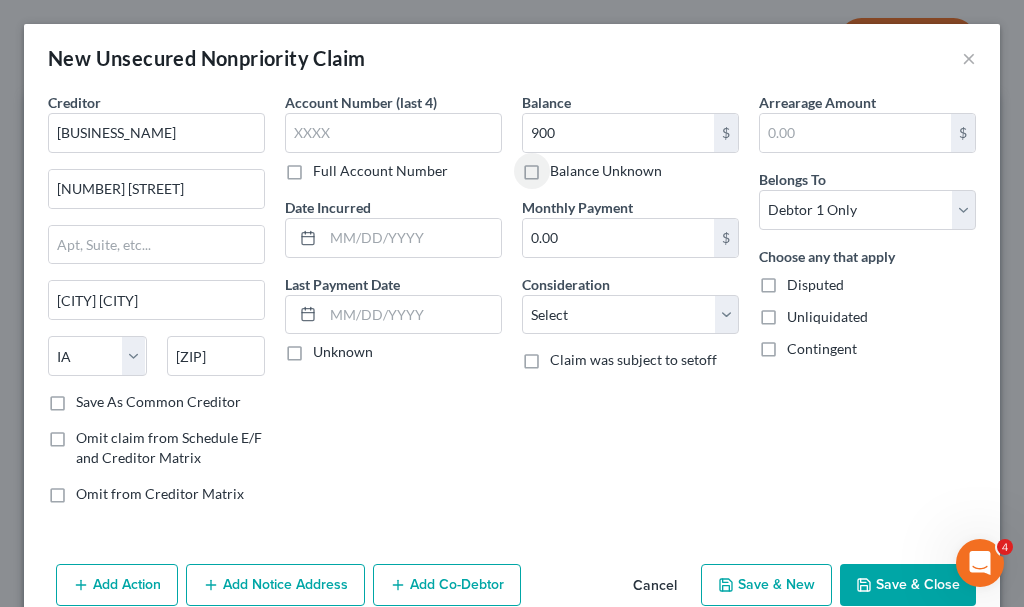 click on "Save & Close" at bounding box center [908, 585] 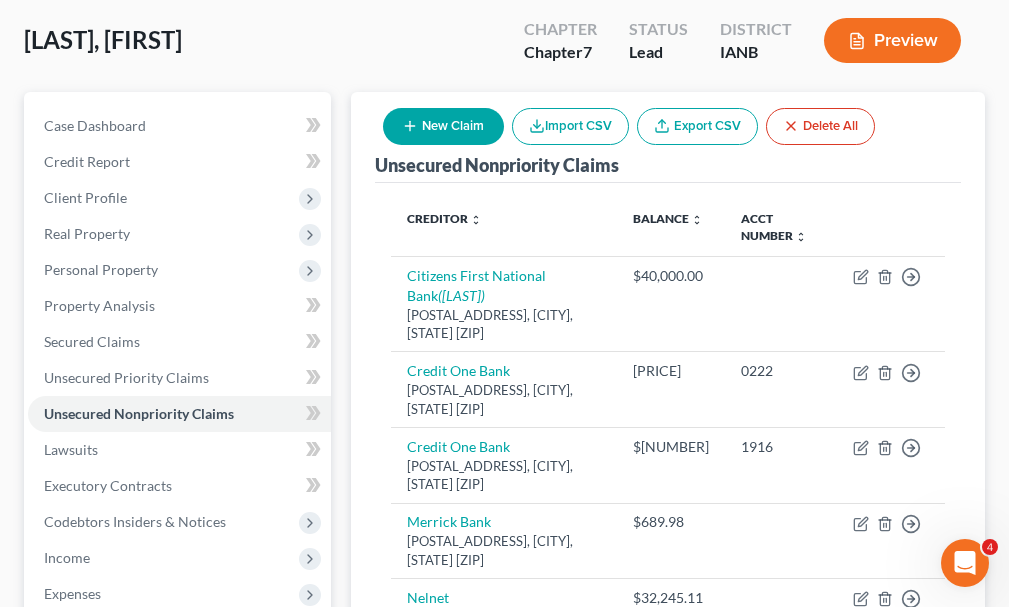 click on "New Claim" at bounding box center [443, 126] 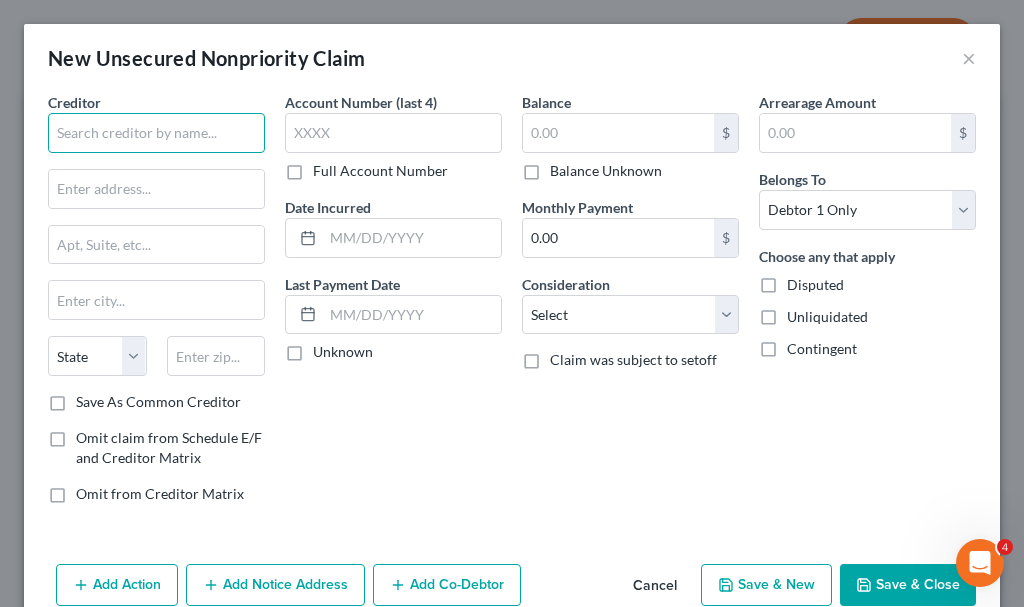 click at bounding box center [156, 133] 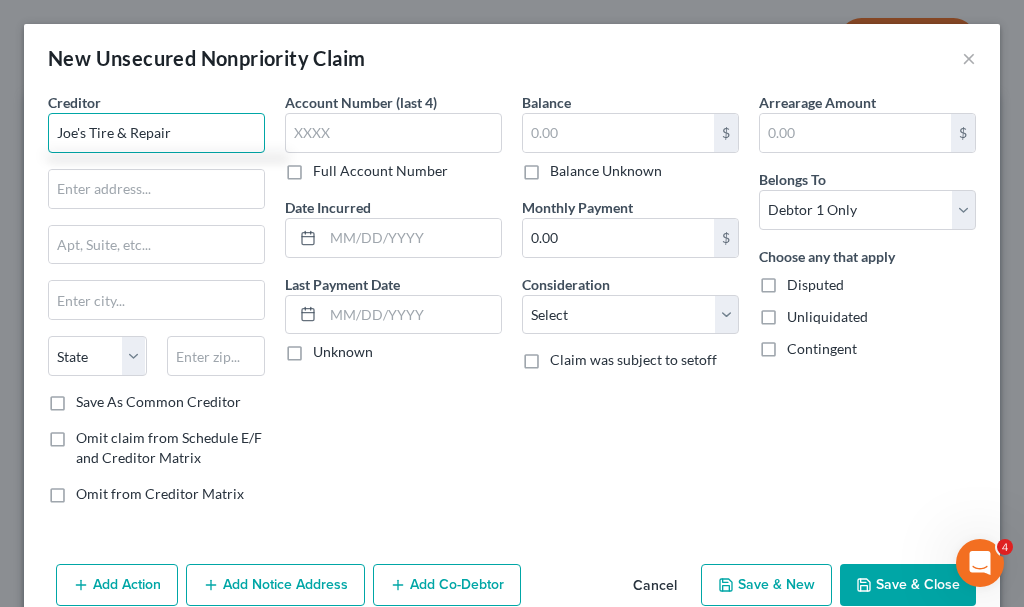 type on "Joe's Tire & Repair" 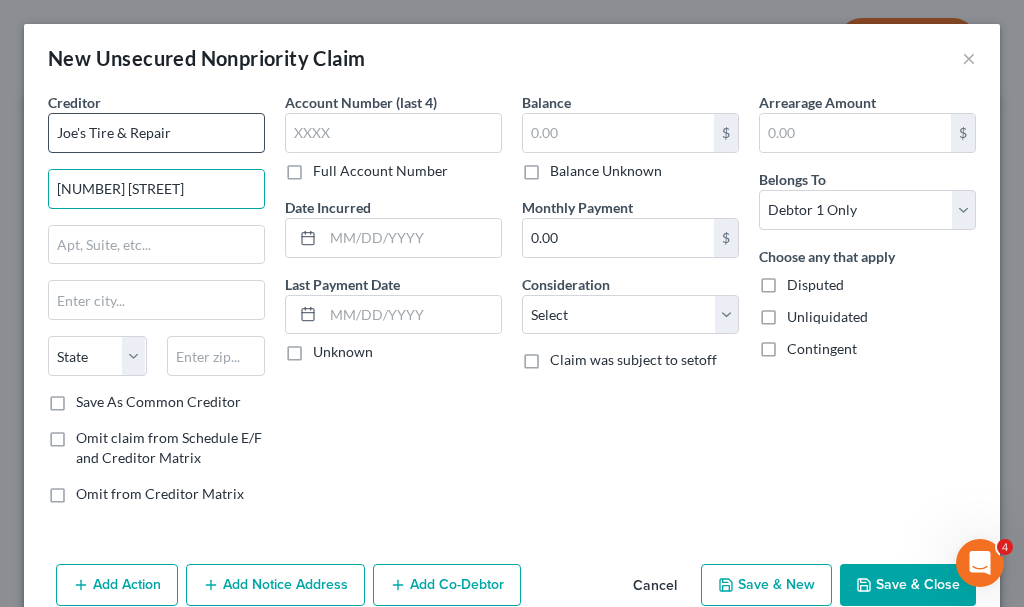 type on "[NUMBER] [STREET]" 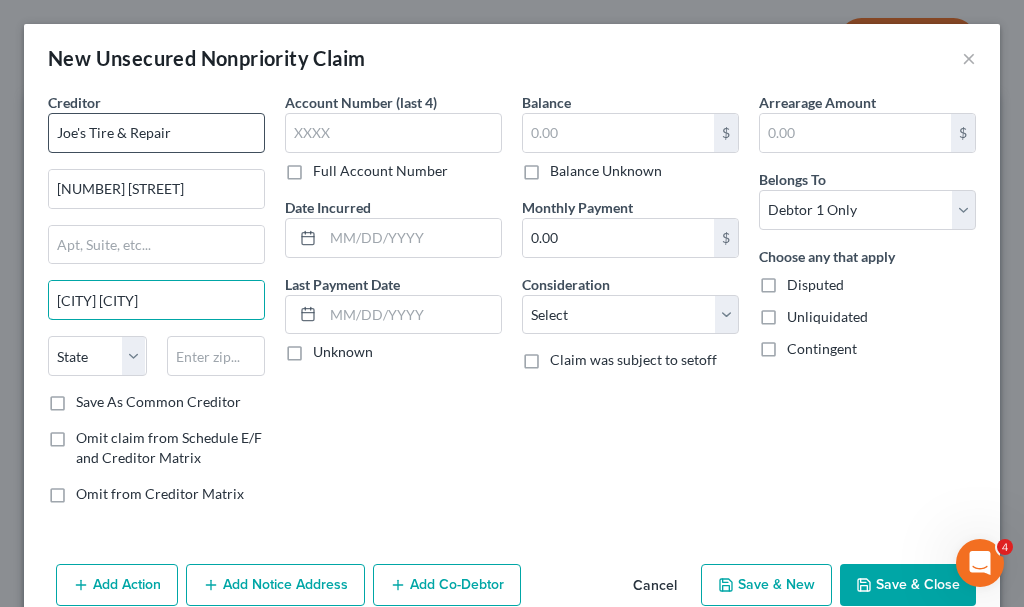 type on "[CITY] [CITY]" 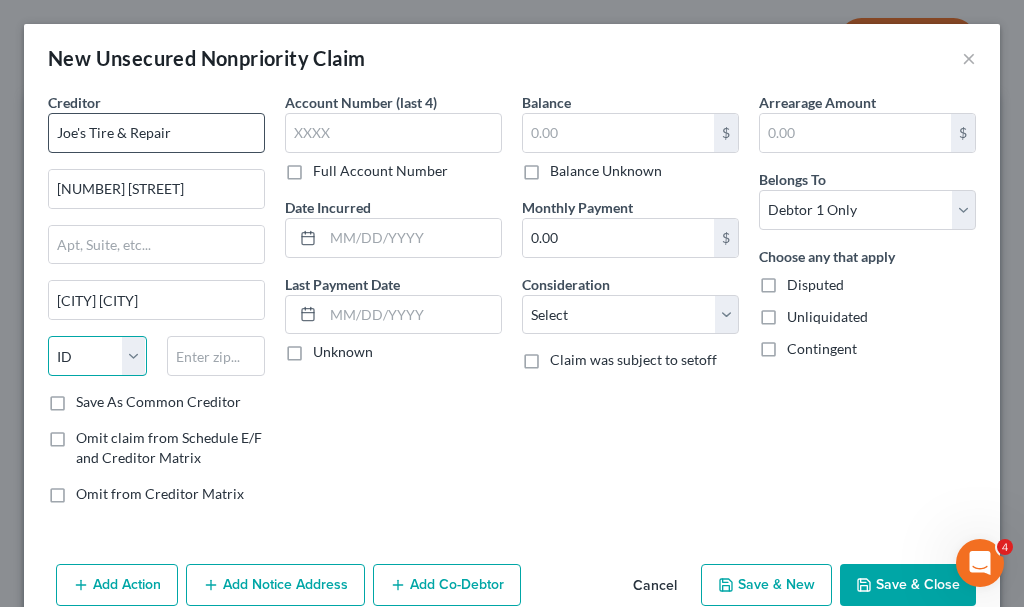 select on "16" 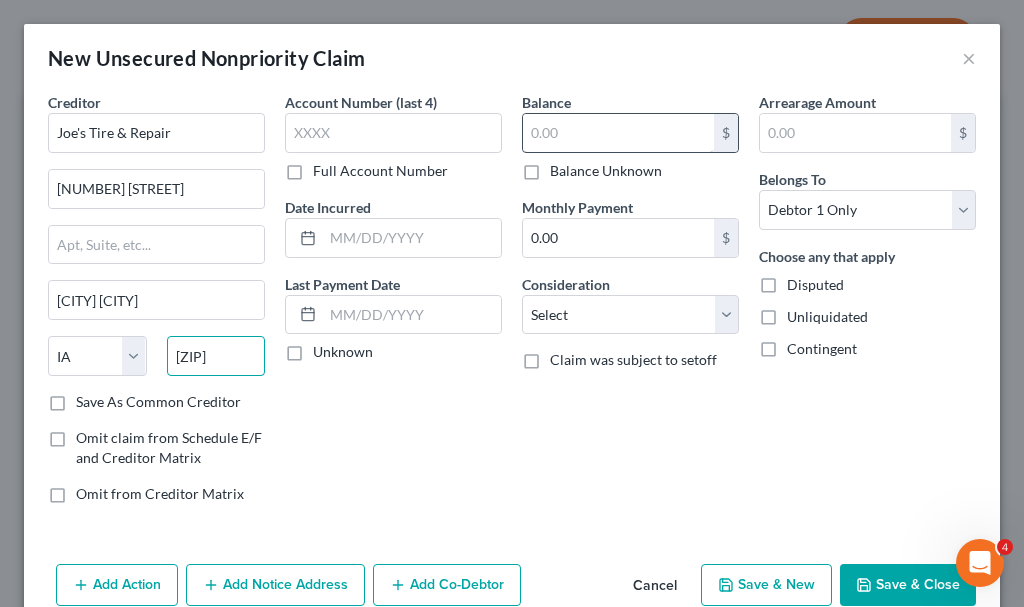 type on "[ZIP]" 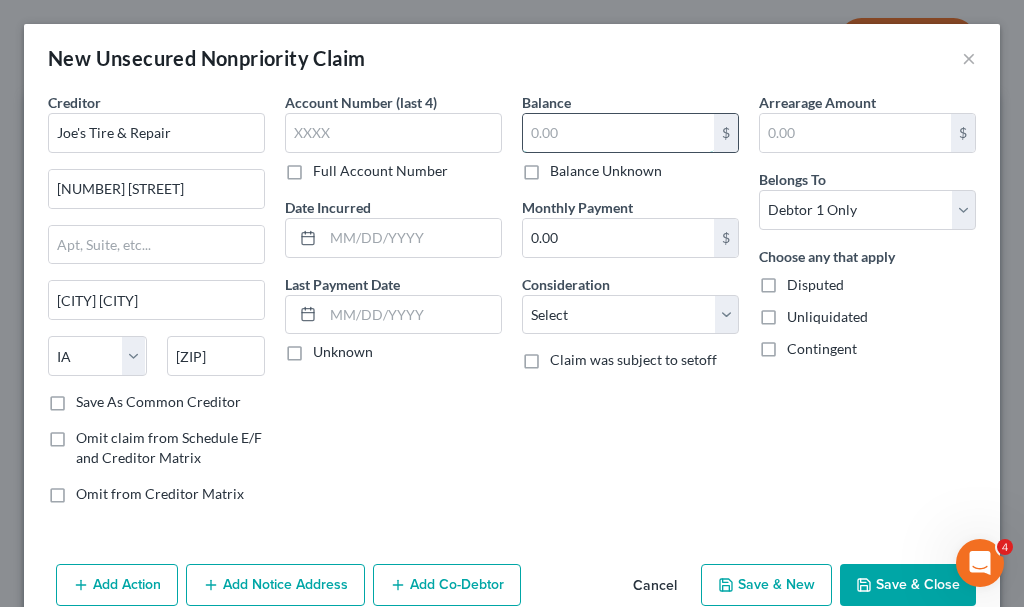 click at bounding box center [618, 133] 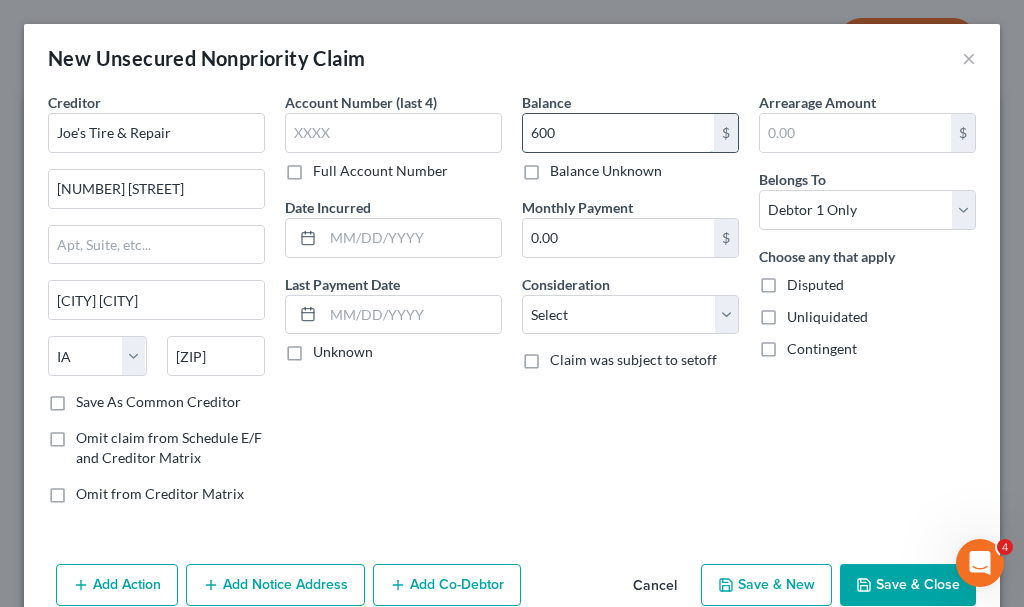 type on "600" 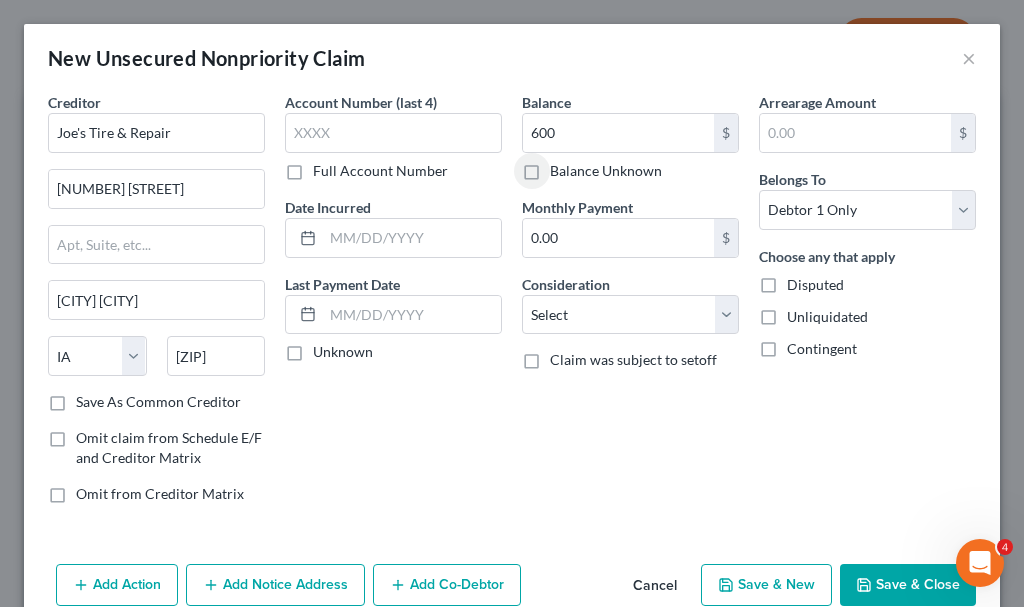 click on "Save & Close" at bounding box center (908, 585) 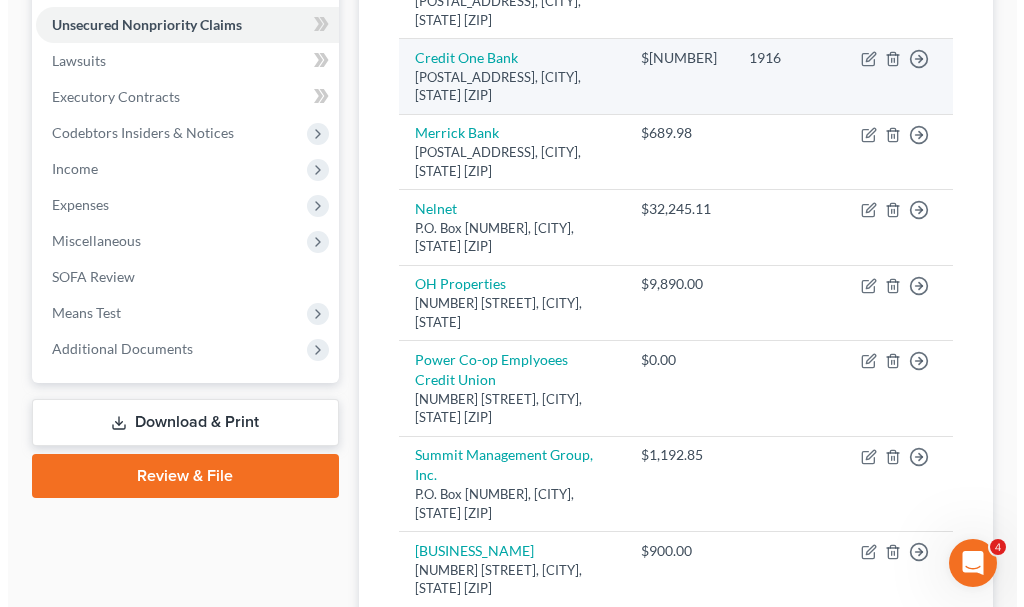 scroll, scrollTop: 0, scrollLeft: 0, axis: both 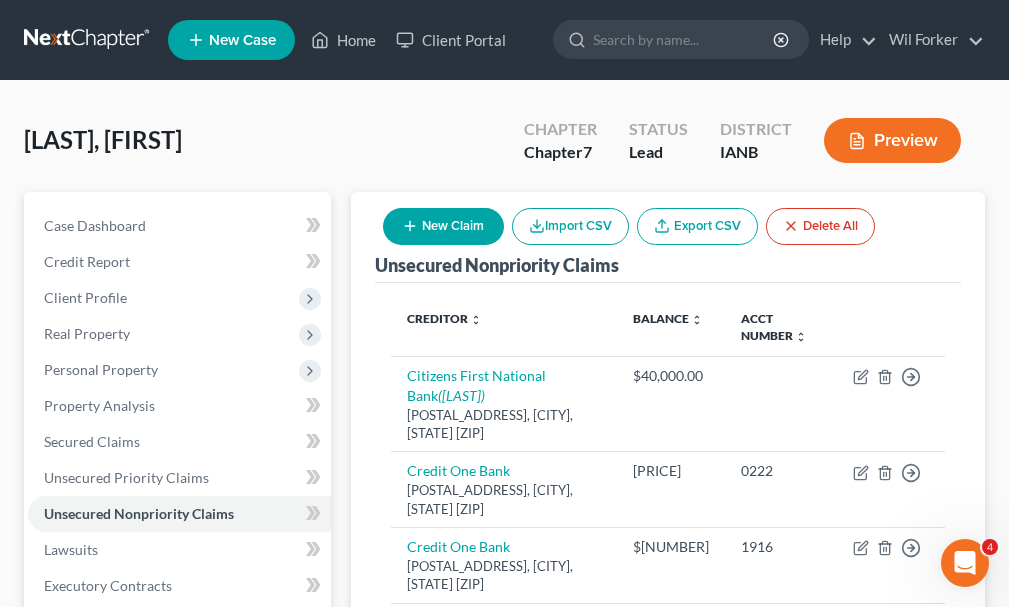click on "New Claim" at bounding box center [443, 226] 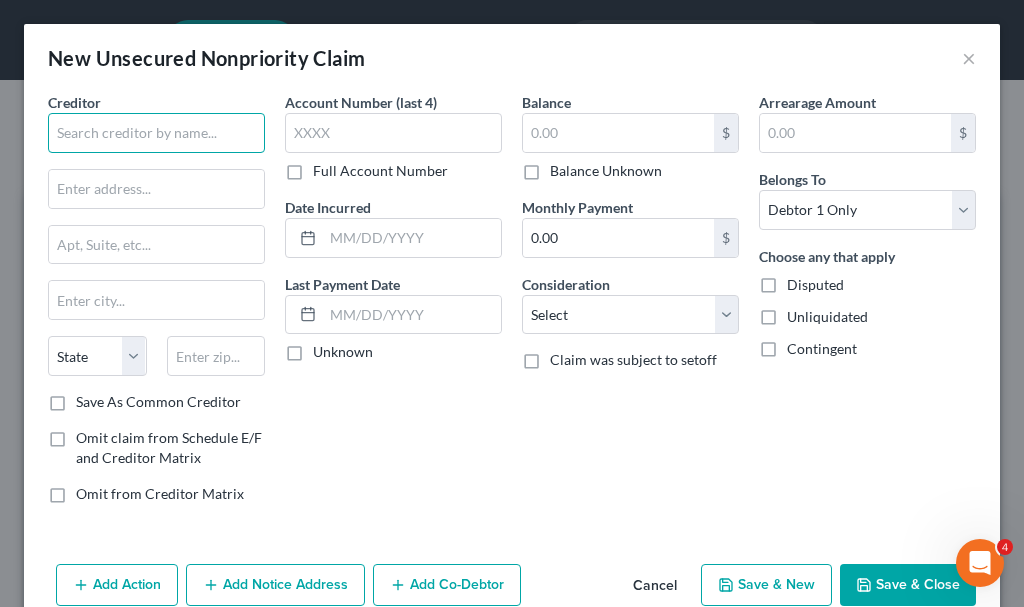 click at bounding box center (156, 133) 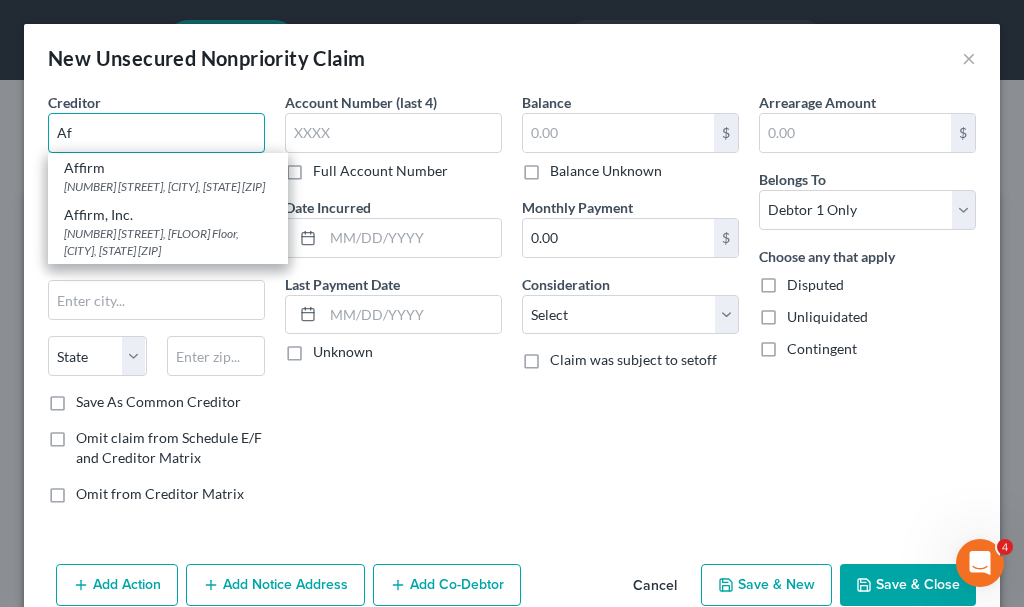 type on "A" 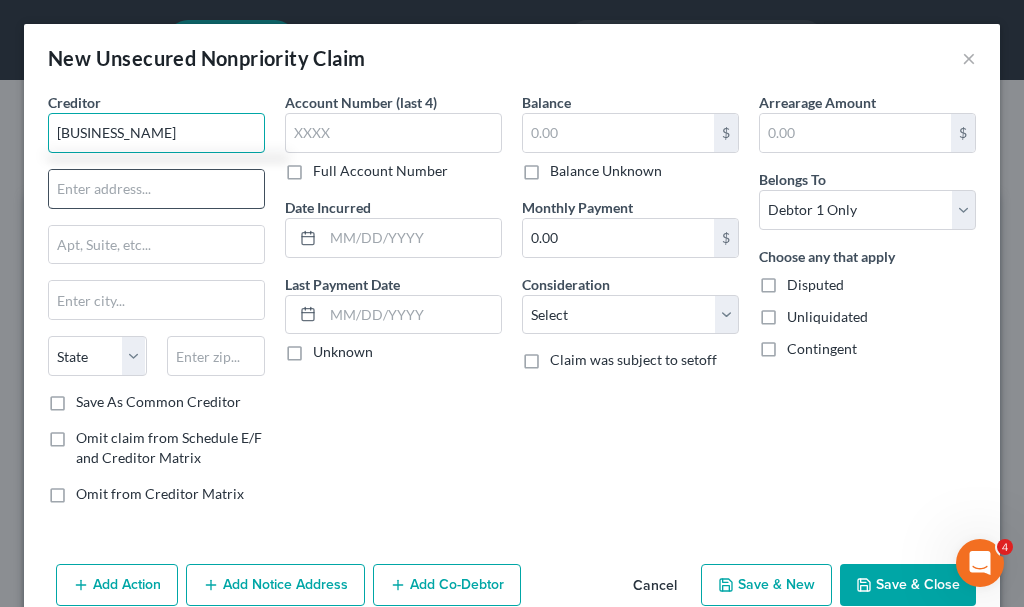 type on "[BUSINESS_NAME]" 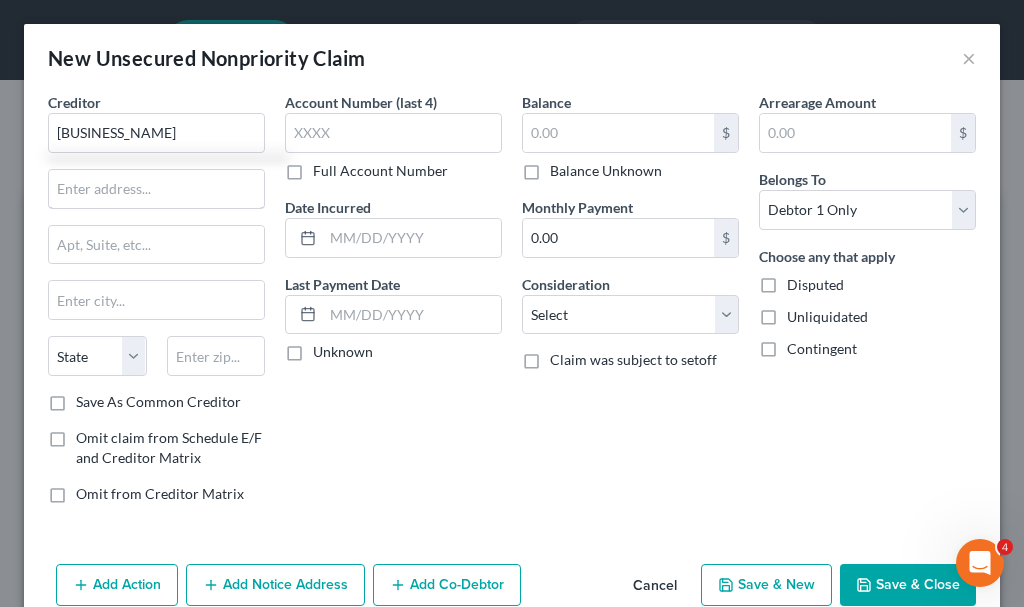 drag, startPoint x: 132, startPoint y: 188, endPoint x: 463, endPoint y: 80, distance: 348.1738 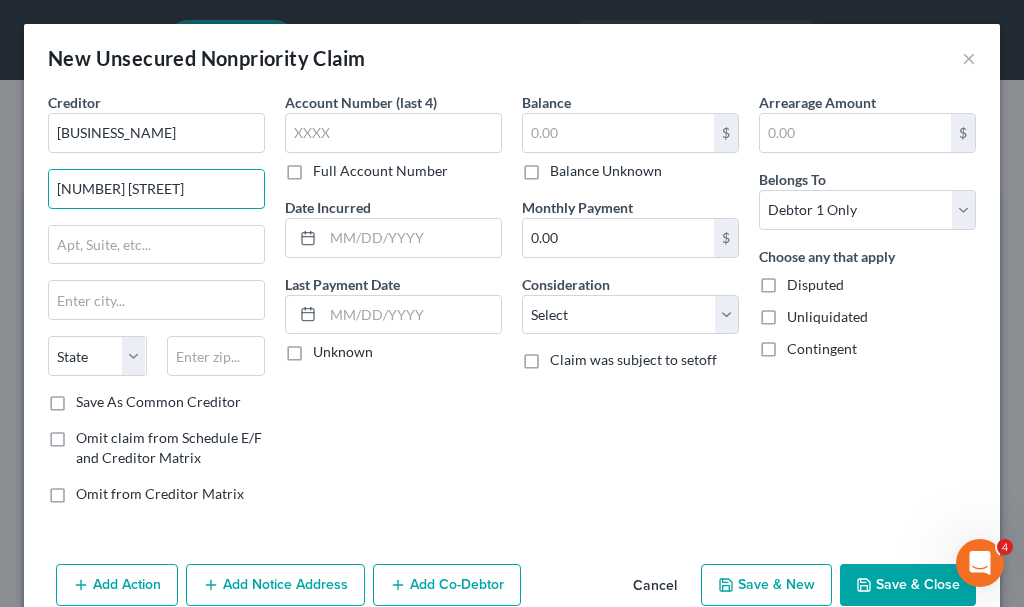 type on "[NUMBER] [STREET]" 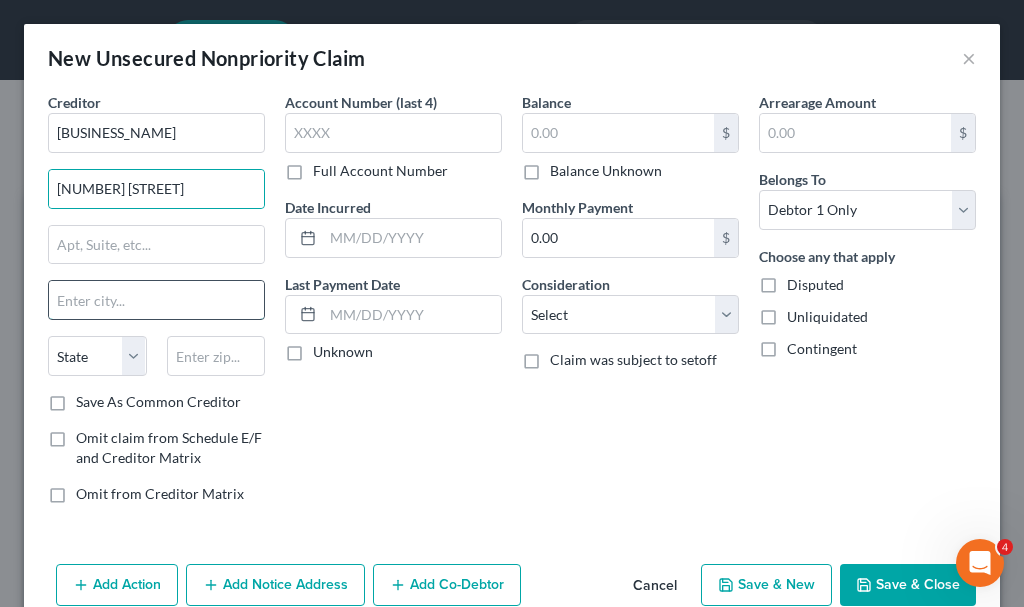 click at bounding box center [156, 300] 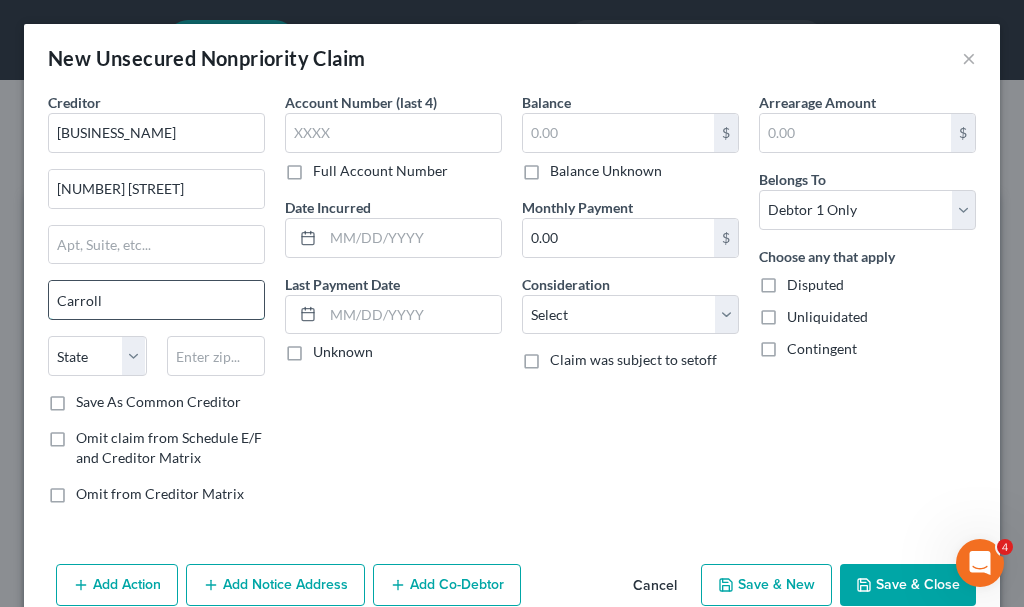 type on "Carroll" 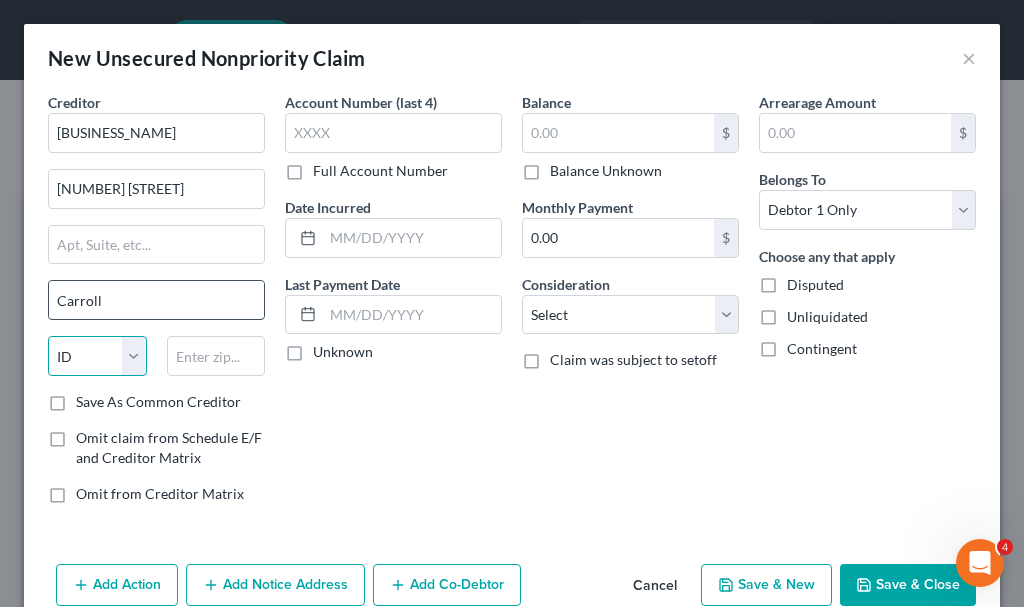 select on "16" 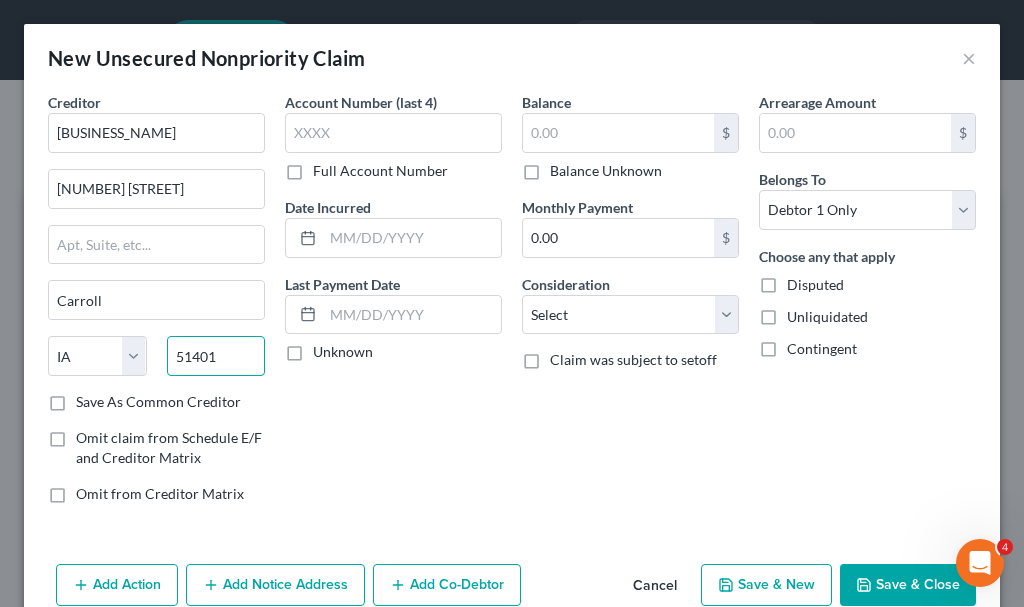type on "51401" 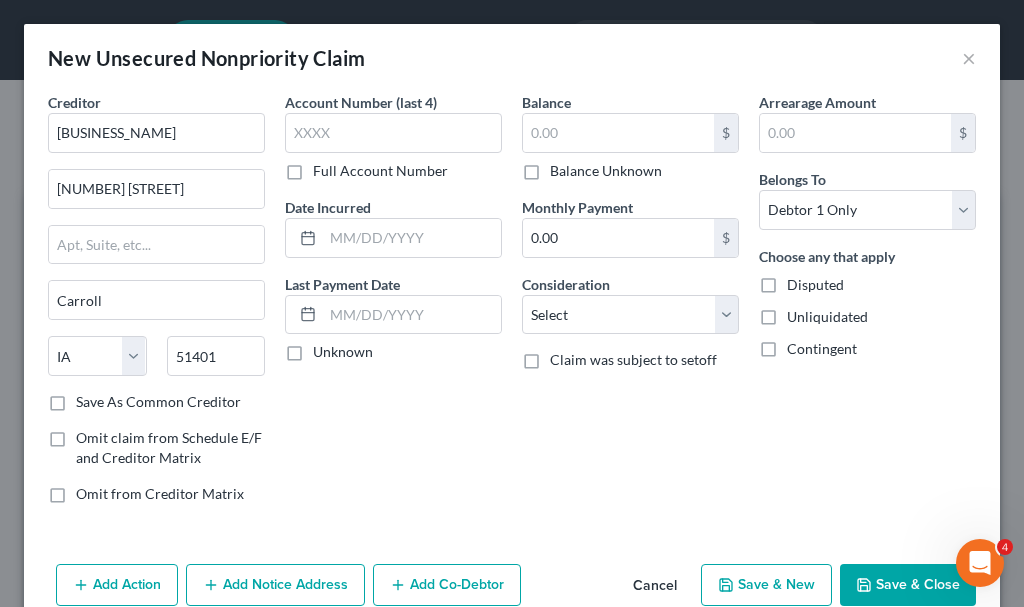 click on "Save As Common Creditor" at bounding box center [158, 402] 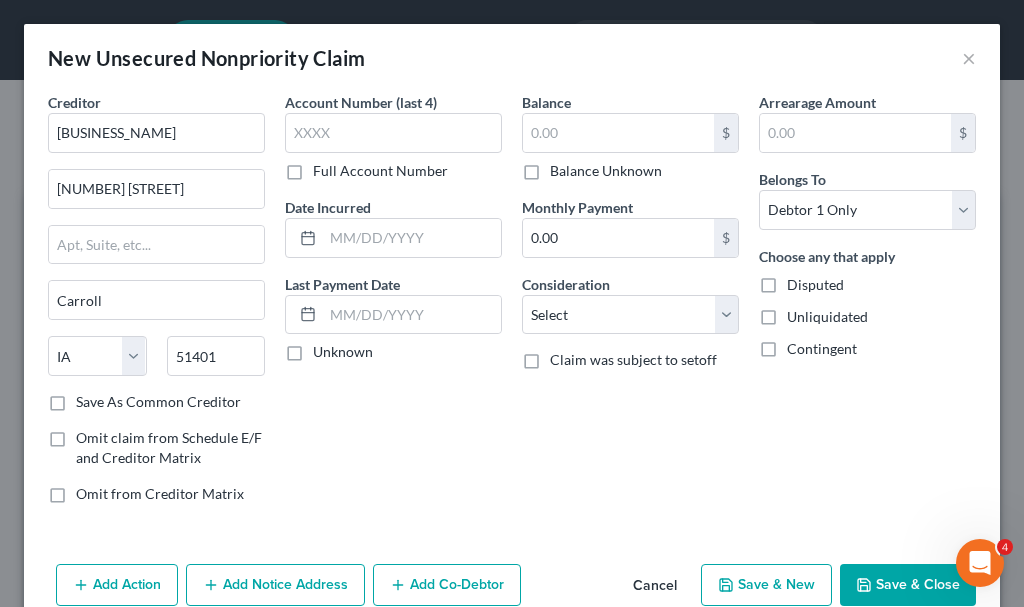 click on "Save As Common Creditor" at bounding box center [90, 398] 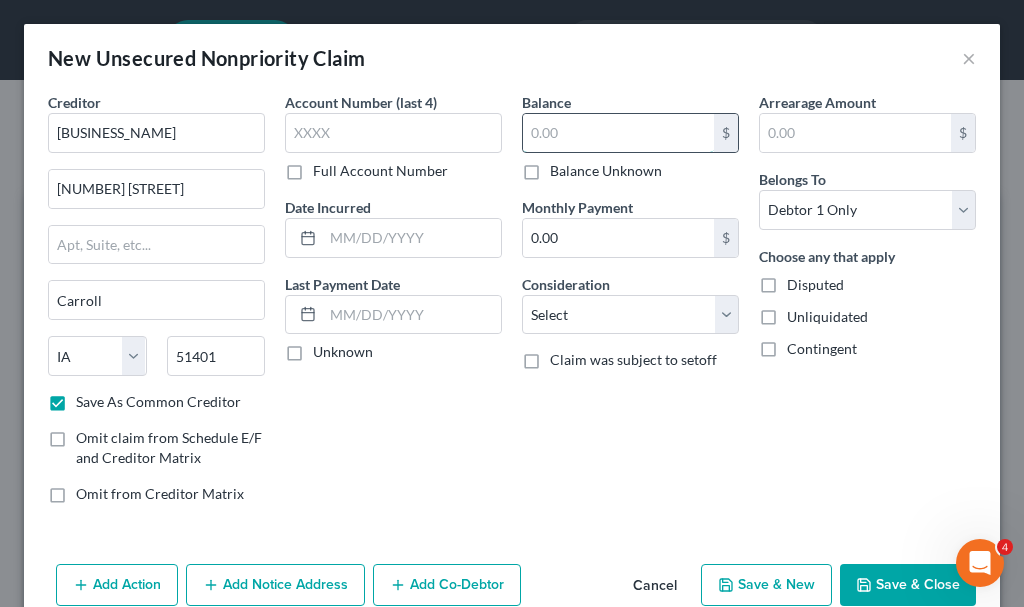 click at bounding box center [618, 133] 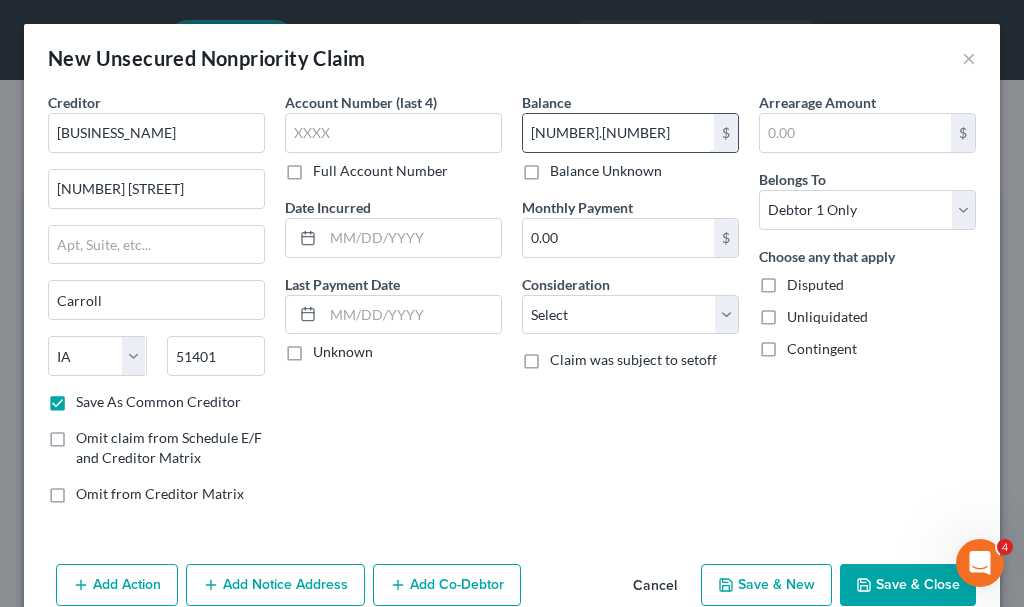 type on "[NUMBER].[NUMBER]" 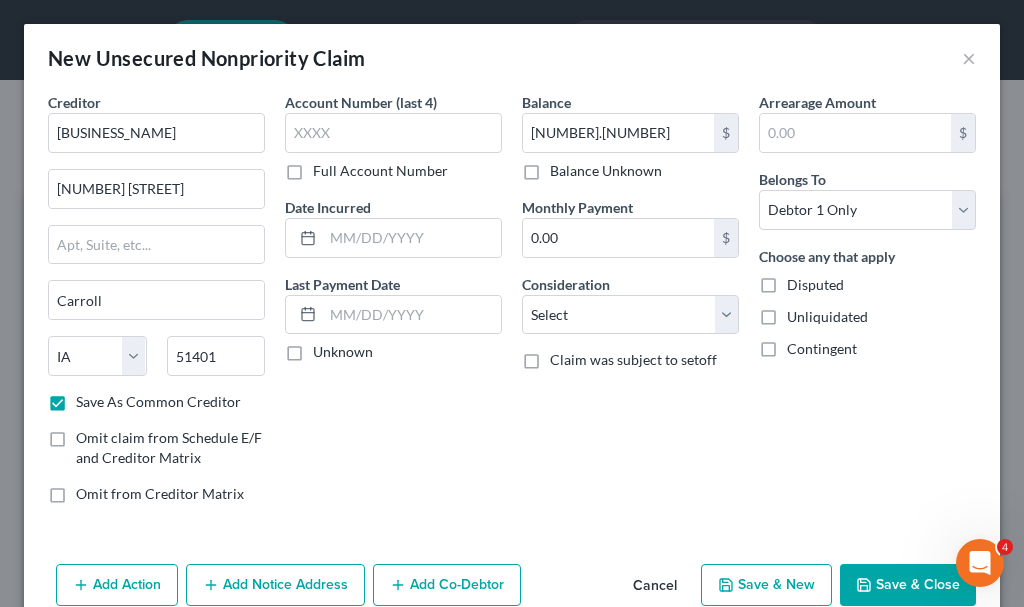 click on "Add Notice Address" at bounding box center [275, 585] 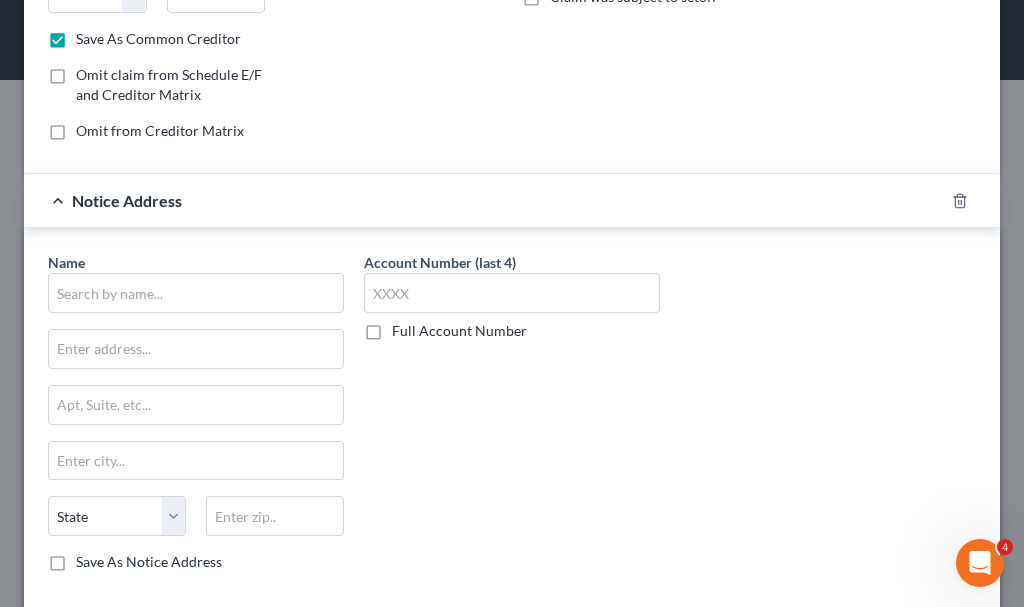 scroll, scrollTop: 400, scrollLeft: 0, axis: vertical 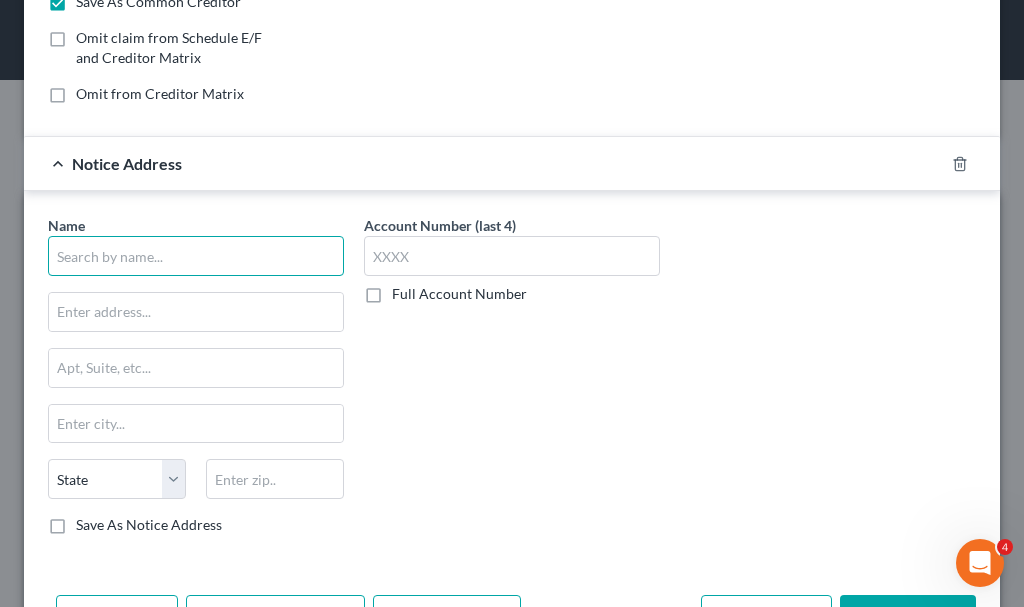 click at bounding box center (196, 256) 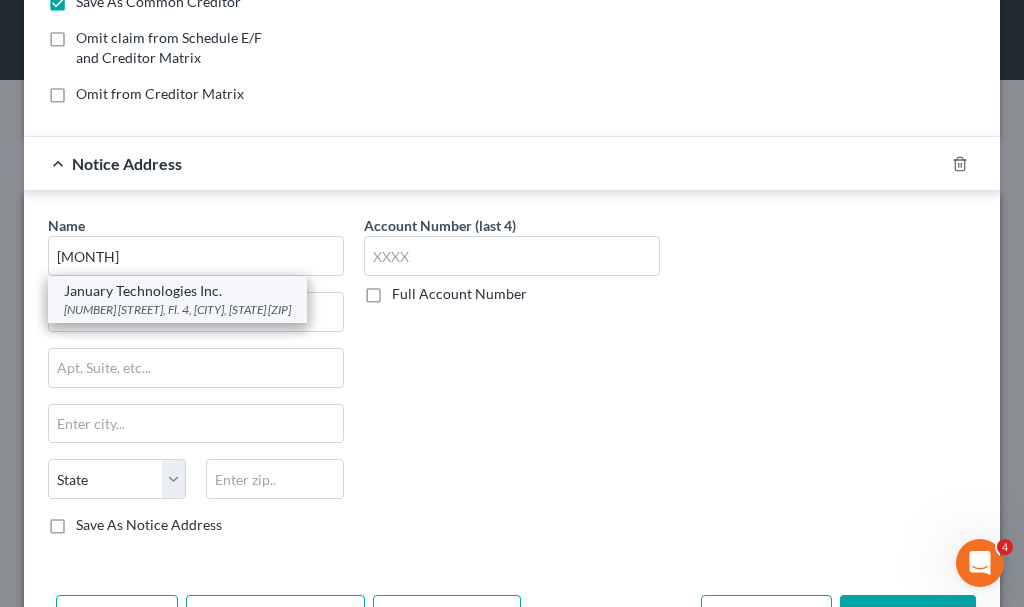click on "January Technologies Inc." at bounding box center (177, 291) 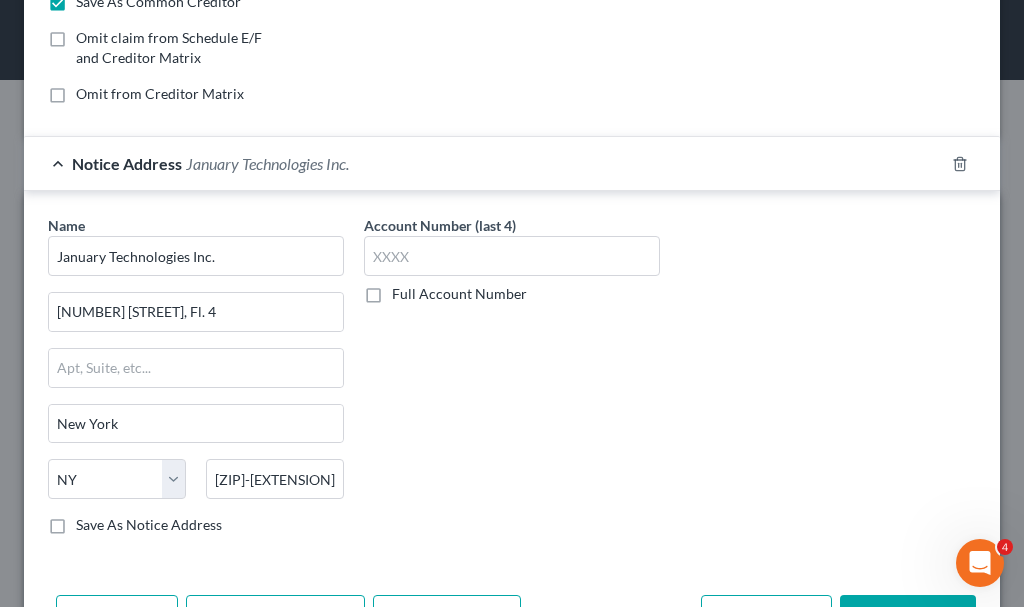 click on "Add Action Add Notice Address Add Co-Debtor Cancel Save & New Save & Close" at bounding box center [512, 620] 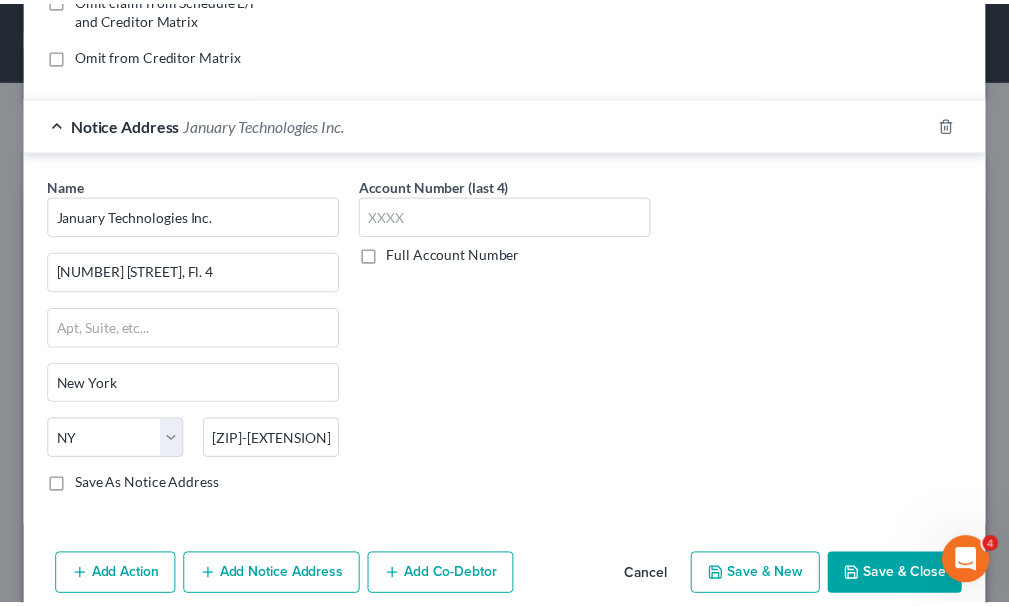 scroll, scrollTop: 470, scrollLeft: 0, axis: vertical 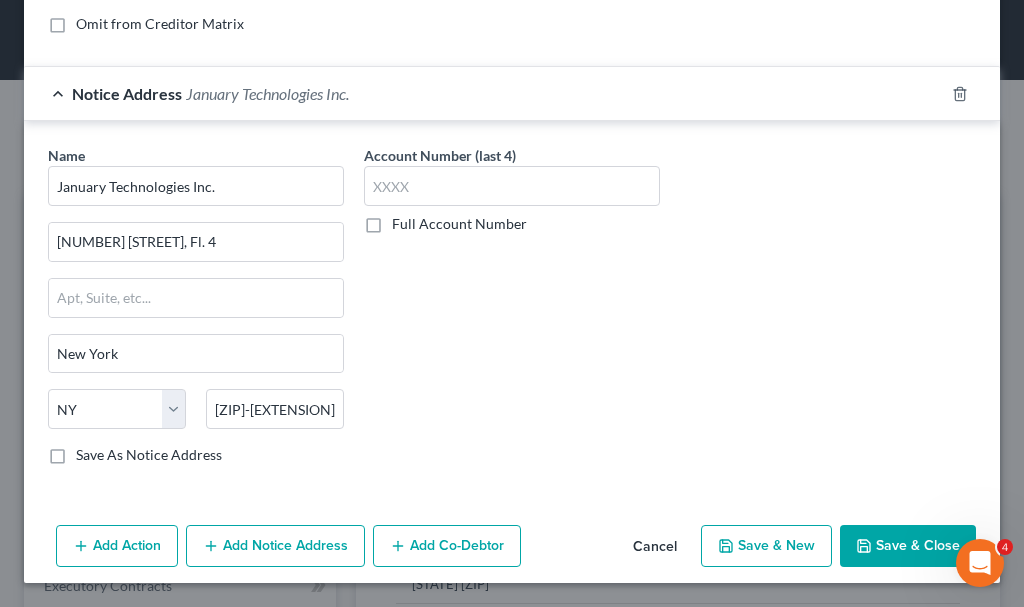 click on "Save & Close" at bounding box center (908, 546) 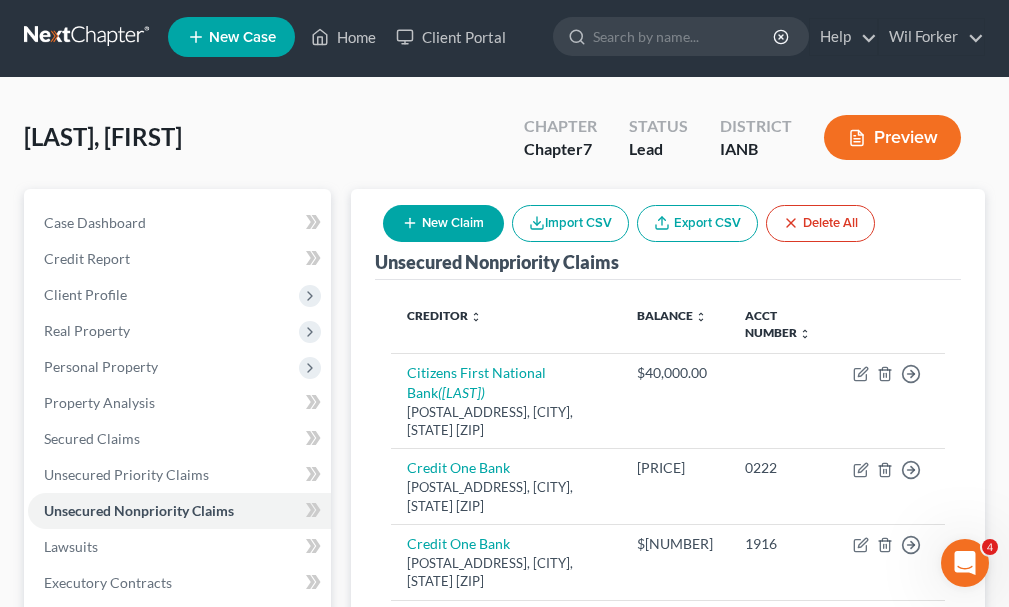 scroll, scrollTop: 0, scrollLeft: 0, axis: both 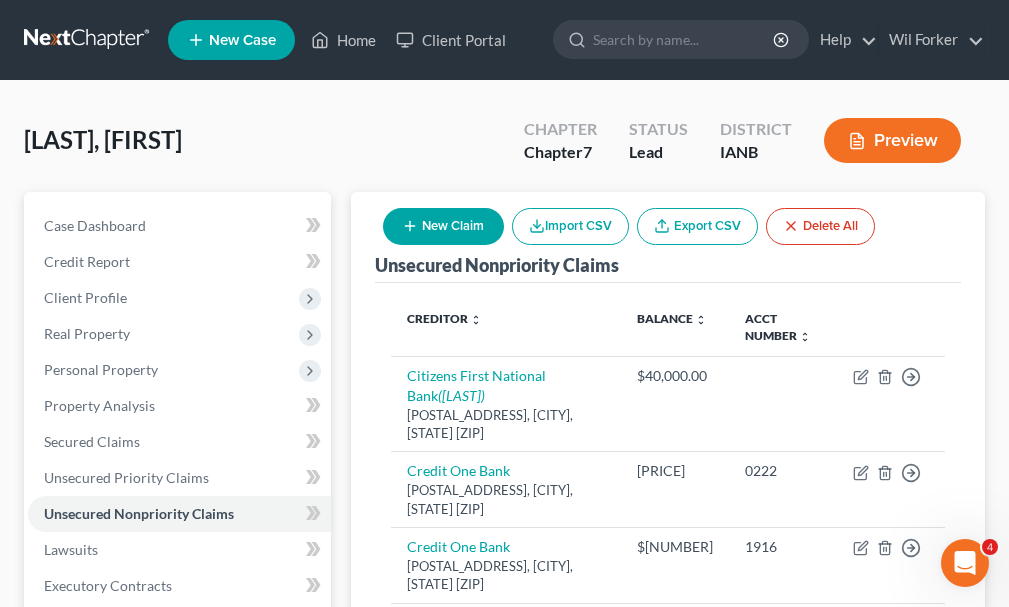 click on "New Claim" at bounding box center (443, 226) 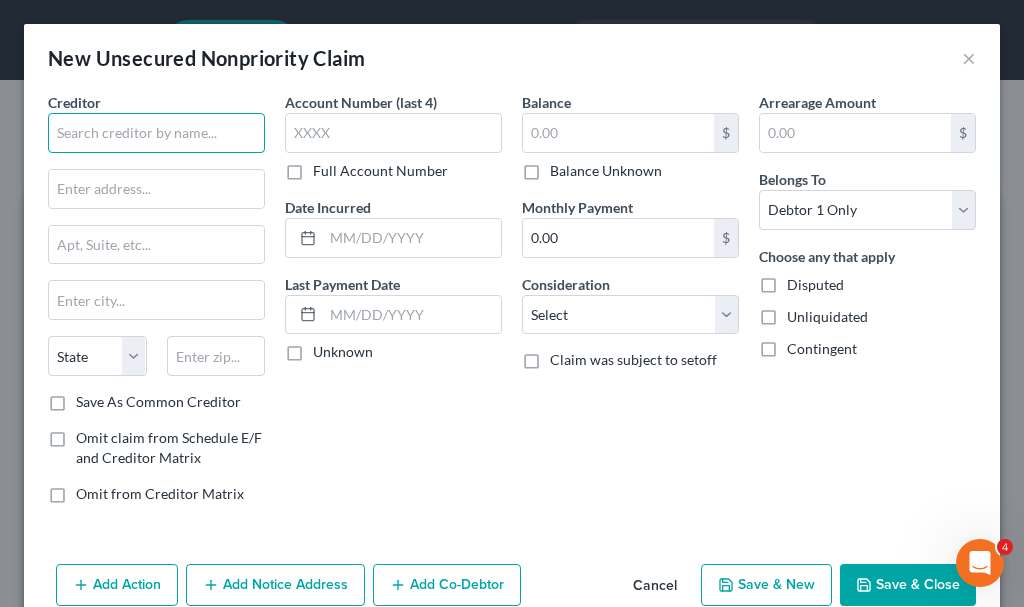 click at bounding box center [156, 133] 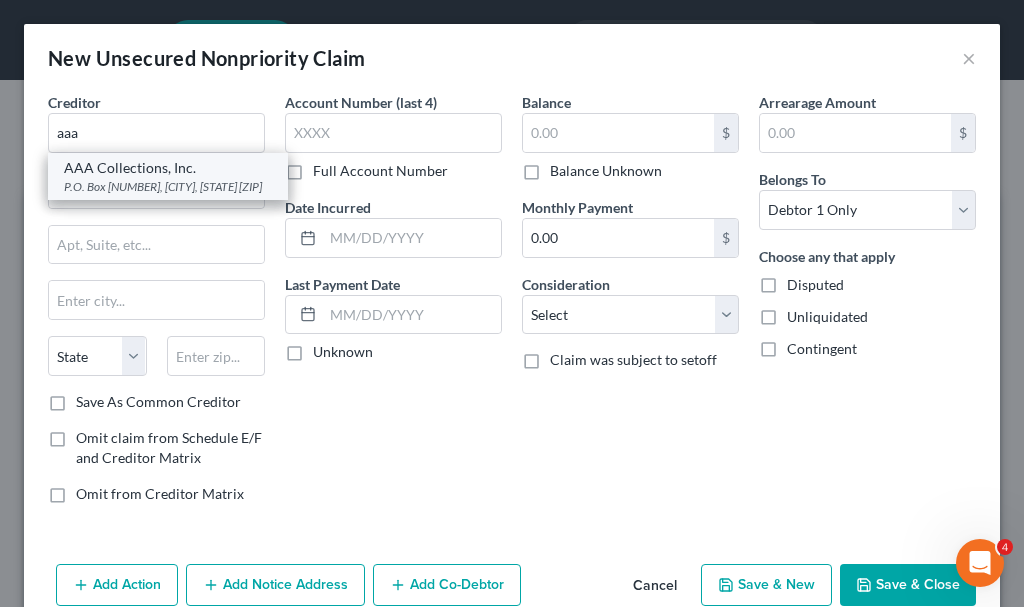 click on "P.O. Box [NUMBER], [CITY], [STATE] [ZIP]" at bounding box center [168, 186] 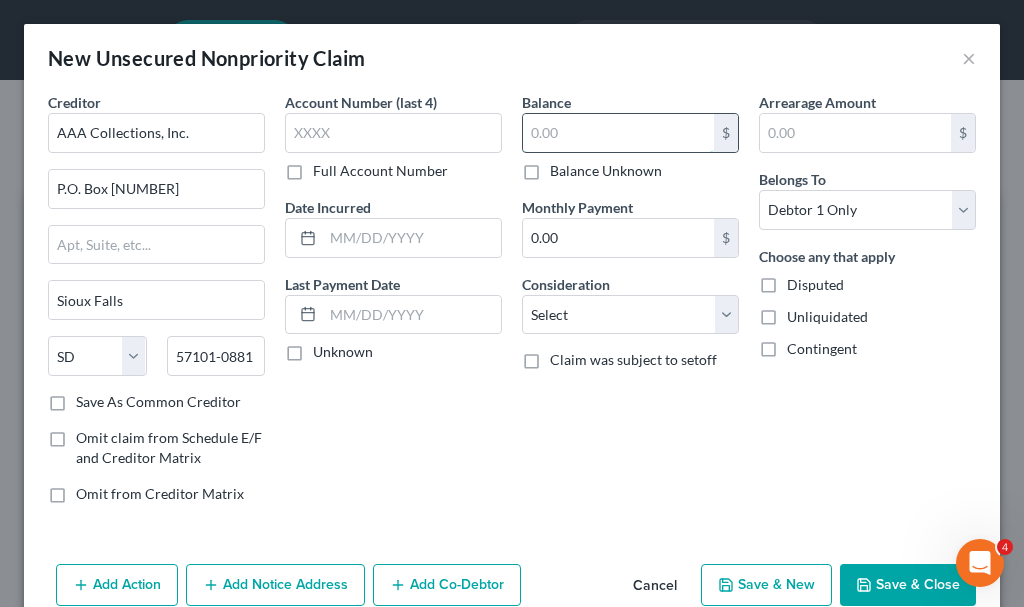 click at bounding box center (618, 133) 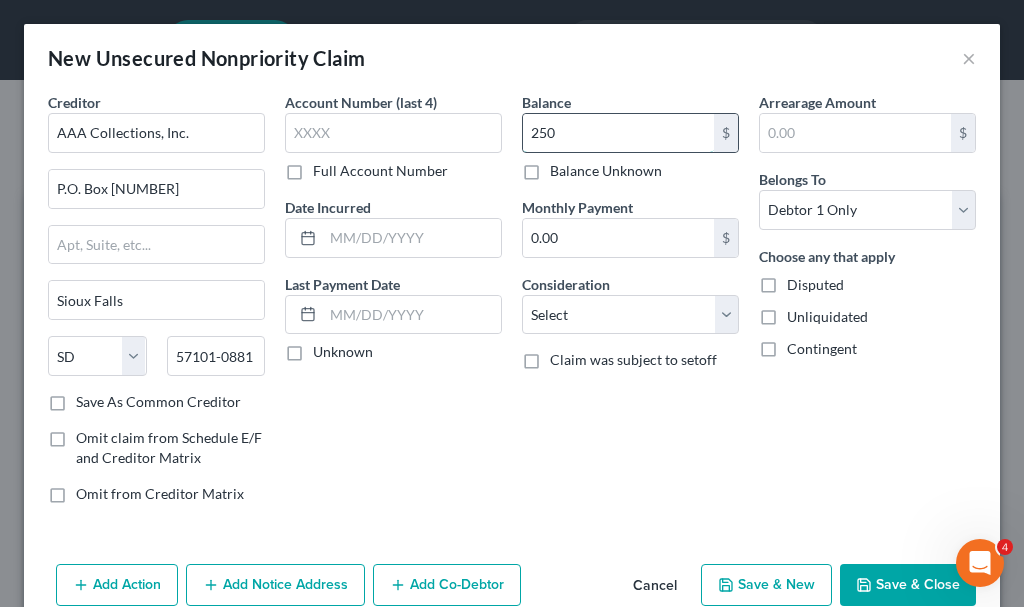 type on "250" 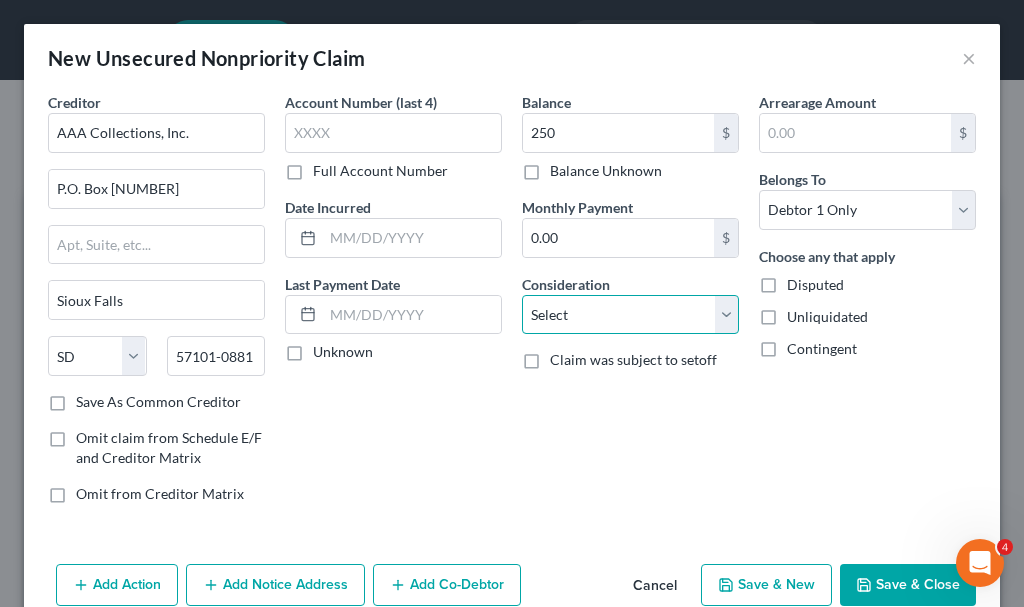 click on "Select Cable / Satellite Services Collection Agency Credit Card Debt Debt Counseling / Attorneys Deficiency Balance Domestic Support Obligations Home / Car Repairs Income Taxes Judgment Liens Medical Services Monies Loaned / Advanced Mortgage Obligation From Divorce Or Separation Obligation To Pensions Other Overdrawn Bank Account Promised To Help Pay Creditors Student Loans Suppliers And Vendors Telephone / Internet Services Utility Services" at bounding box center [630, 315] 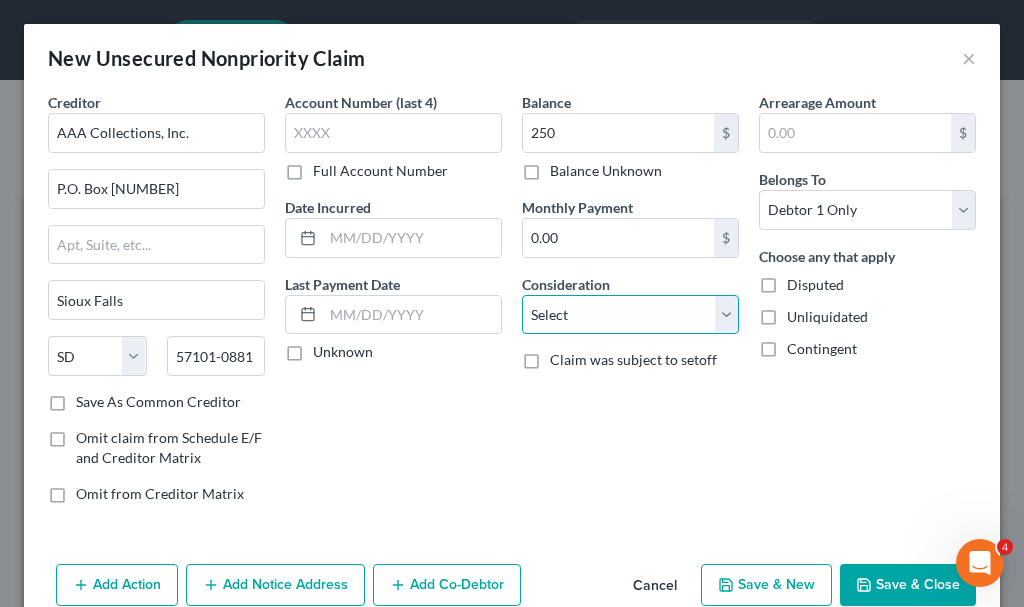 select on "1" 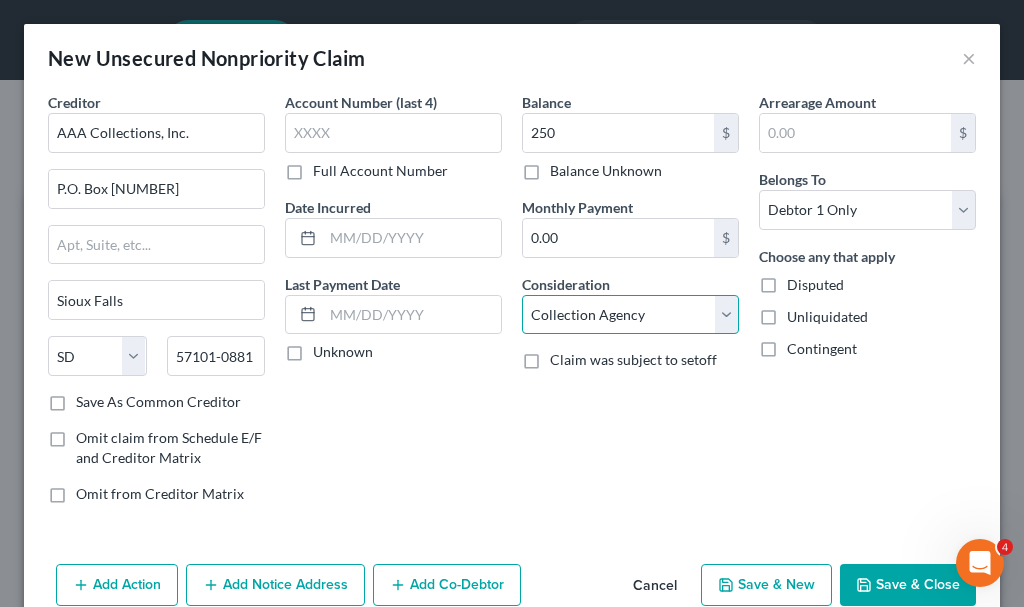 click on "Select Cable / Satellite Services Collection Agency Credit Card Debt Debt Counseling / Attorneys Deficiency Balance Domestic Support Obligations Home / Car Repairs Income Taxes Judgment Liens Medical Services Monies Loaned / Advanced Mortgage Obligation From Divorce Or Separation Obligation To Pensions Other Overdrawn Bank Account Promised To Help Pay Creditors Student Loans Suppliers And Vendors Telephone / Internet Services Utility Services" at bounding box center [630, 315] 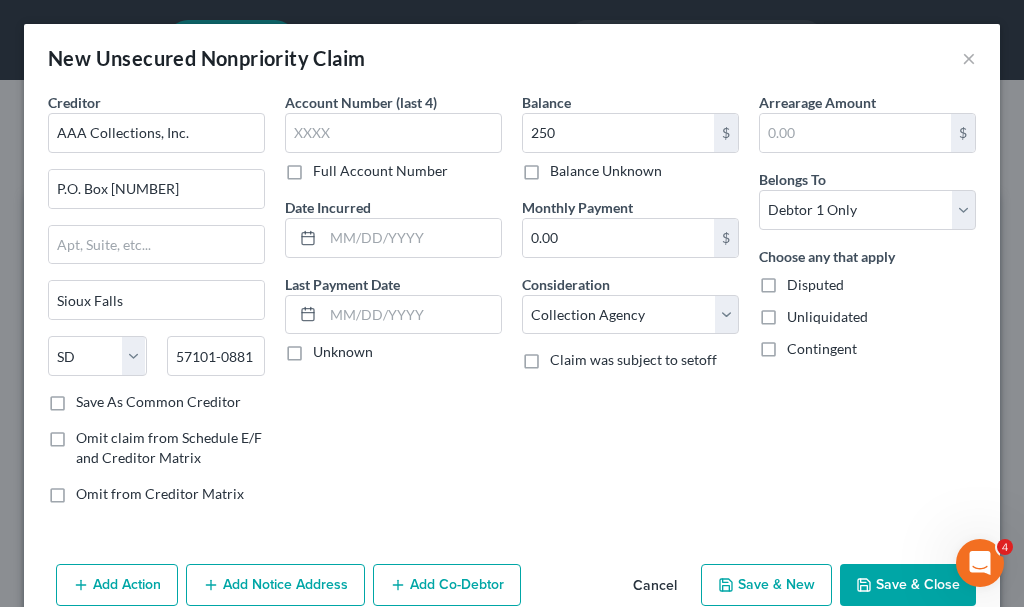 click on "Save & Close" at bounding box center (908, 585) 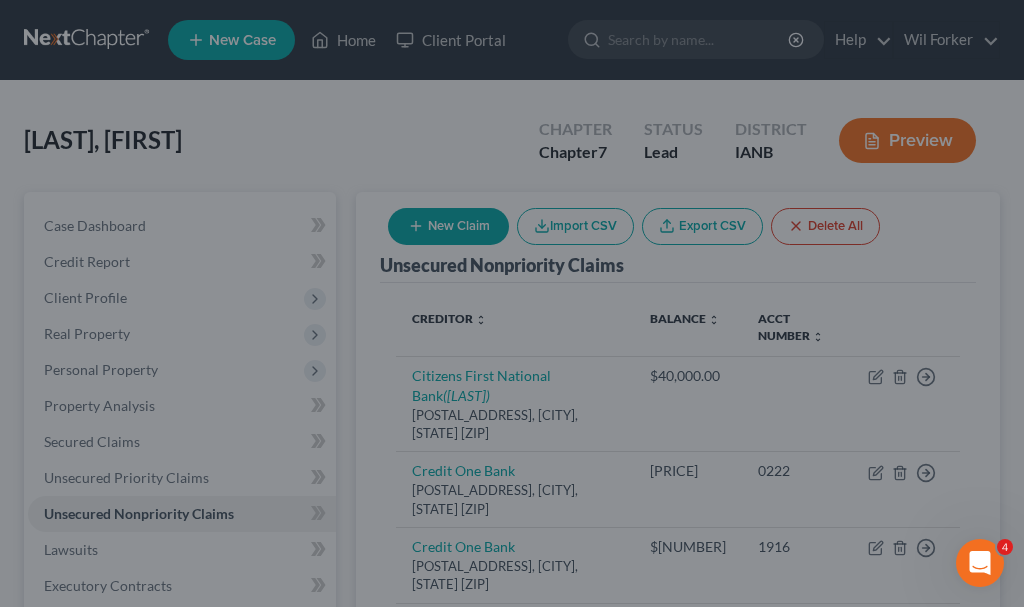 type on "250.00" 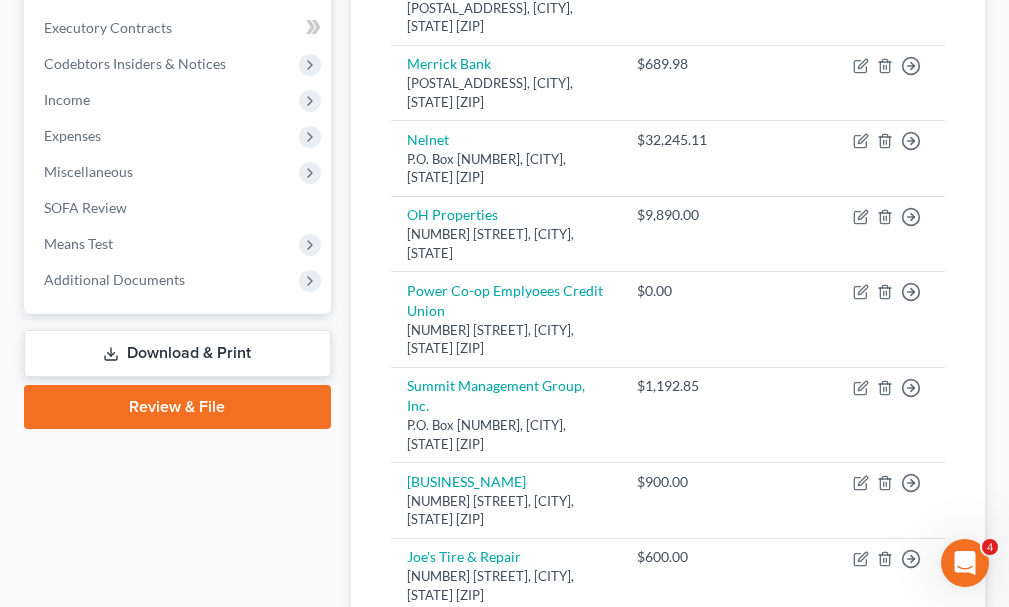 scroll, scrollTop: 500, scrollLeft: 0, axis: vertical 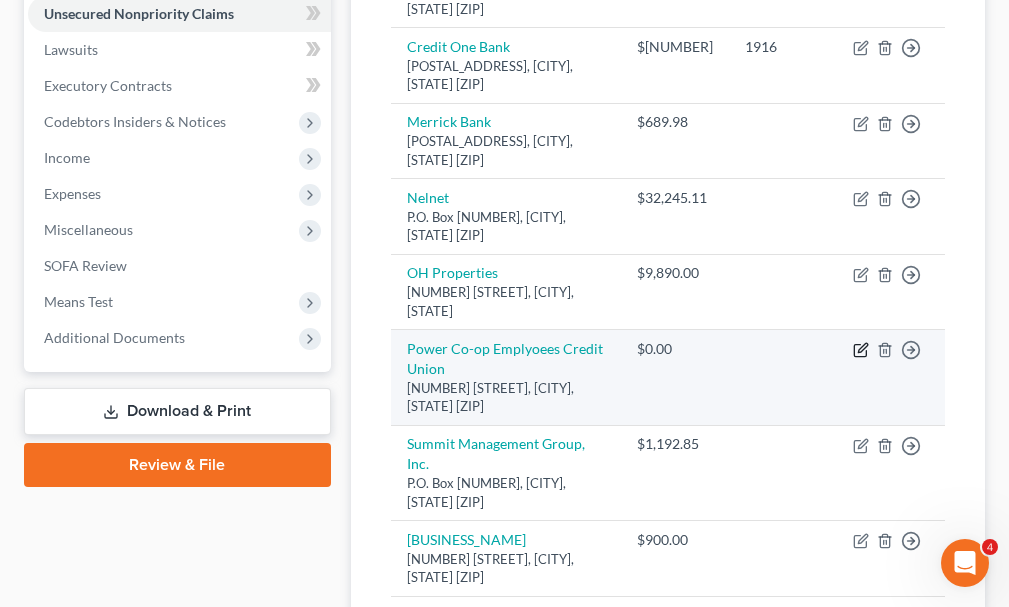 click 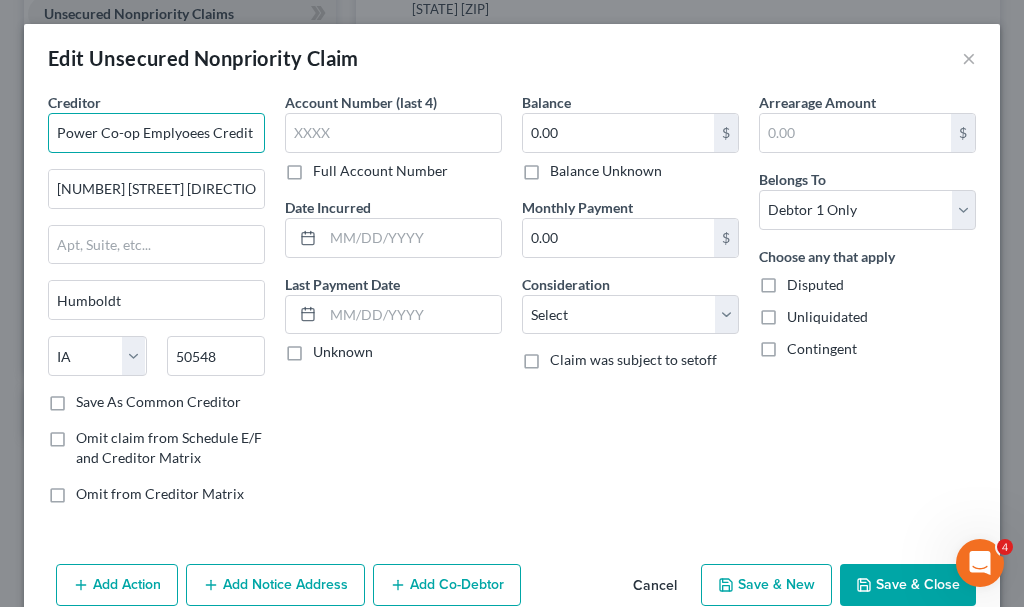 click on "Power Co-op Emplyoees Credit Union" at bounding box center (156, 133) 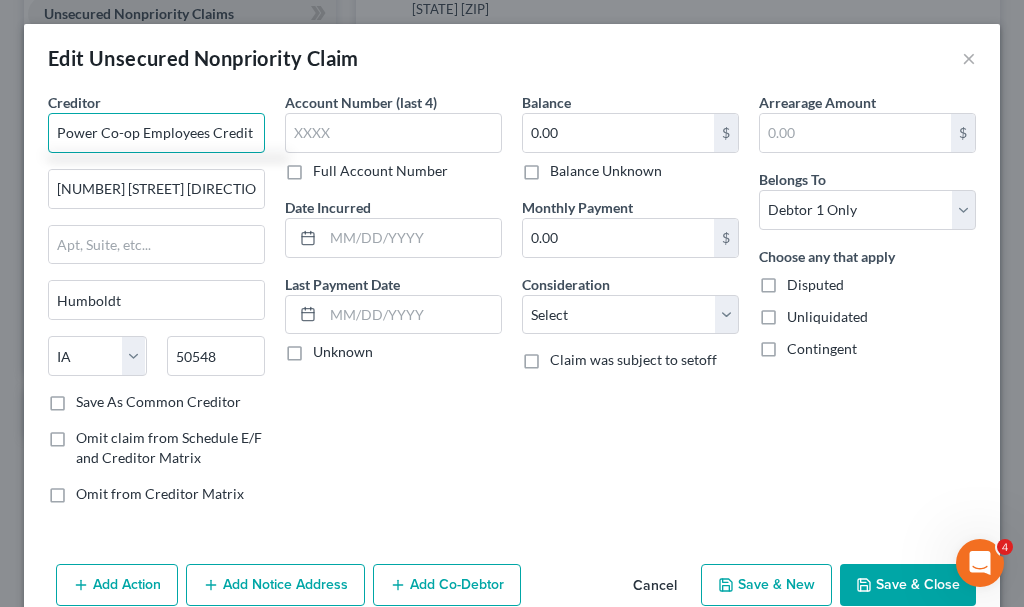 type on "Power Co-op Employees Credit Union" 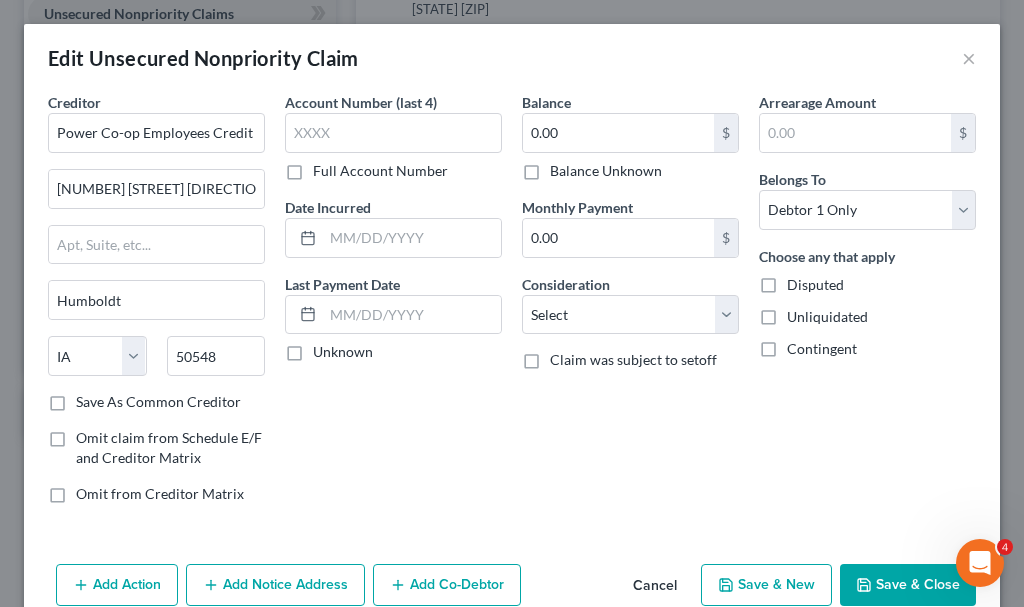 click 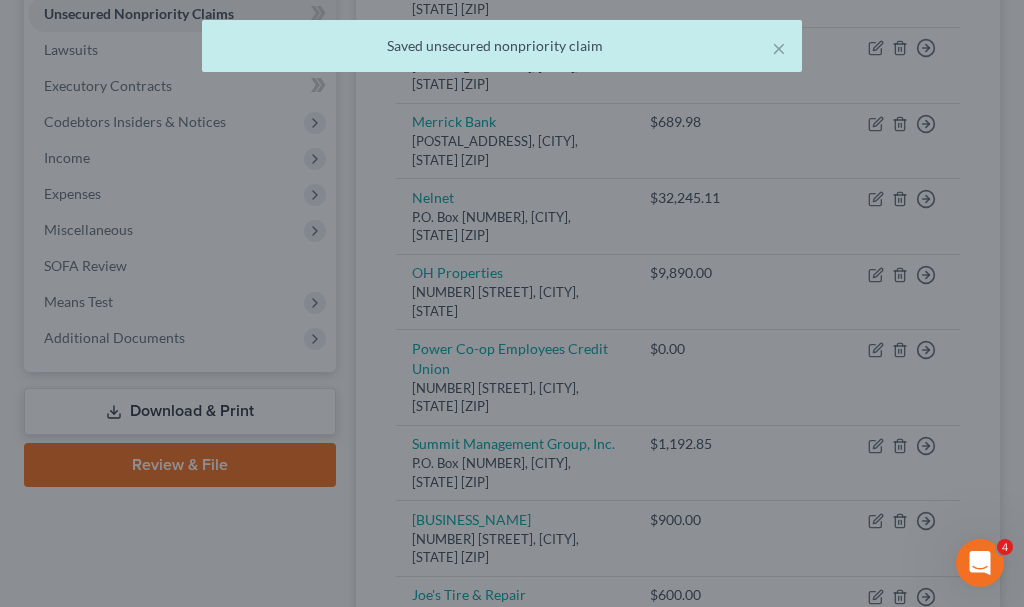 type on "0" 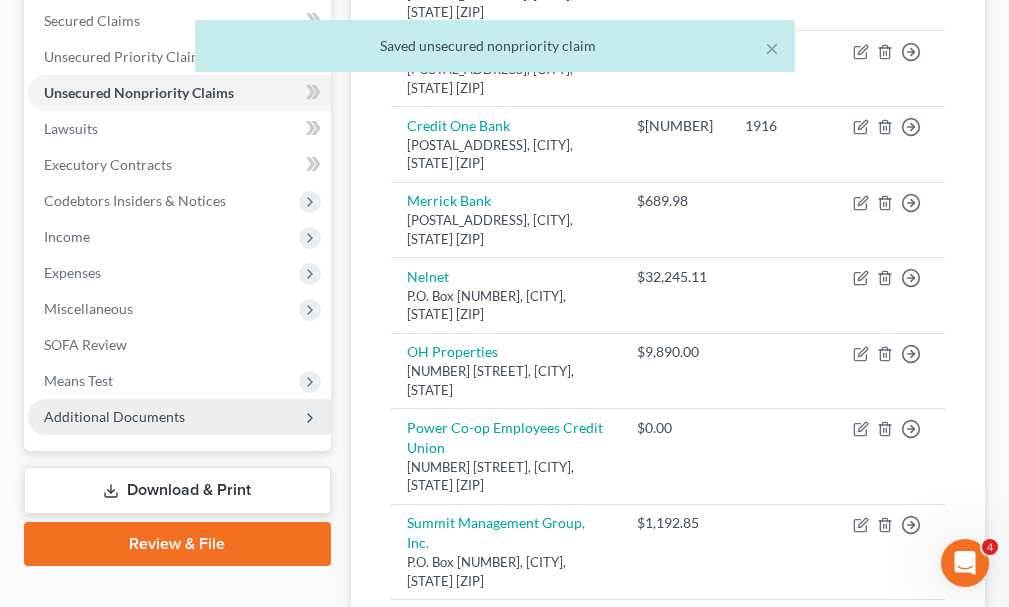 scroll, scrollTop: 200, scrollLeft: 0, axis: vertical 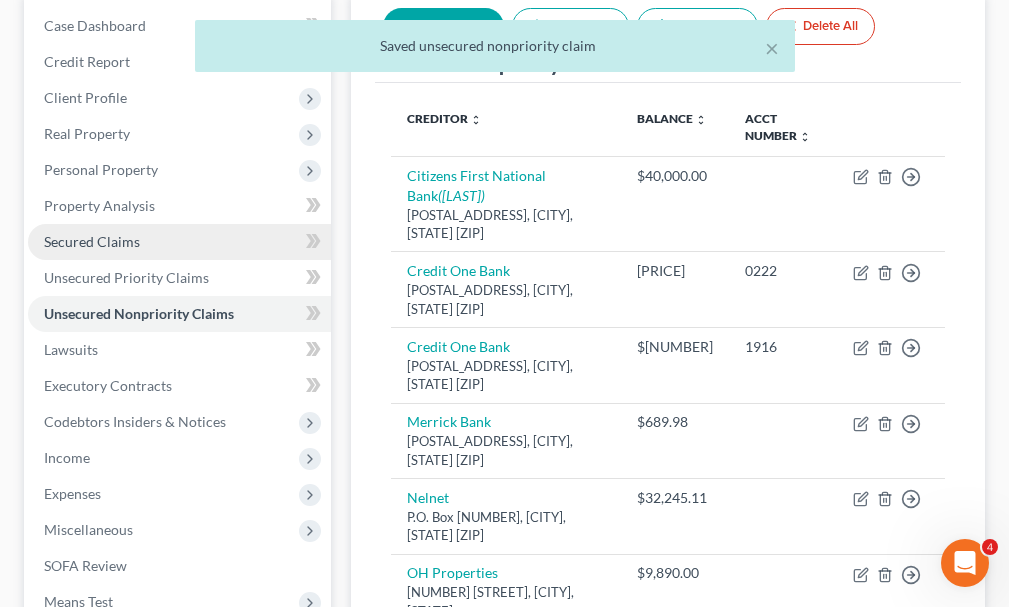 click on "Secured Claims" at bounding box center [92, 241] 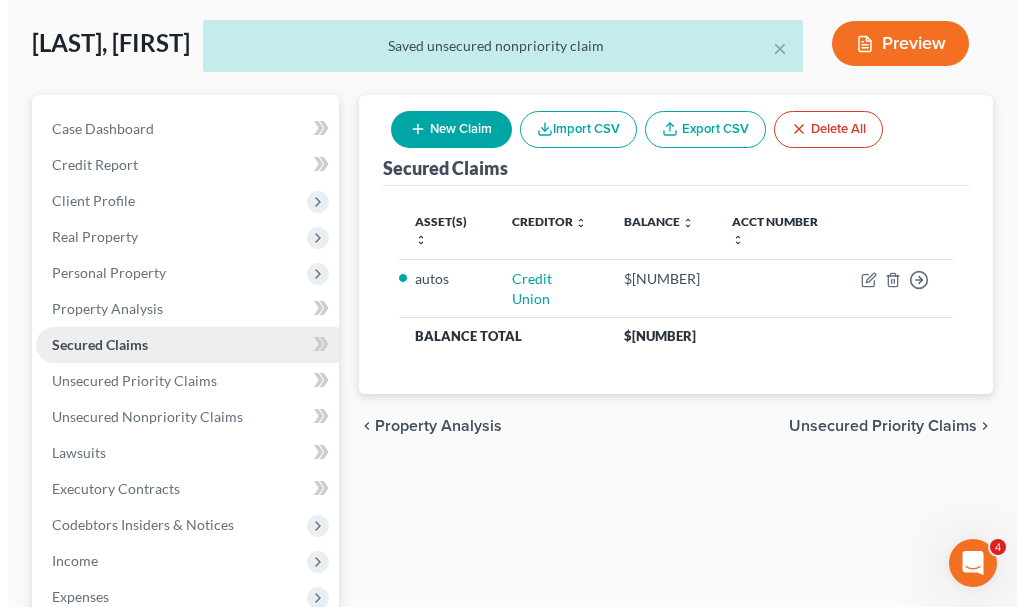 scroll, scrollTop: 0, scrollLeft: 0, axis: both 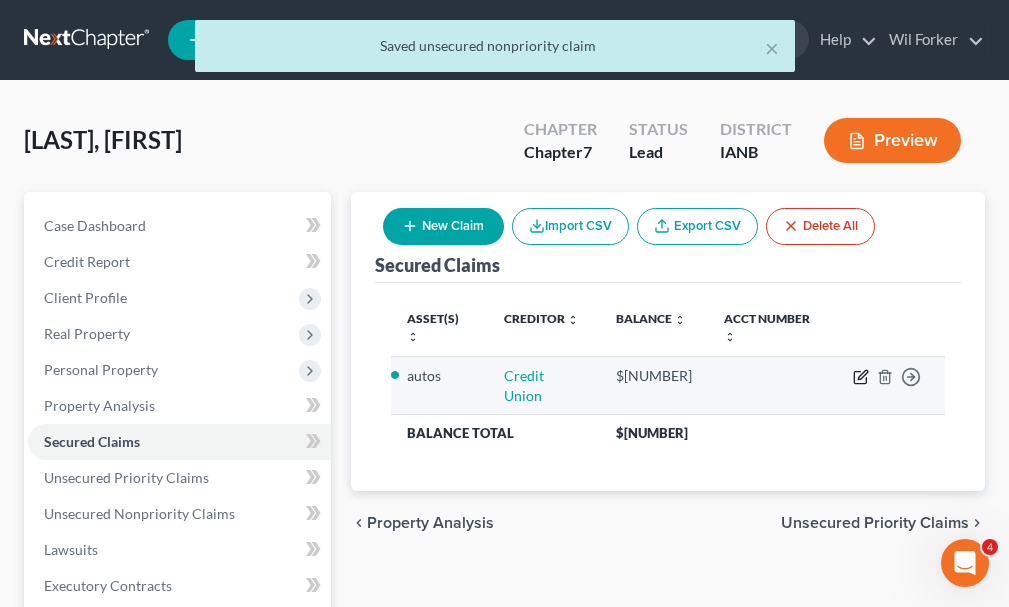 click 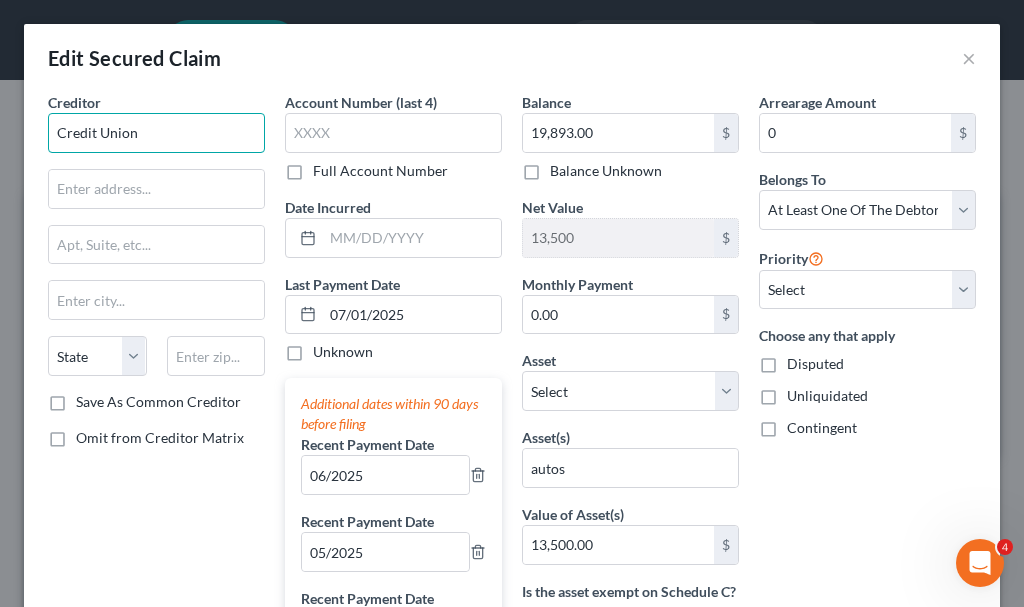 click on "Credit Union" at bounding box center (156, 133) 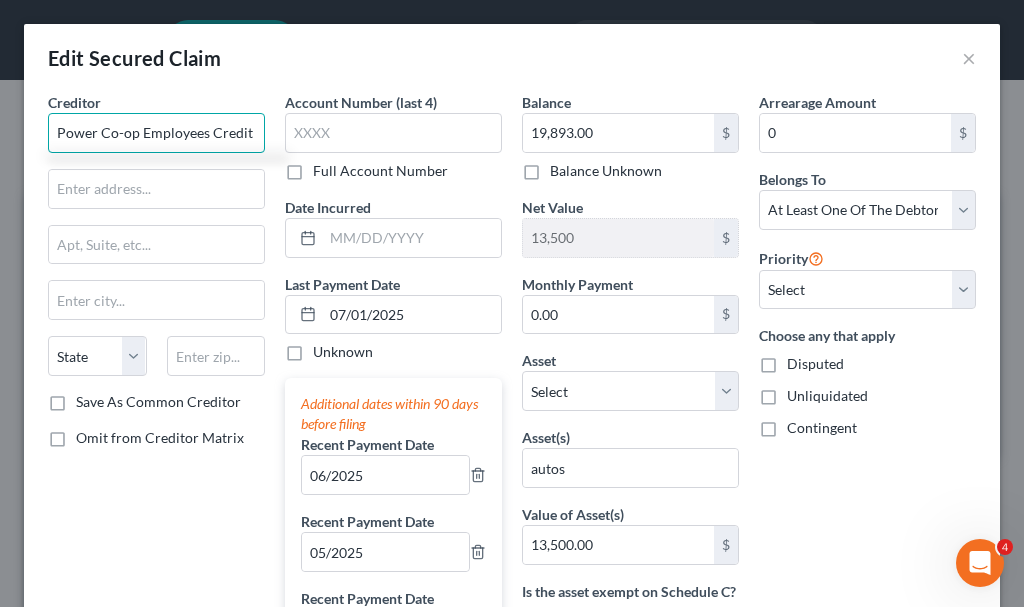 type on "Power Co-op Employees Credit Union" 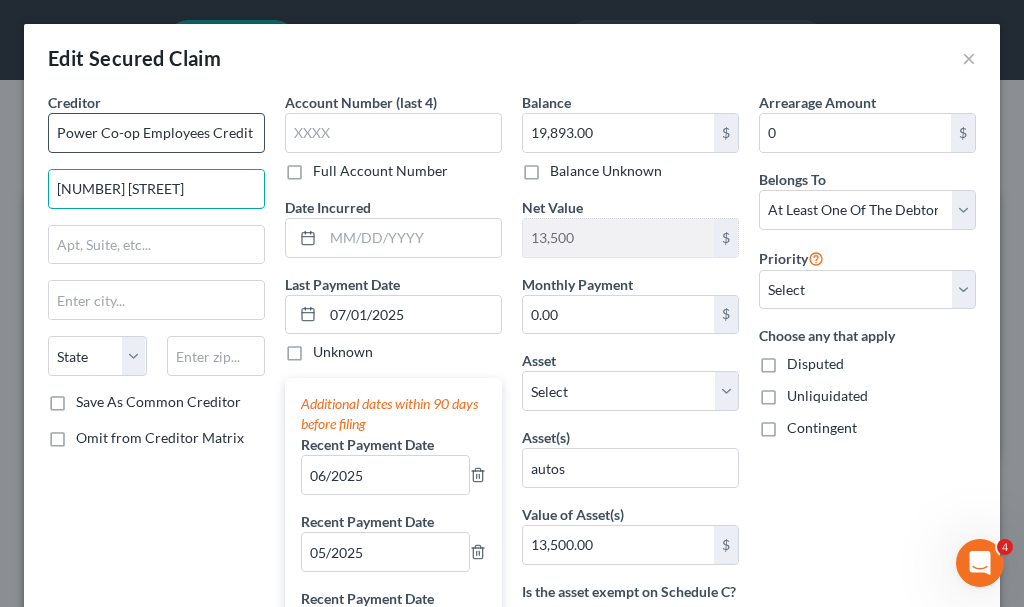 type on "[NUMBER] [STREET]" 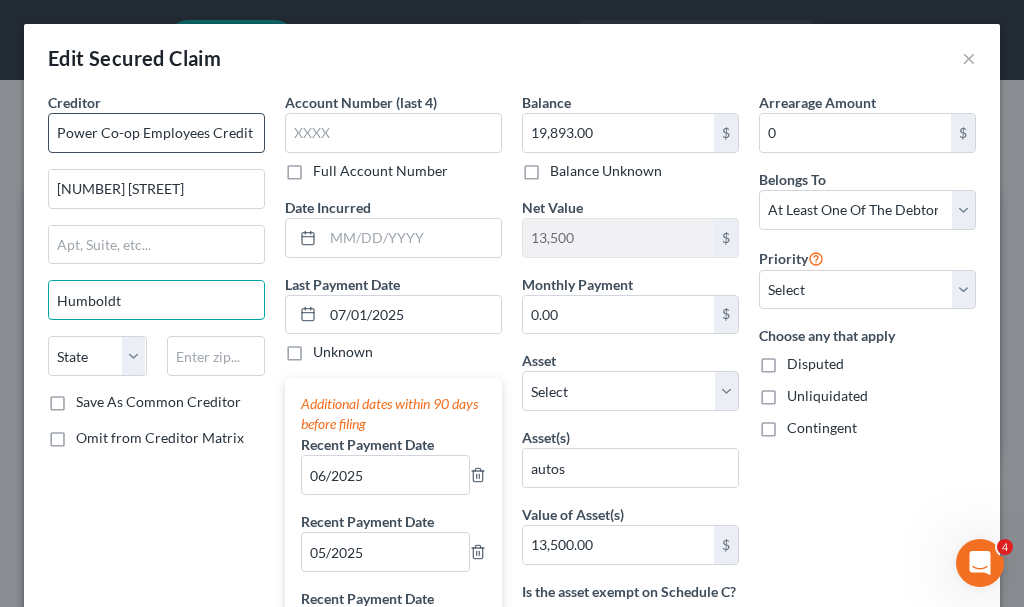 type on "Humboldt" 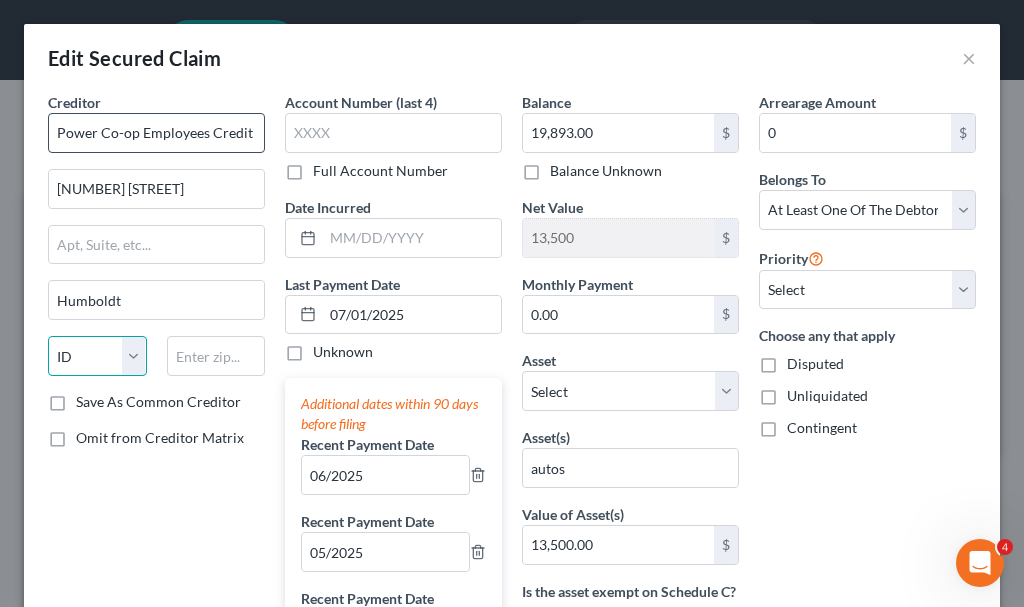 select on "16" 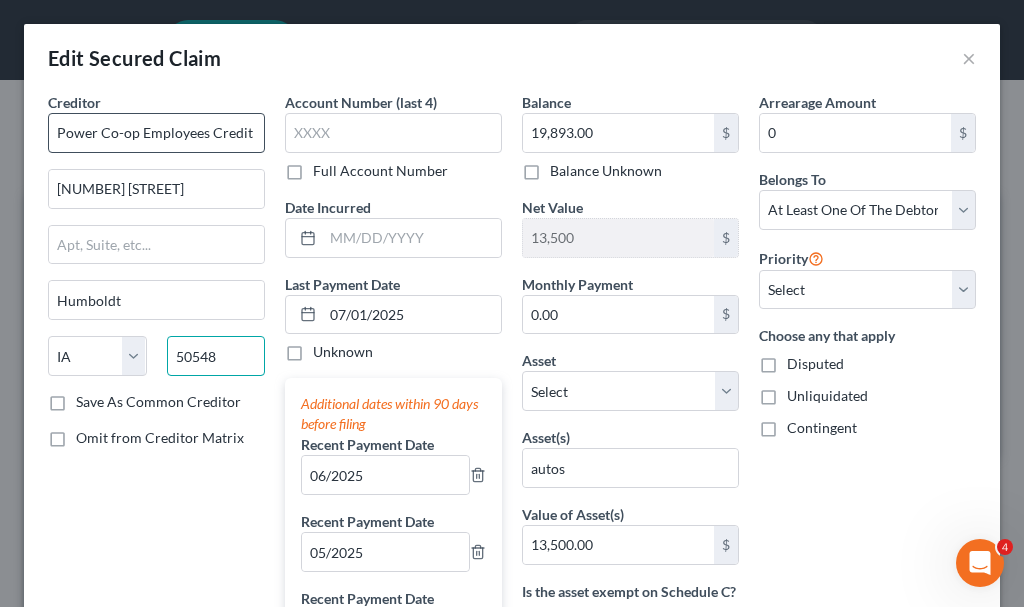 type on "50548" 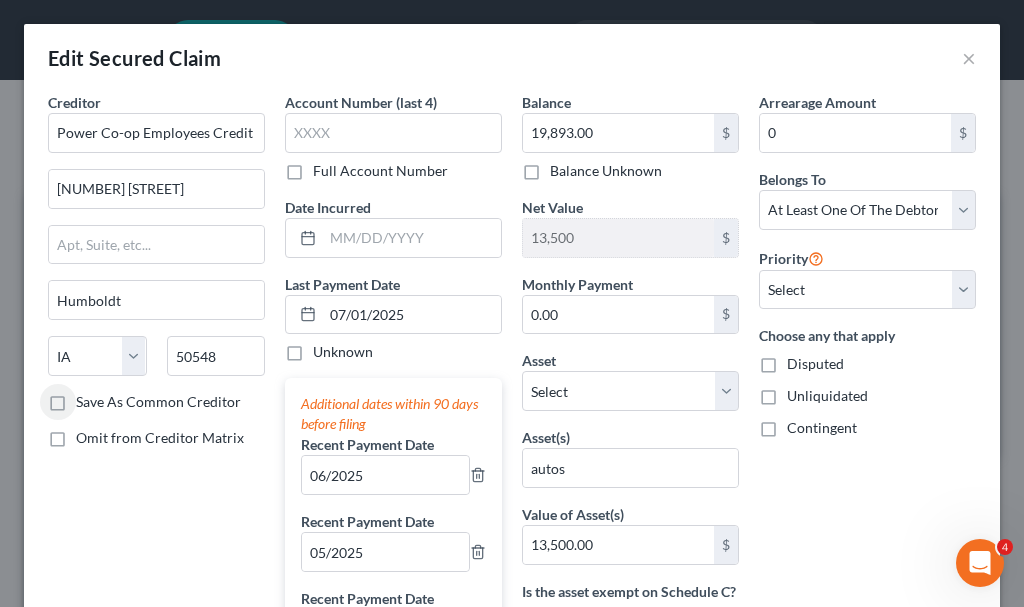 click on "Save As Common Creditor" at bounding box center (158, 402) 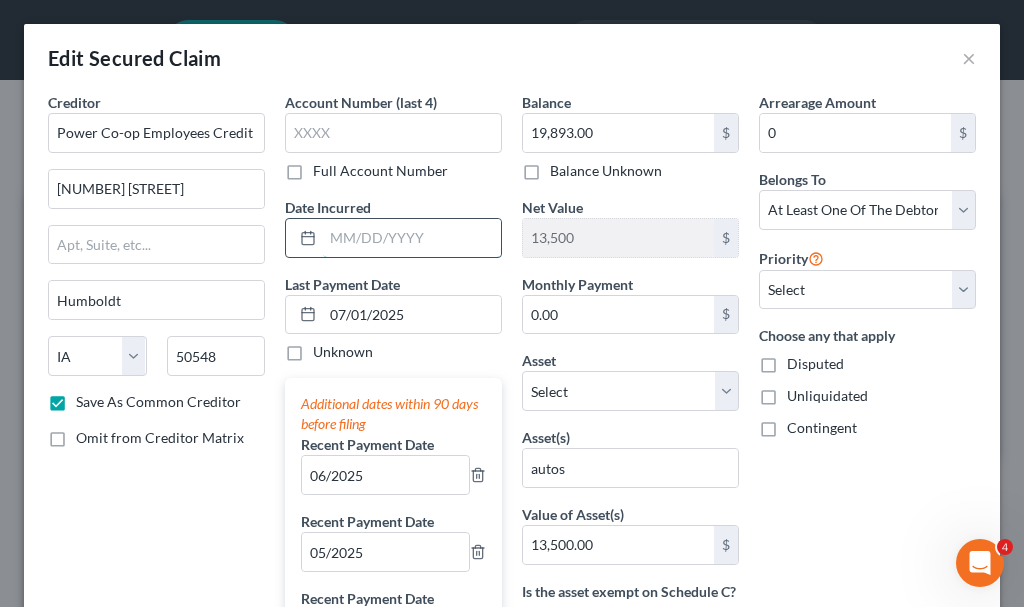 click at bounding box center [412, 238] 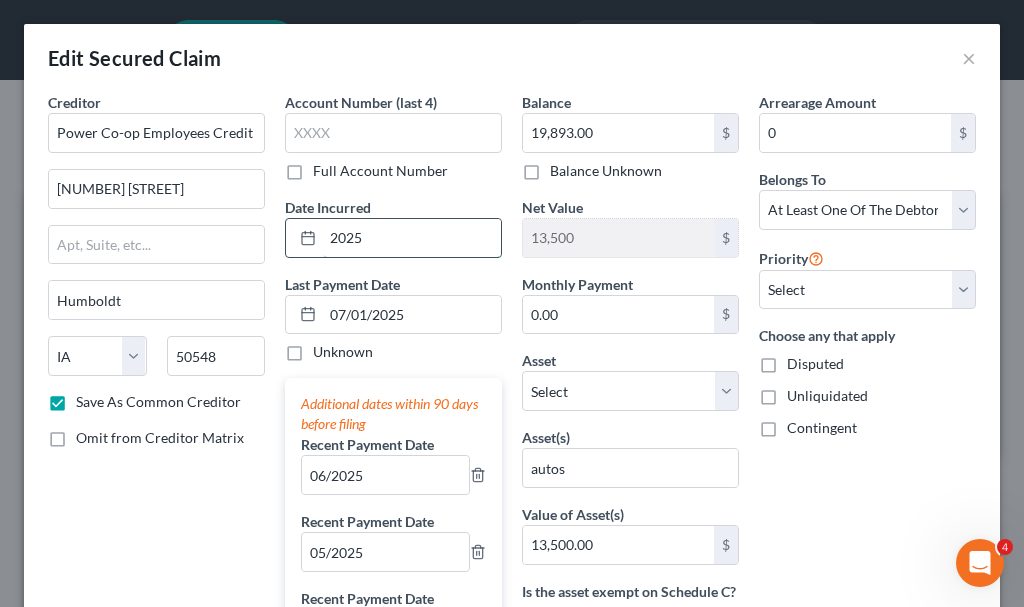 type on "2025" 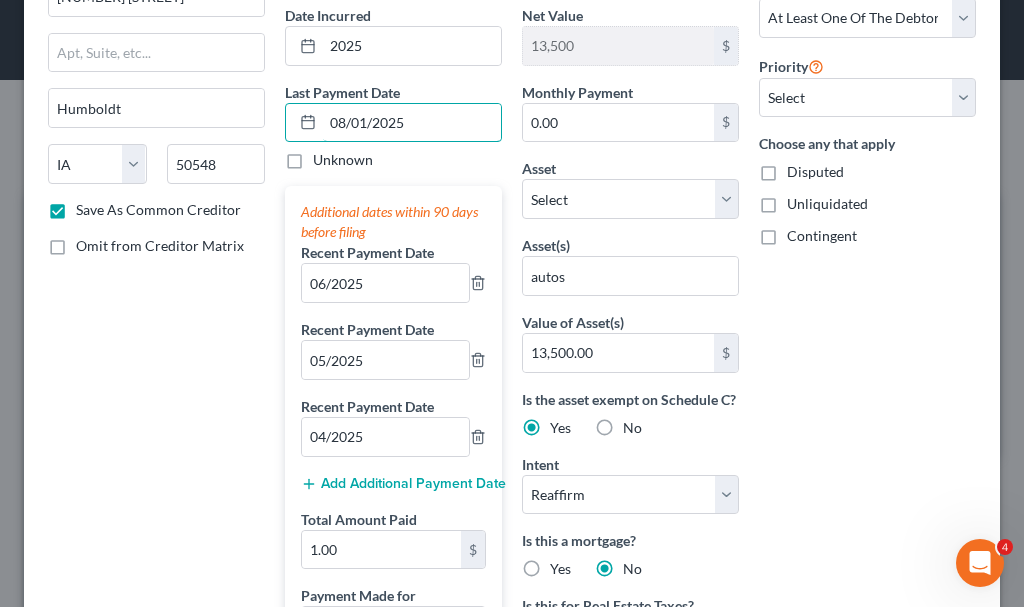 scroll, scrollTop: 300, scrollLeft: 0, axis: vertical 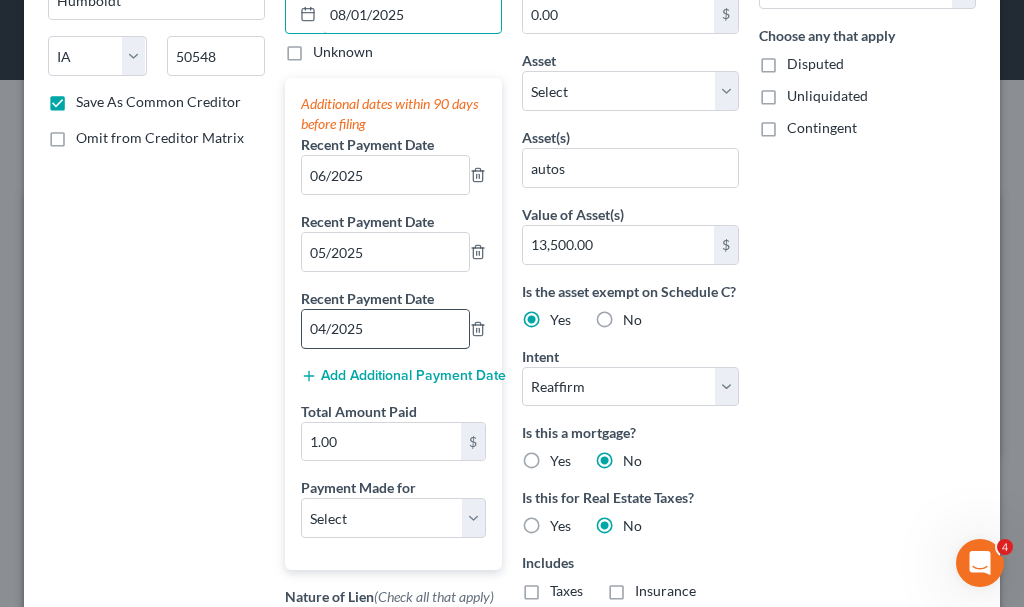type on "08/01/2025" 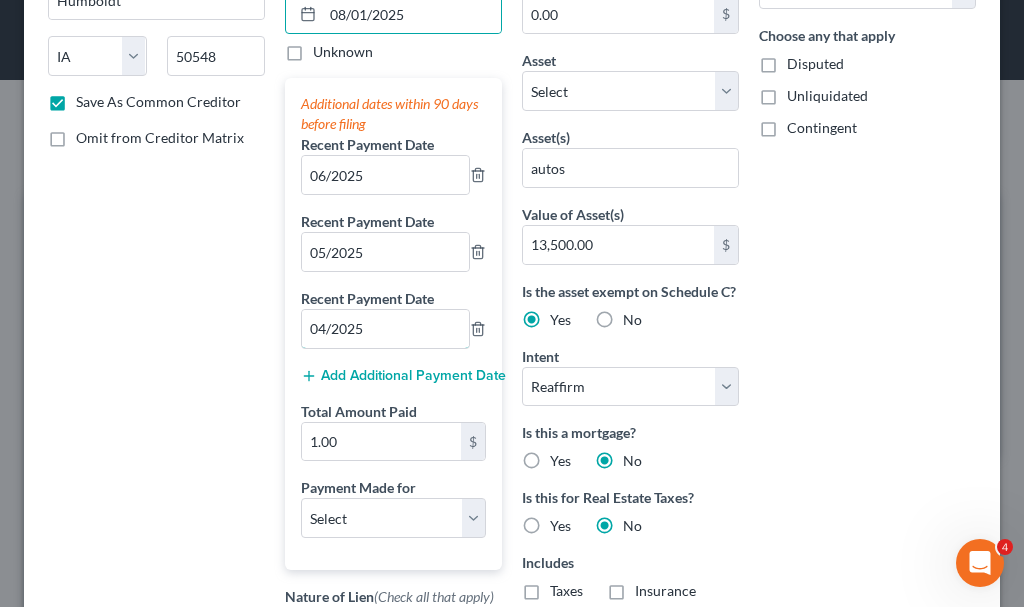 drag, startPoint x: 314, startPoint y: 333, endPoint x: 274, endPoint y: 370, distance: 54.48853 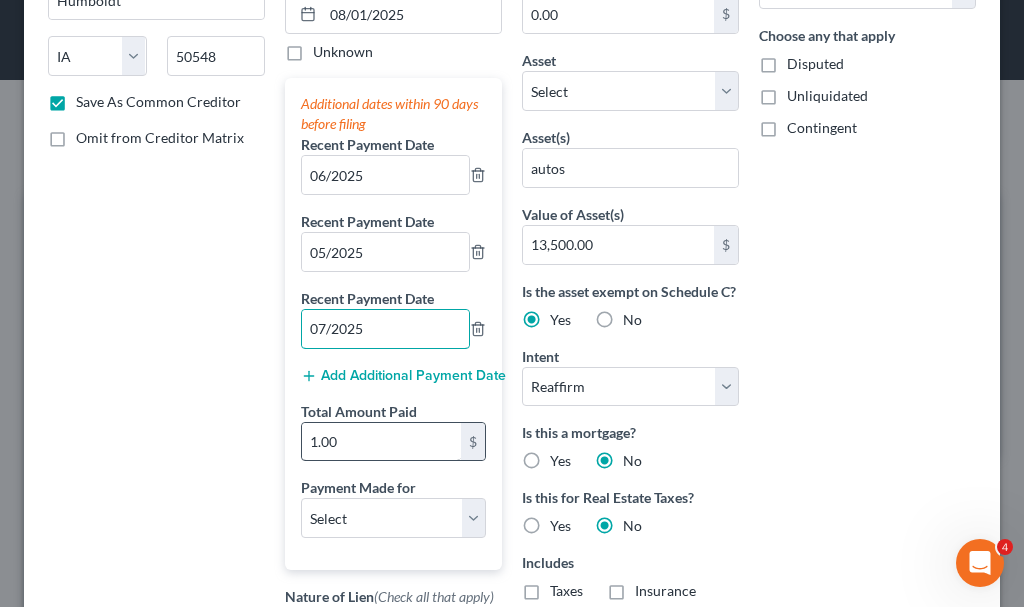 type on "07/2025" 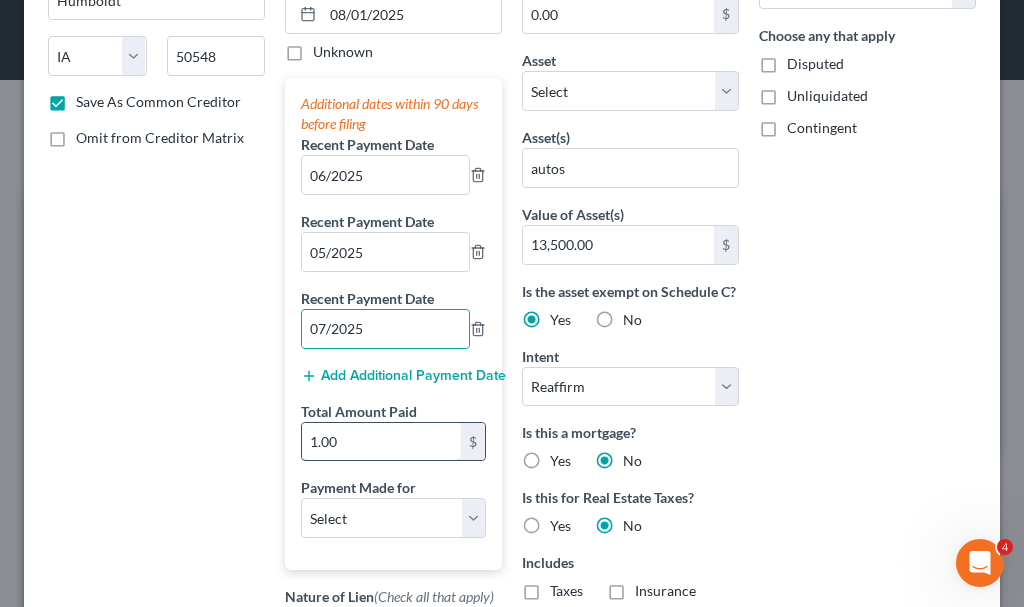 click on "1.00" at bounding box center [381, 442] 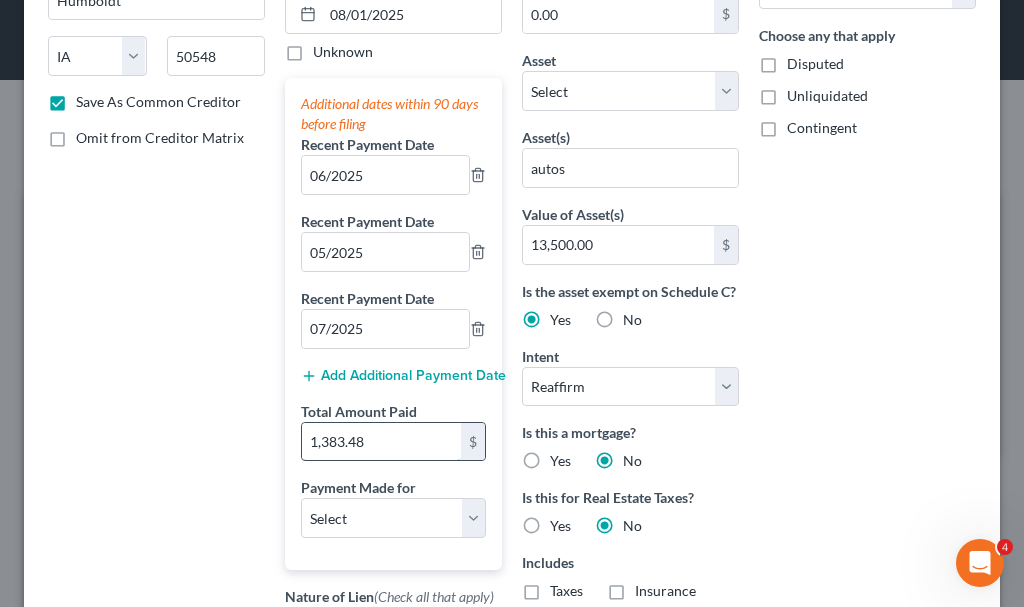 type on "1,383.48" 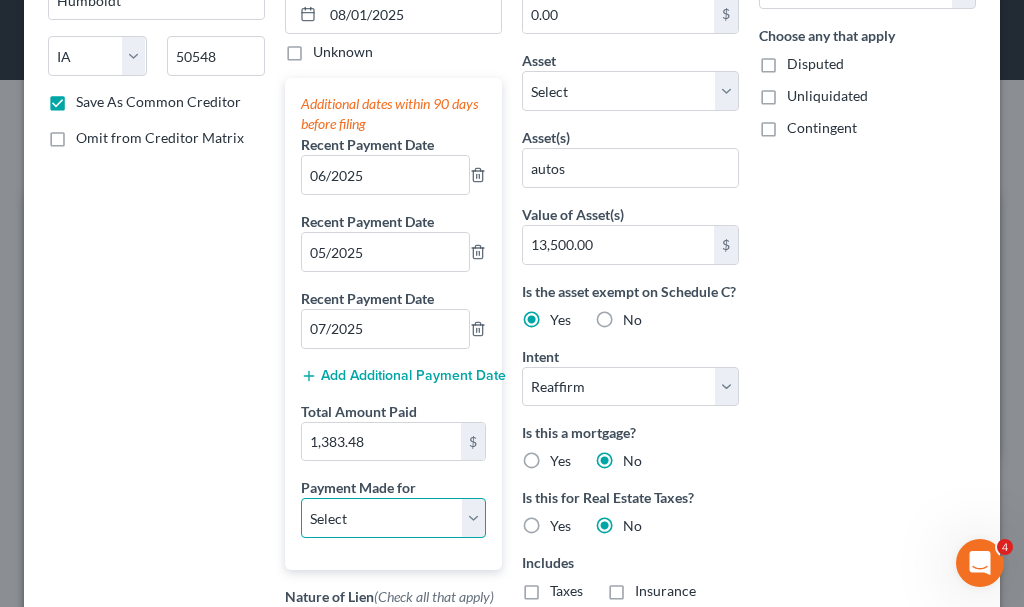 click on "Select Car Credit Card Loan Repayment Mortgage Other Suppliers Or Vendors" at bounding box center [393, 518] 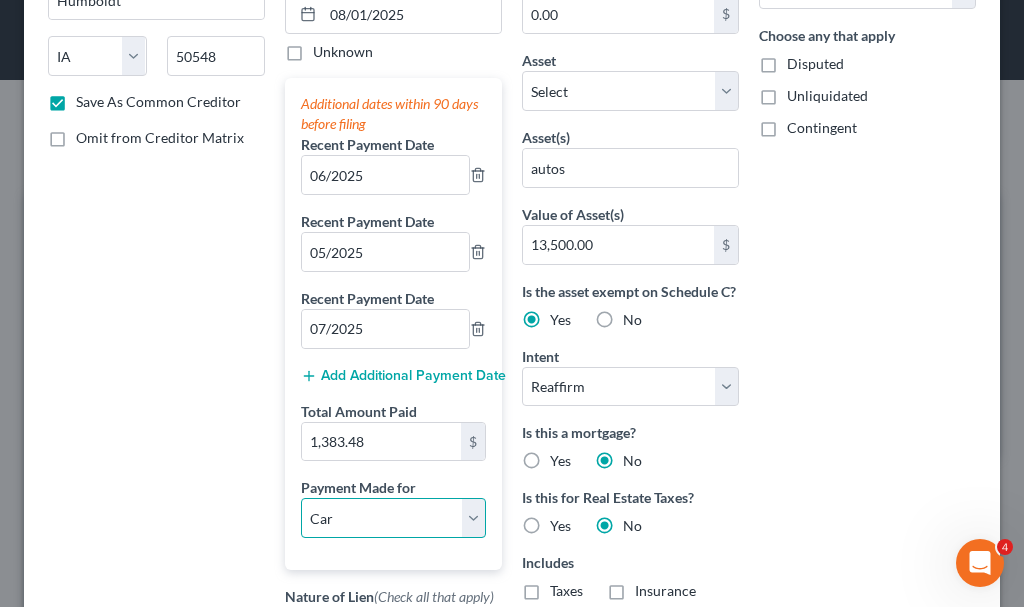 click on "Select Car Credit Card Loan Repayment Mortgage Other Suppliers Or Vendors" at bounding box center (393, 518) 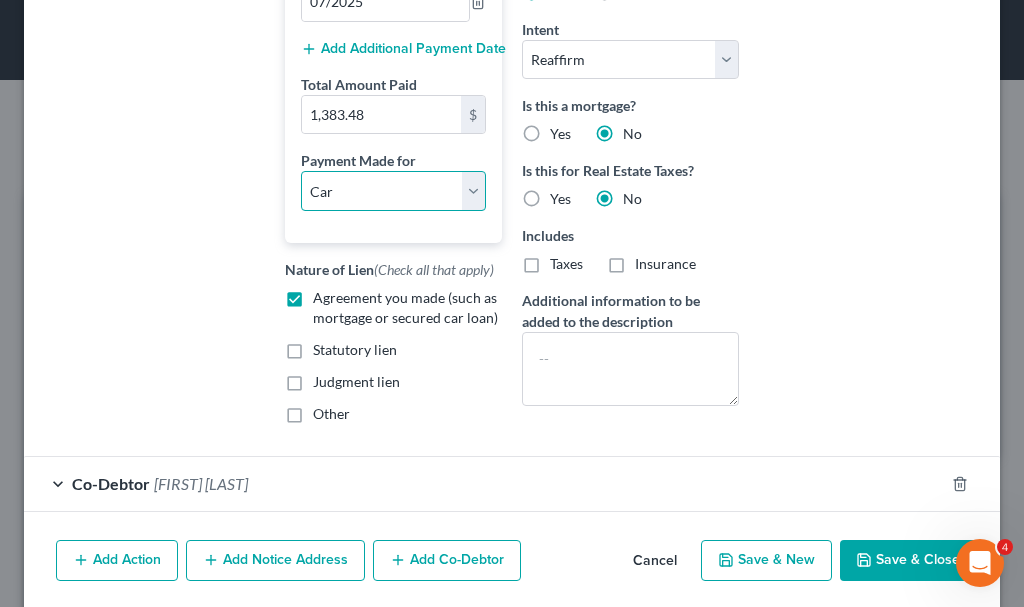 scroll, scrollTop: 660, scrollLeft: 0, axis: vertical 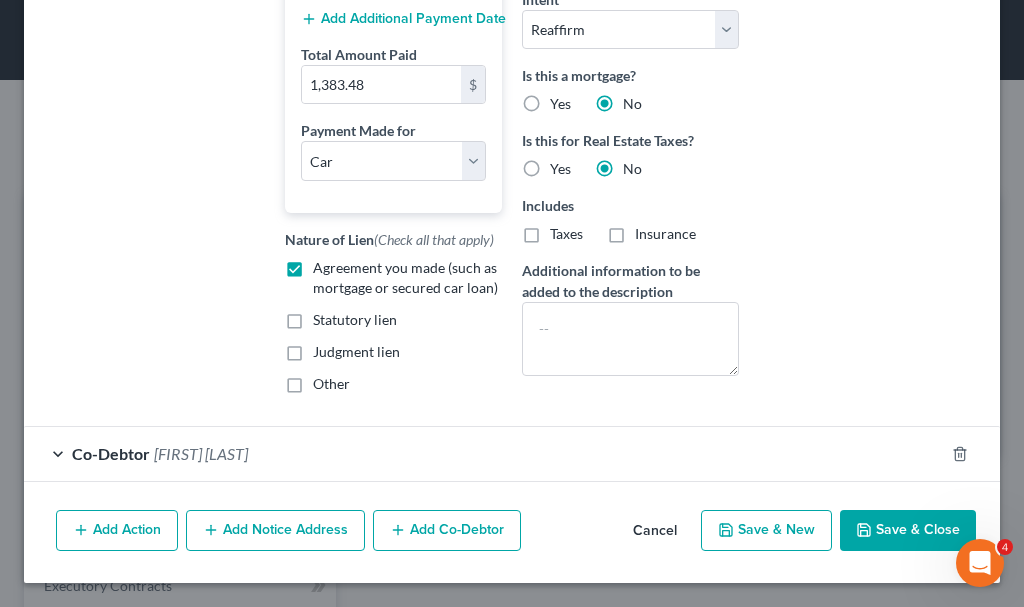 click on "Save & Close" at bounding box center [908, 531] 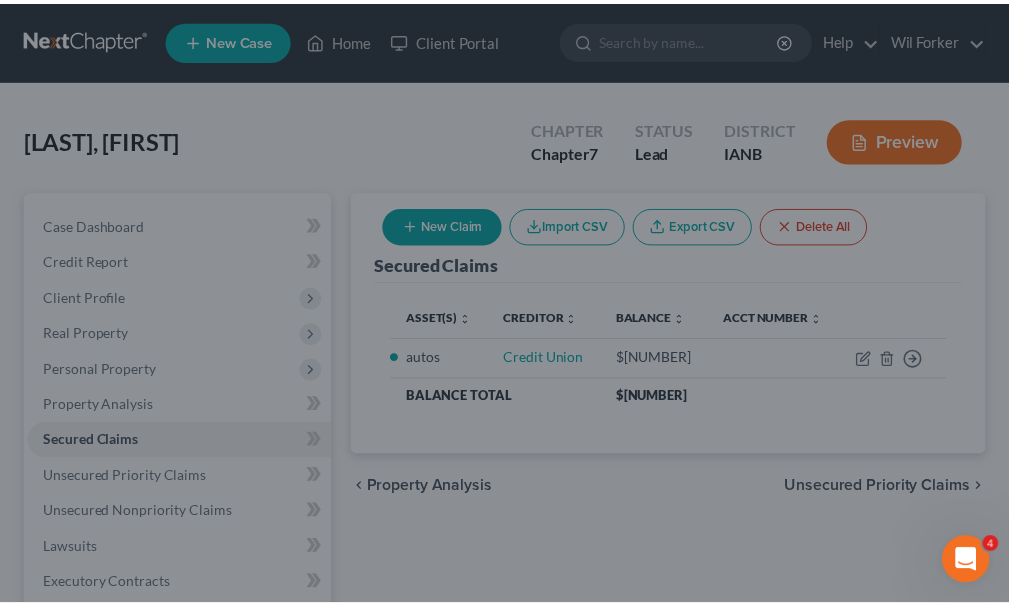 scroll, scrollTop: 657, scrollLeft: 0, axis: vertical 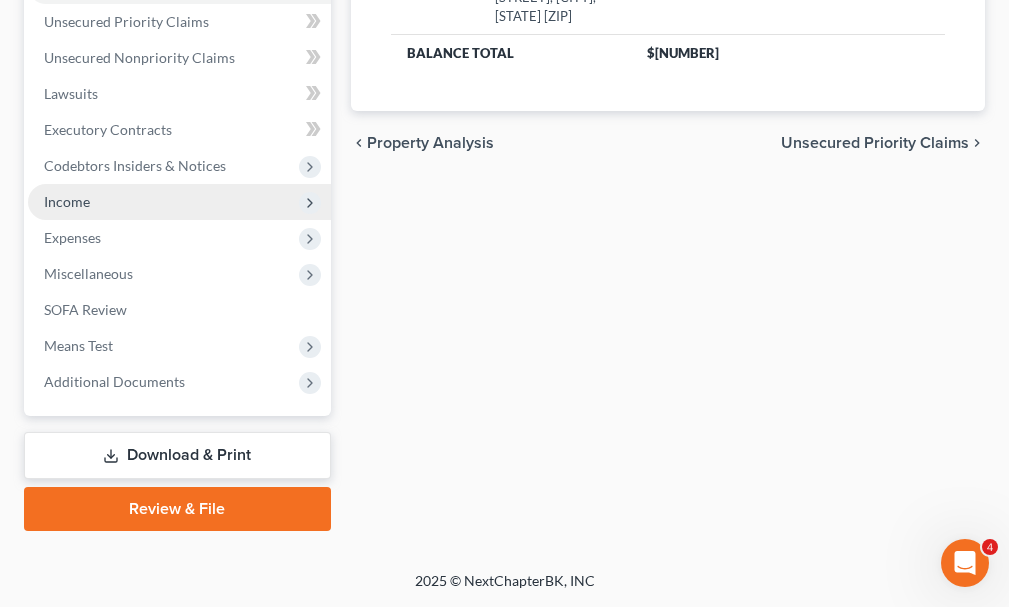 click on "Income" at bounding box center (67, 201) 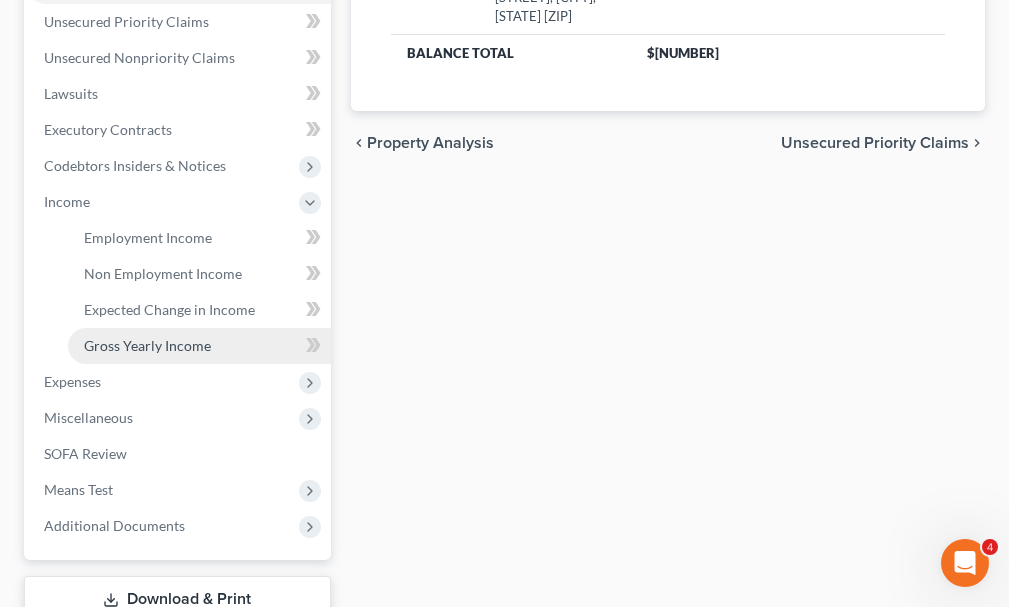 click on "Gross Yearly Income" at bounding box center [147, 345] 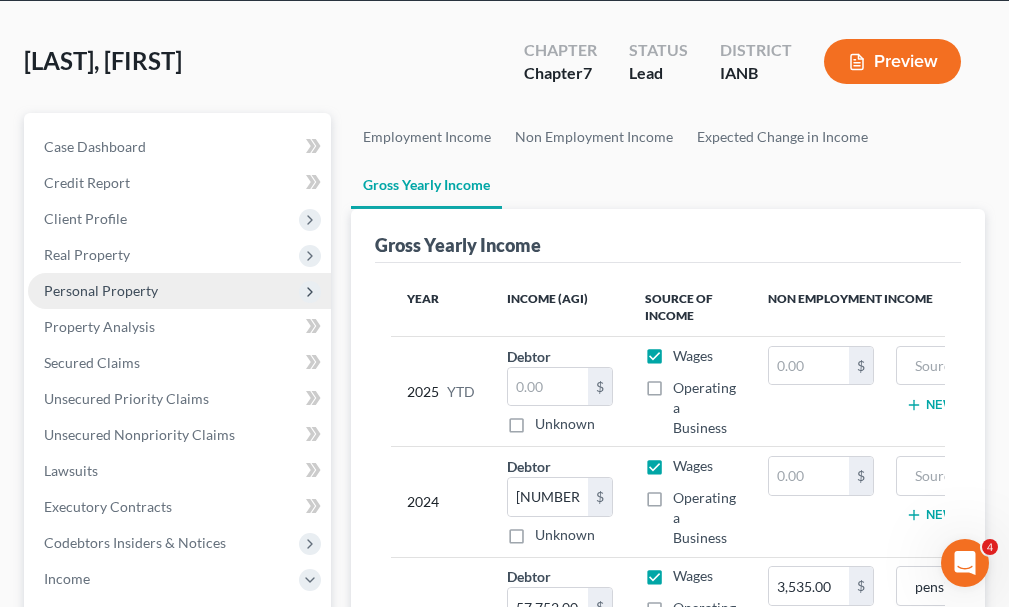 scroll, scrollTop: 0, scrollLeft: 0, axis: both 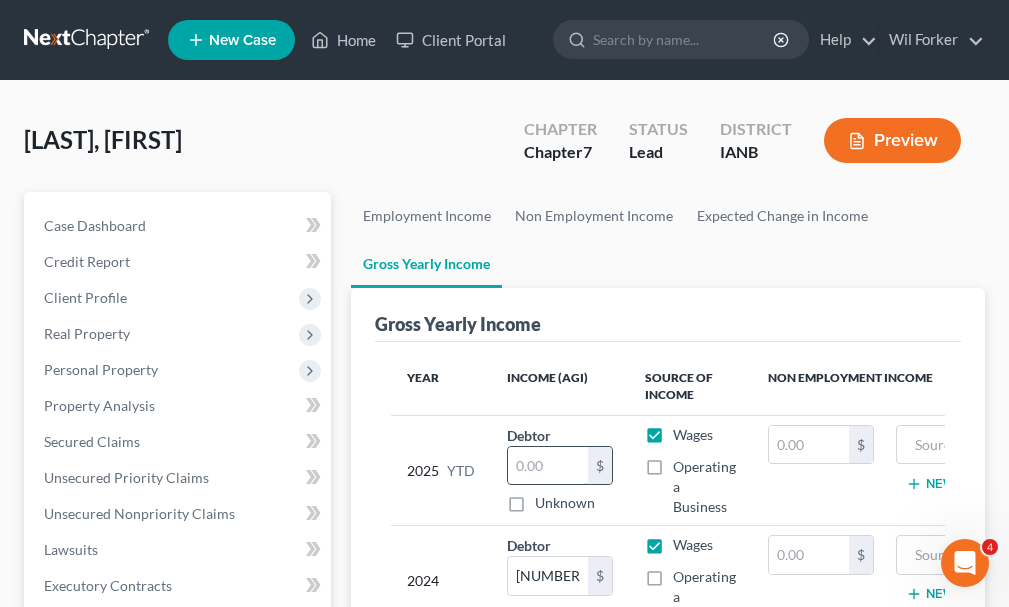 click at bounding box center (548, 466) 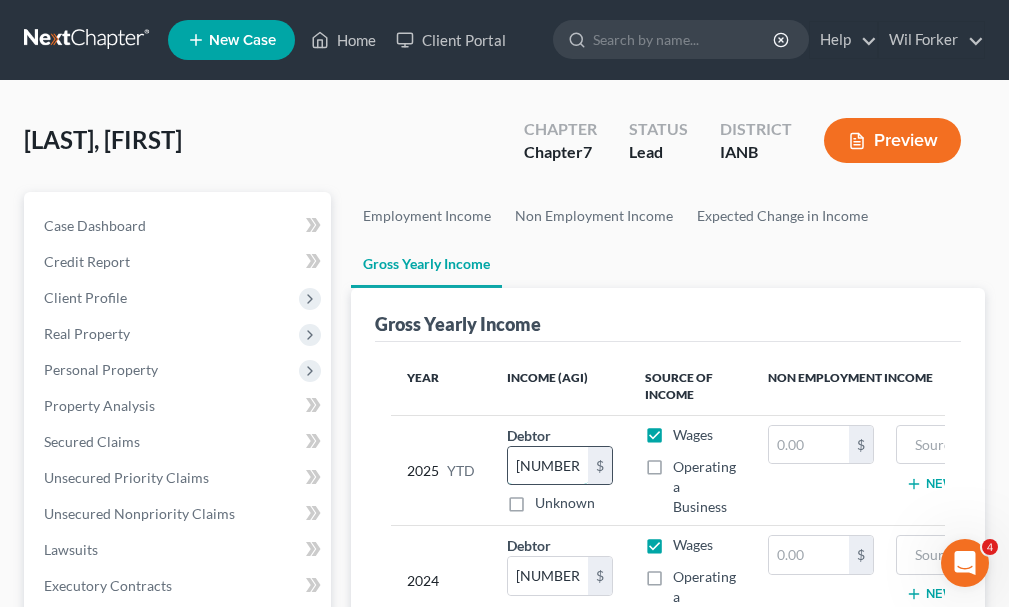 type on "[NUMBER]" 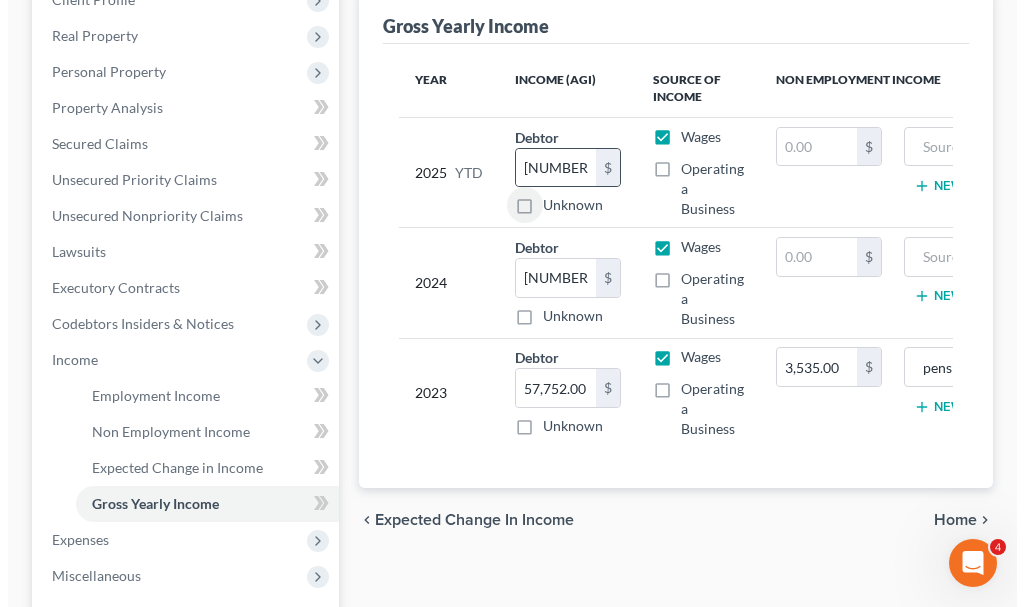 scroll, scrollTop: 300, scrollLeft: 0, axis: vertical 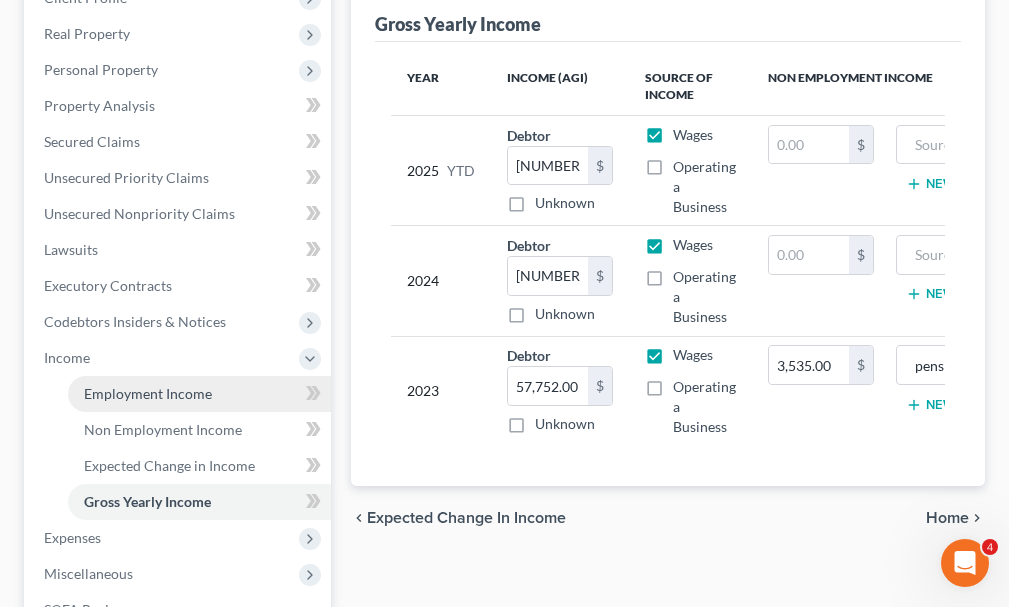 click on "Employment Income" at bounding box center [148, 393] 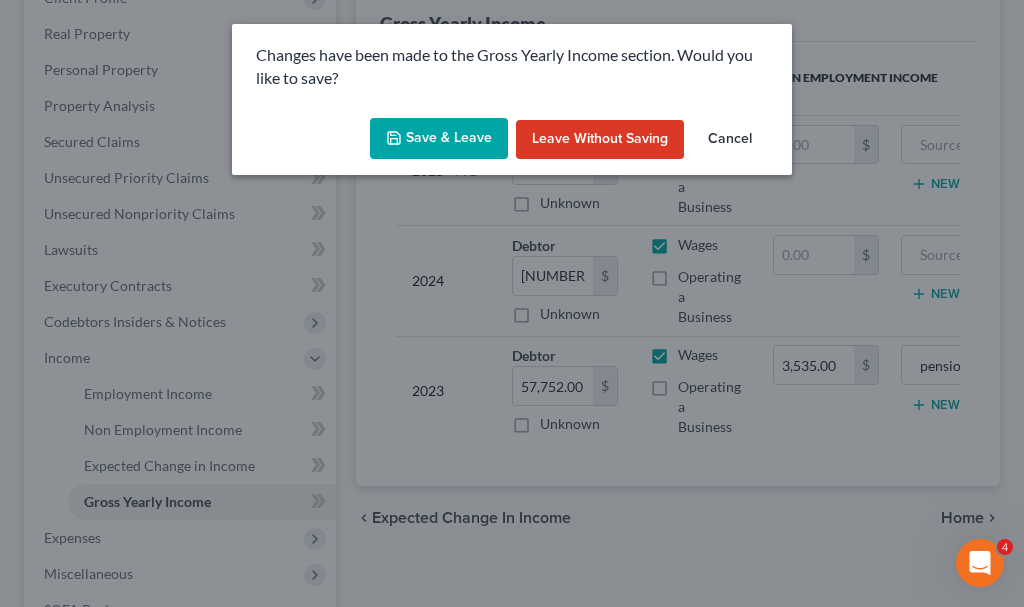 click on "Save & Leave" at bounding box center (439, 139) 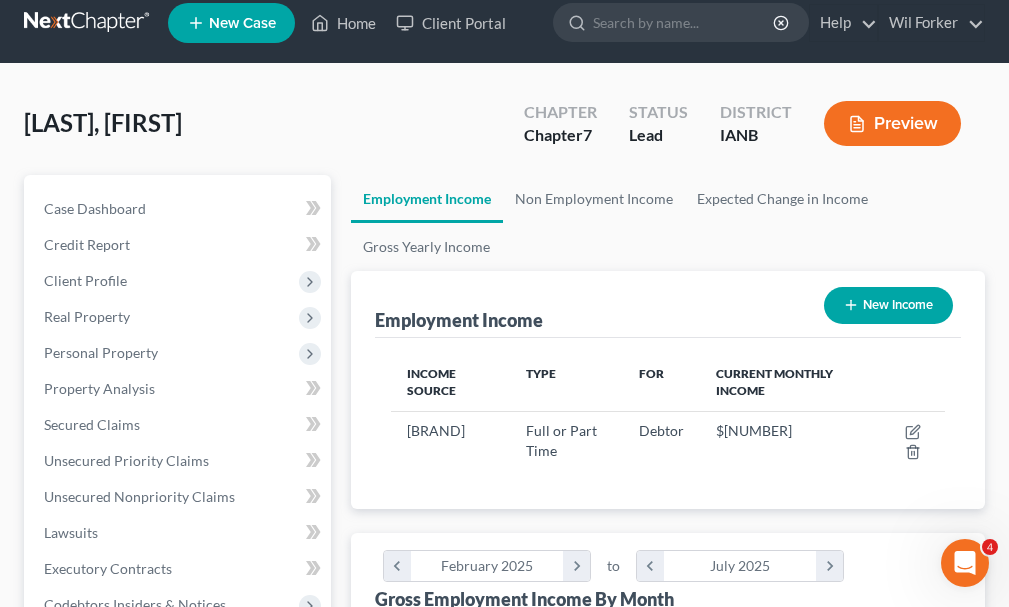 scroll, scrollTop: 0, scrollLeft: 0, axis: both 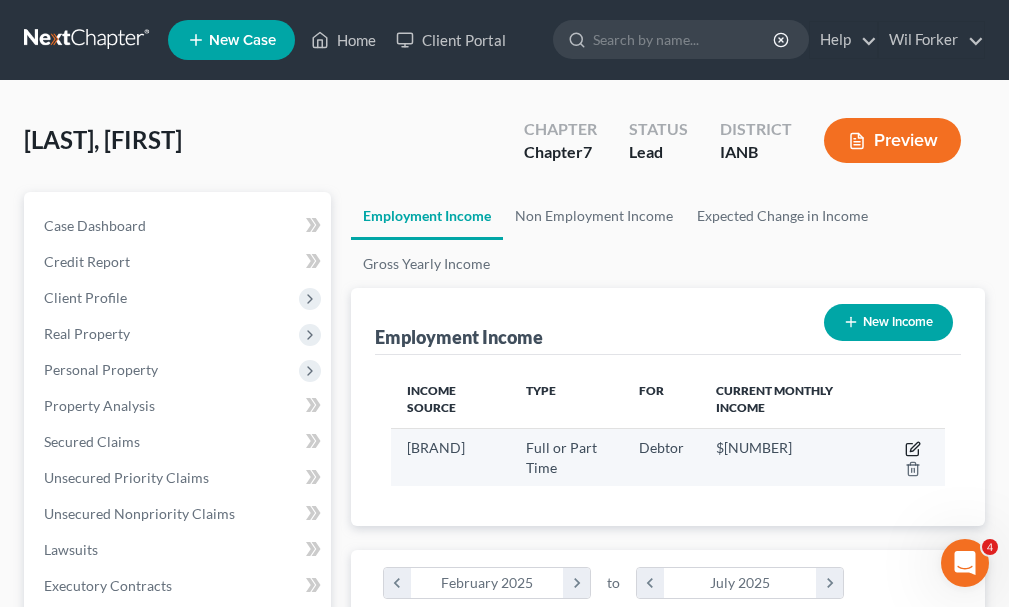 click 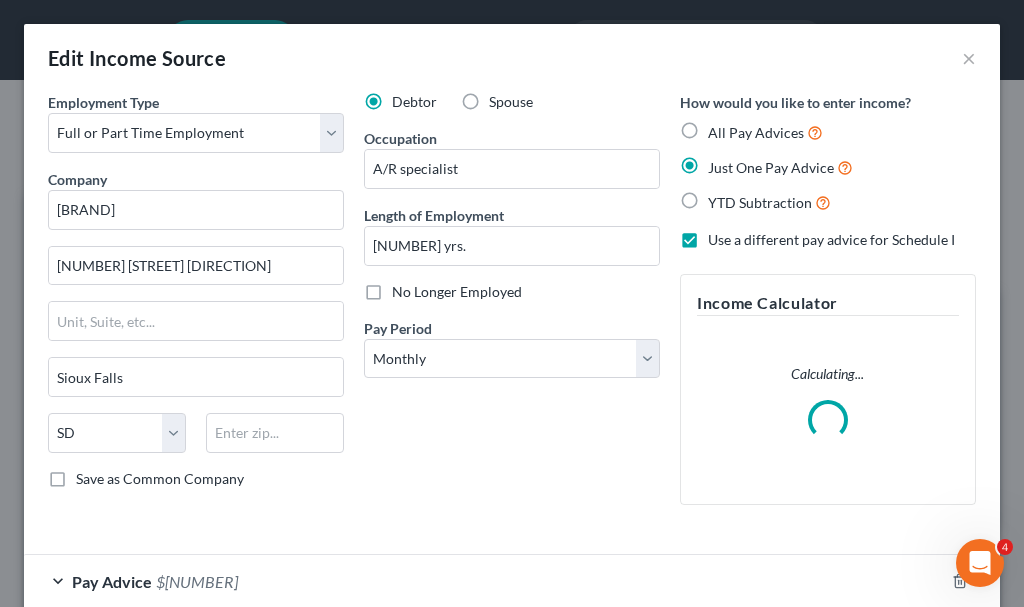 scroll, scrollTop: 999718, scrollLeft: 999396, axis: both 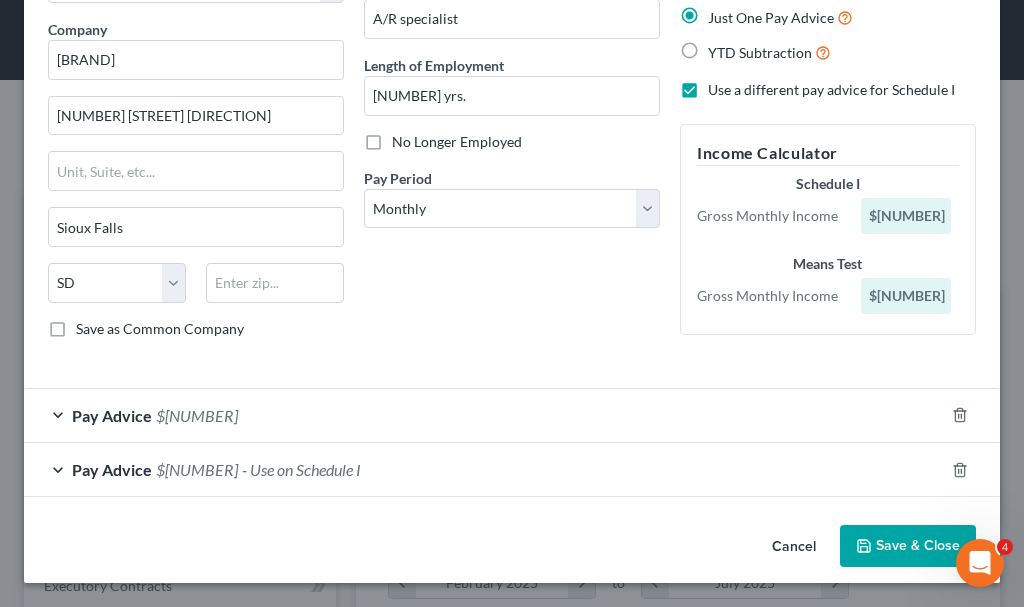 click on "Save & Close" at bounding box center [908, 546] 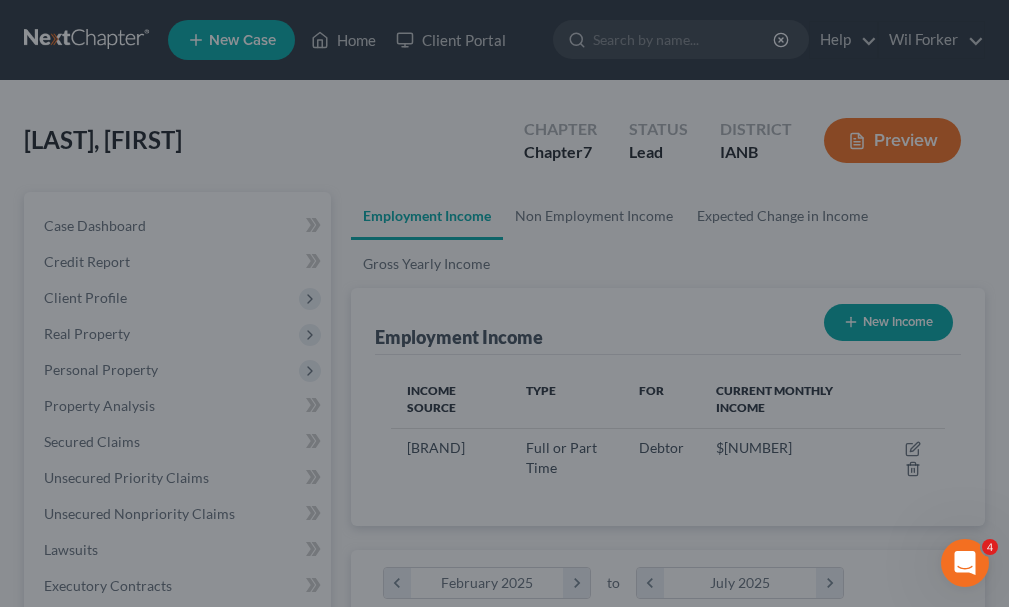 scroll, scrollTop: 277, scrollLeft: 594, axis: both 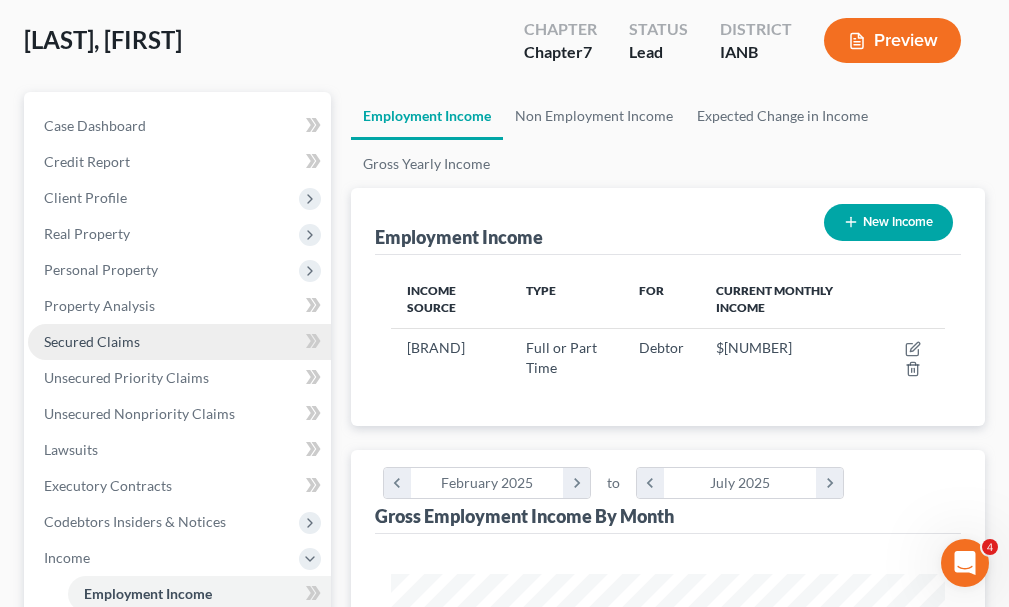 click on "Secured Claims" at bounding box center [92, 341] 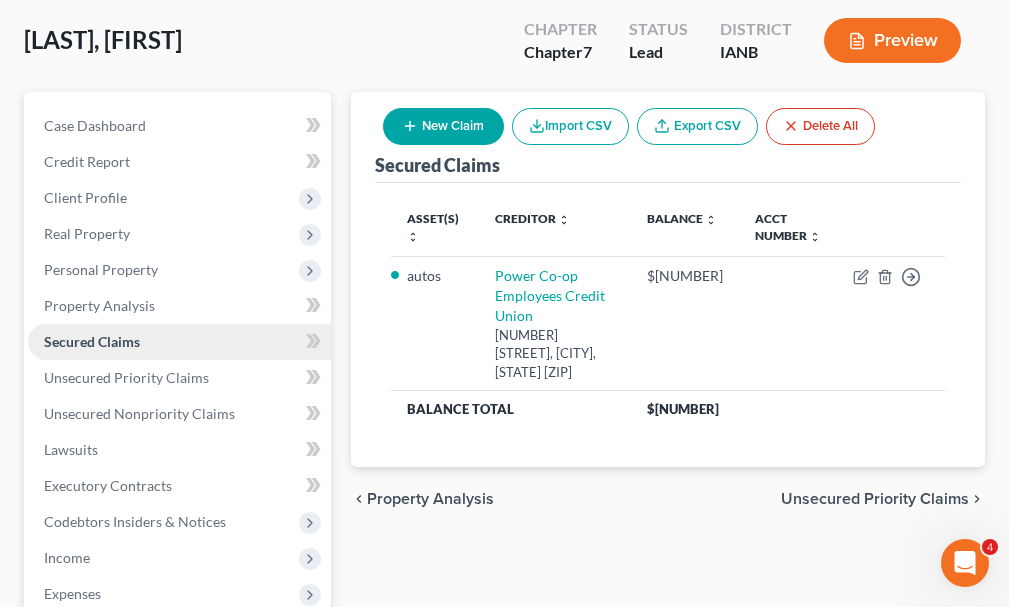 scroll, scrollTop: 0, scrollLeft: 0, axis: both 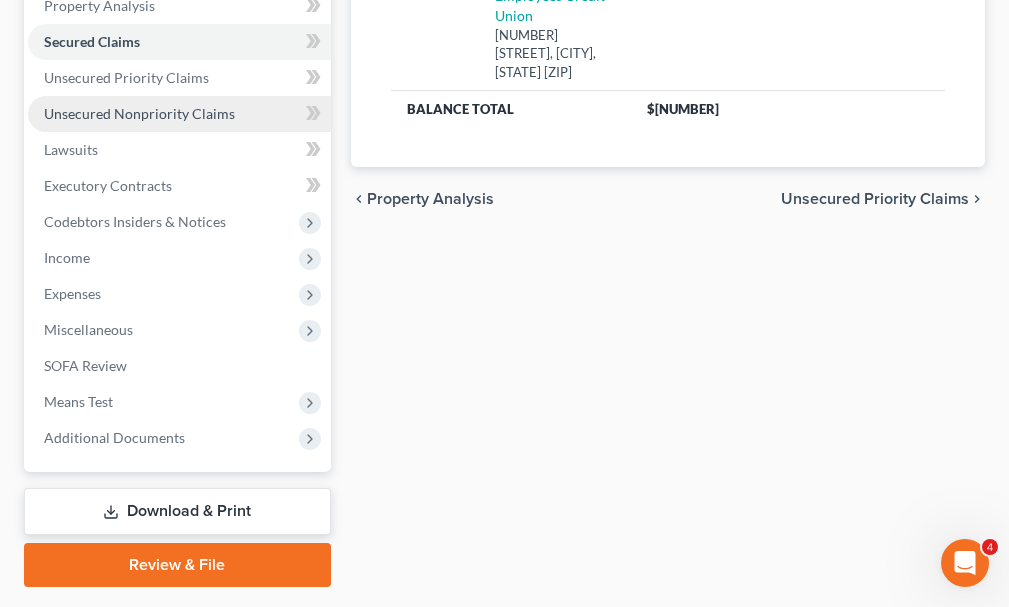 click on "Unsecured Nonpriority Claims" at bounding box center [139, 113] 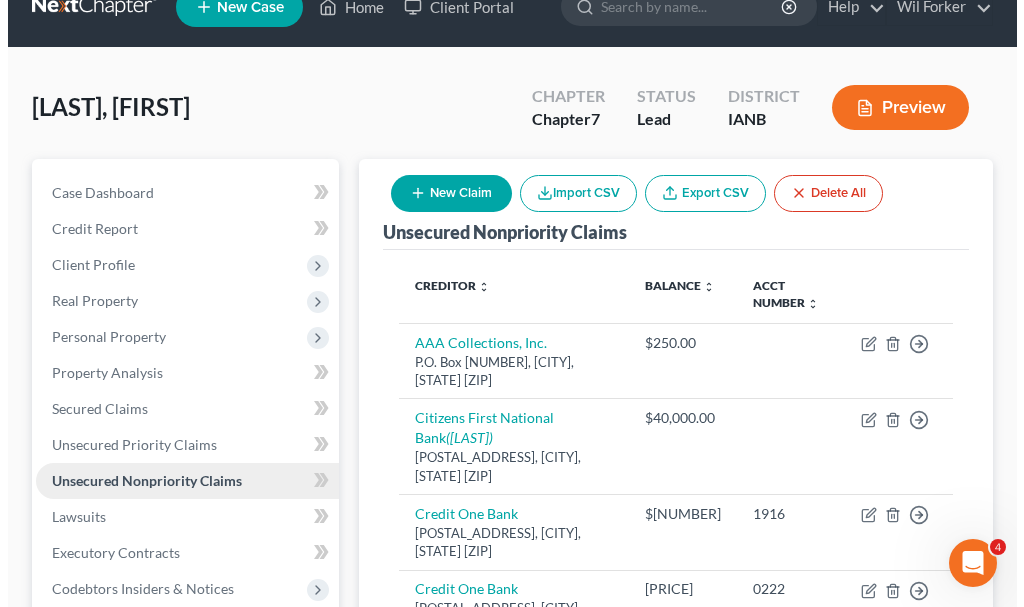 scroll, scrollTop: 0, scrollLeft: 0, axis: both 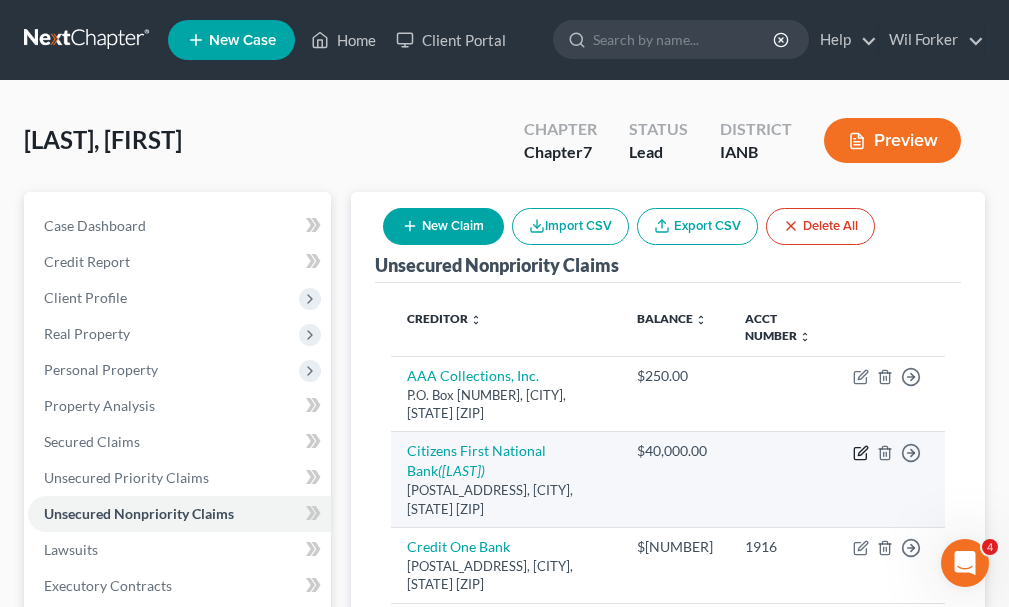 click 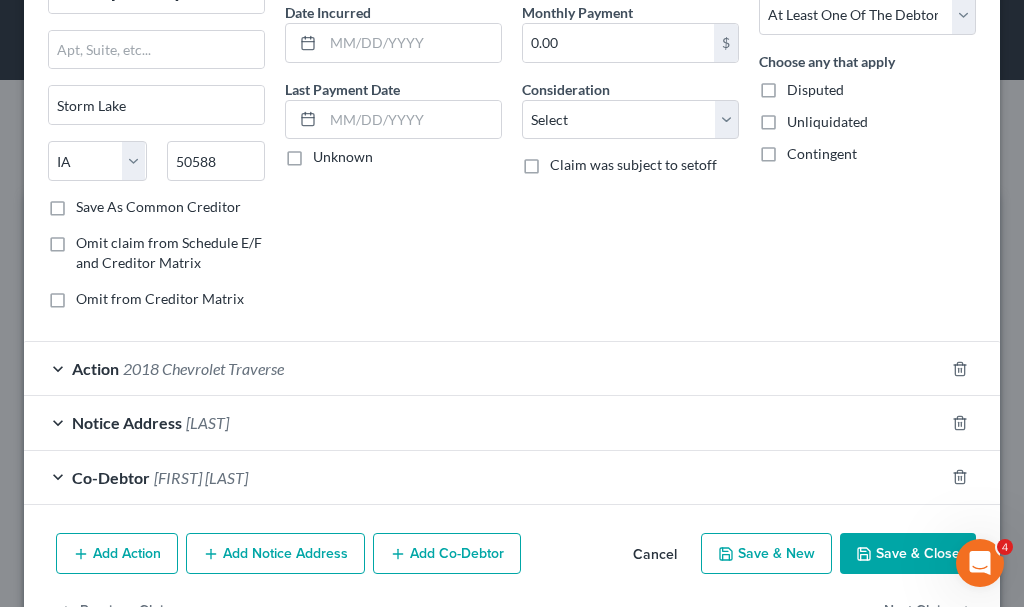 scroll, scrollTop: 260, scrollLeft: 0, axis: vertical 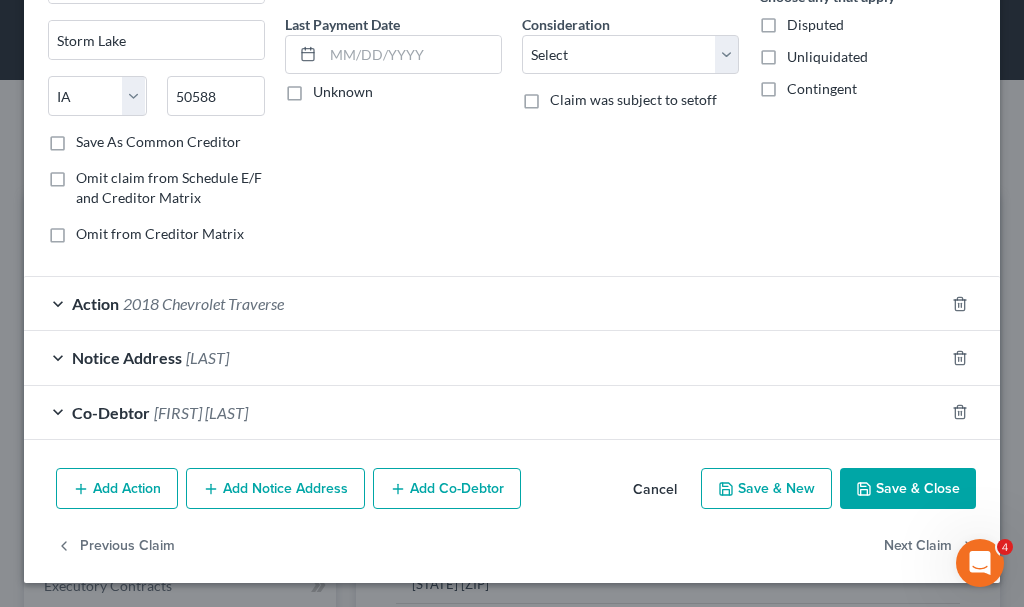 click on "[LAST]" at bounding box center (207, 357) 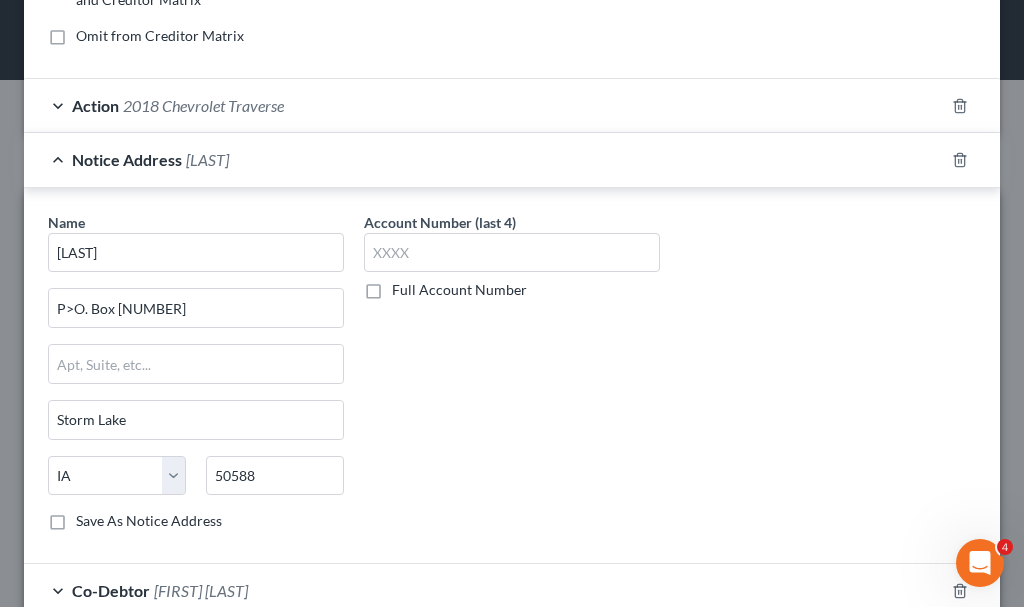 scroll, scrollTop: 460, scrollLeft: 0, axis: vertical 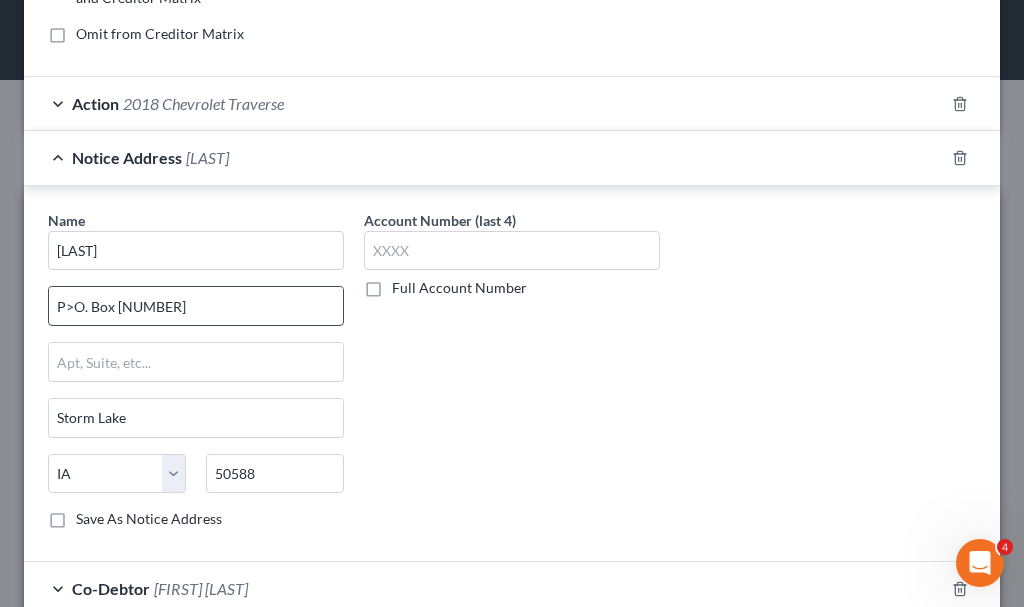 click on "P>O. Box [NUMBER]" at bounding box center (196, 306) 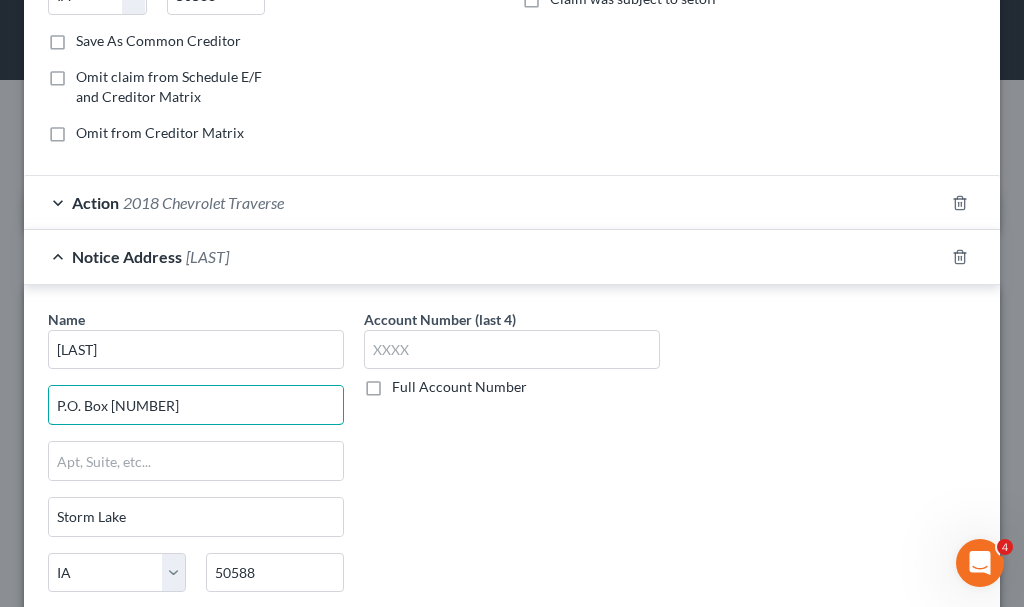 scroll, scrollTop: 360, scrollLeft: 0, axis: vertical 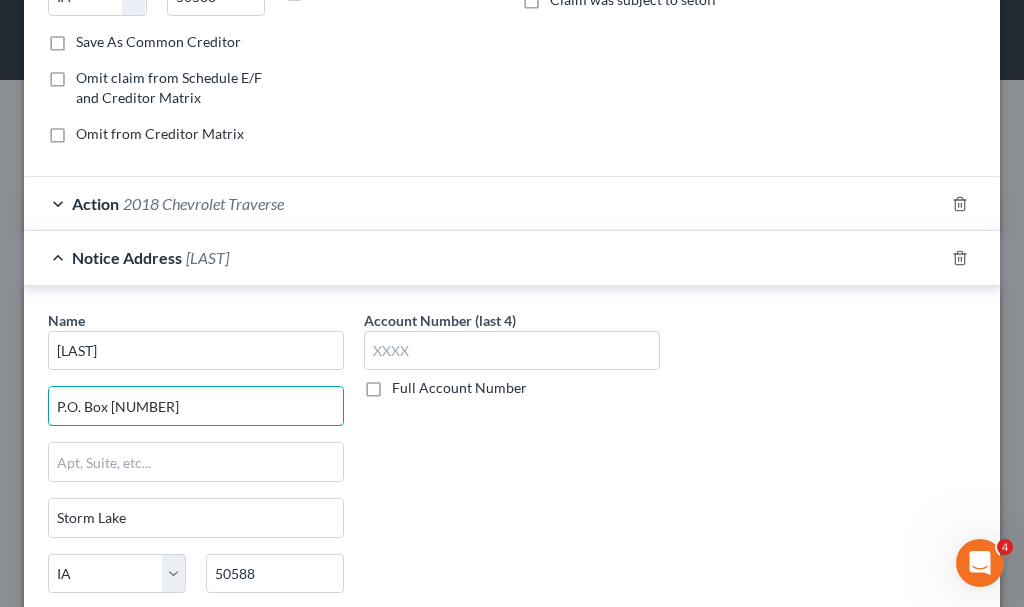 type on "P.O. Box [NUMBER]" 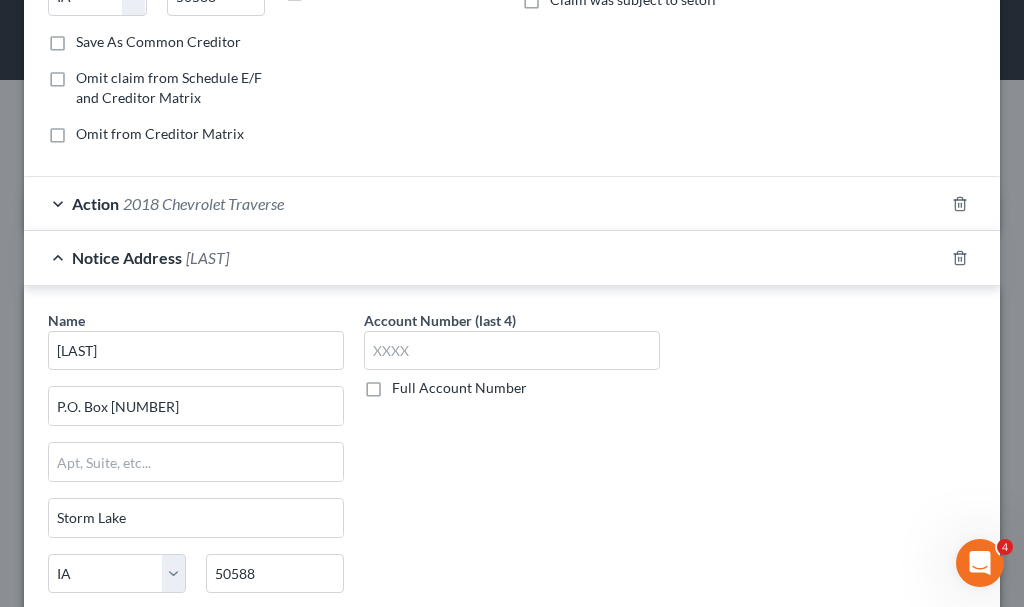 click on "2018 Chevrolet Traverse" at bounding box center (203, 203) 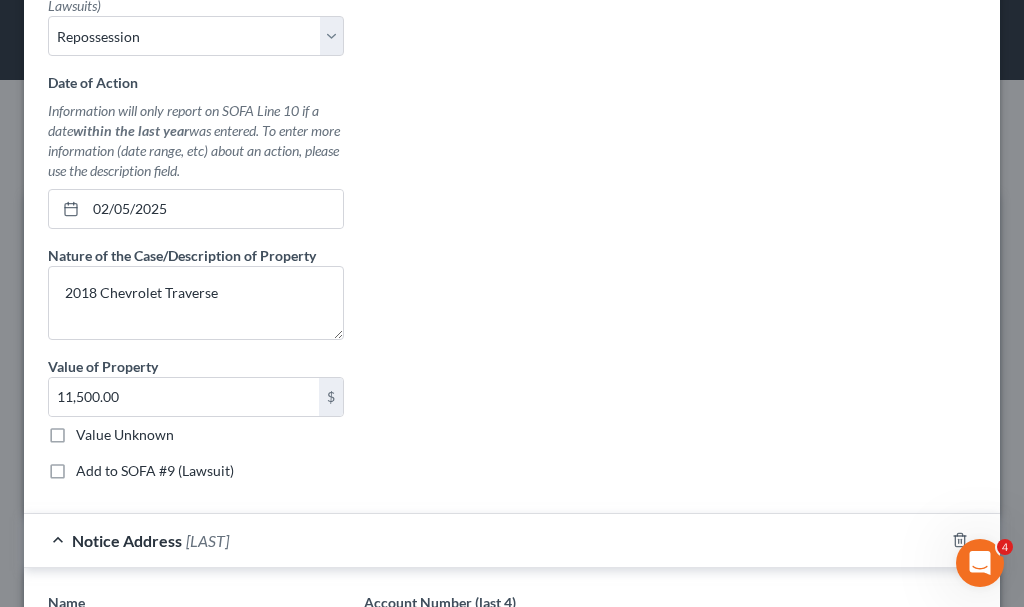scroll, scrollTop: 760, scrollLeft: 0, axis: vertical 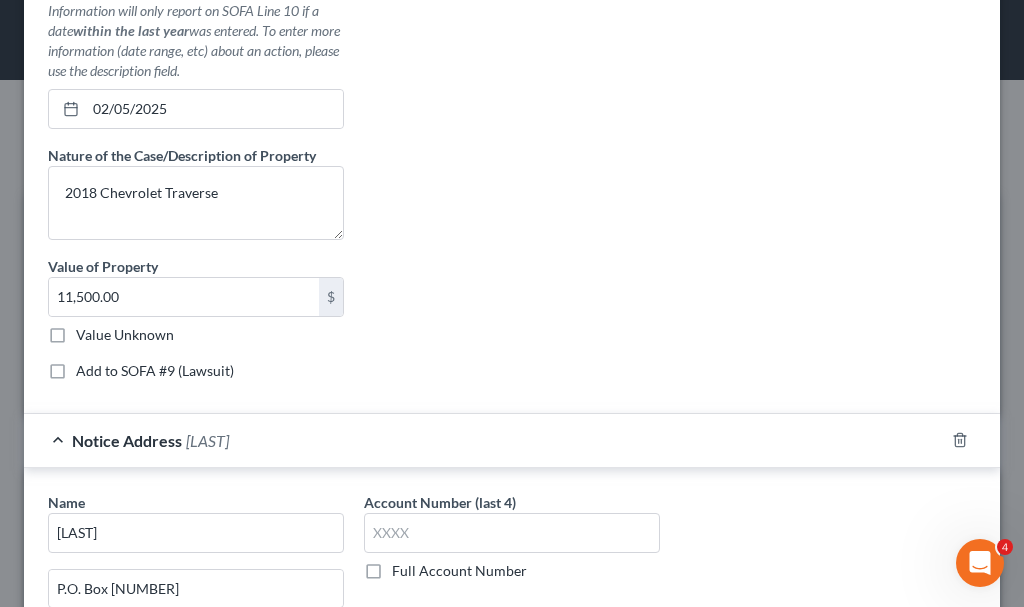 click on "Add to SOFA #9 (Lawsuit)" at bounding box center [155, 371] 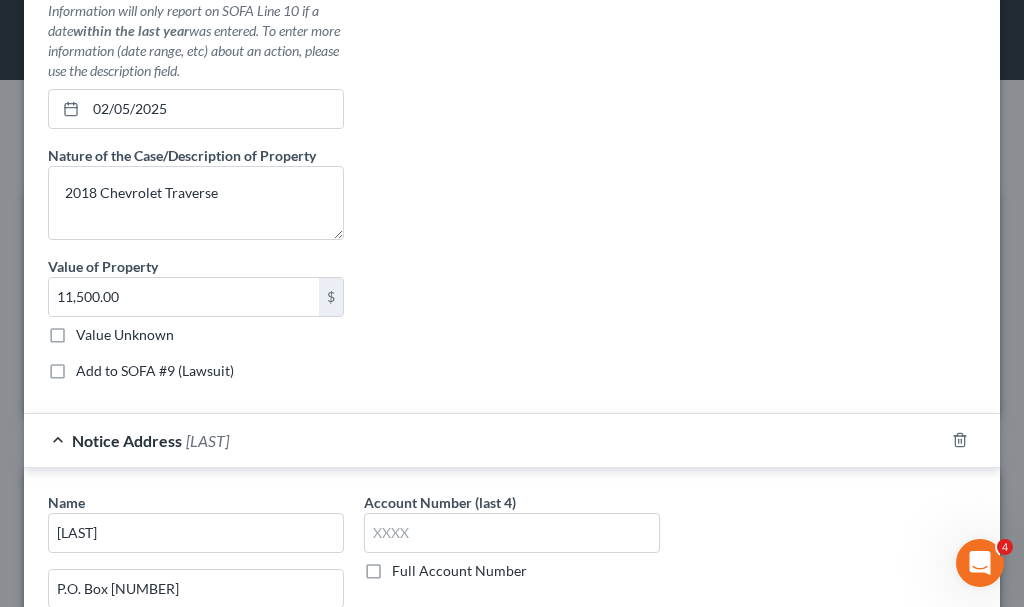 click on "Add to SOFA #9 (Lawsuit)" at bounding box center [90, 367] 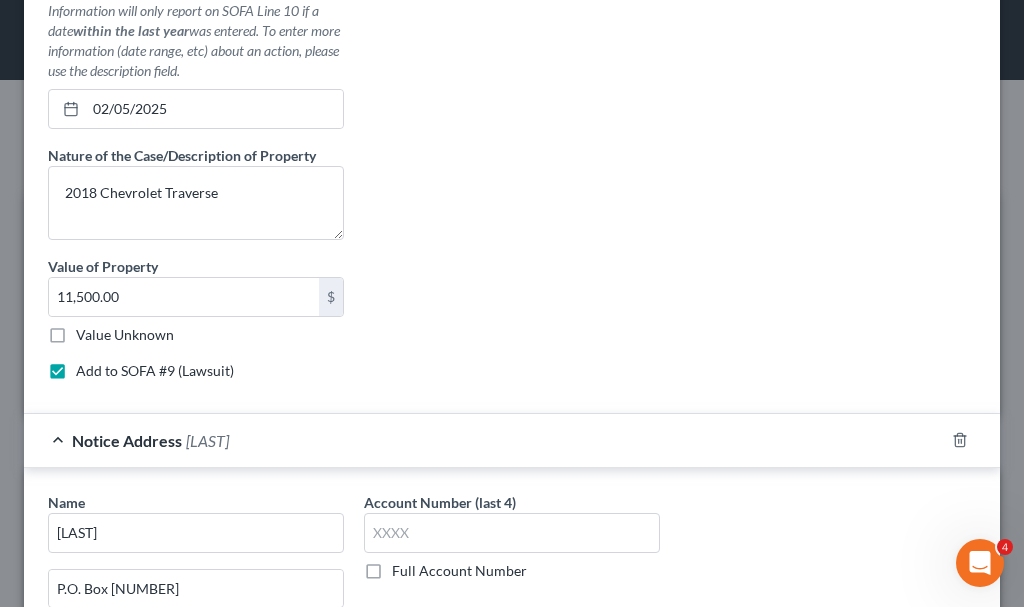 select on "0" 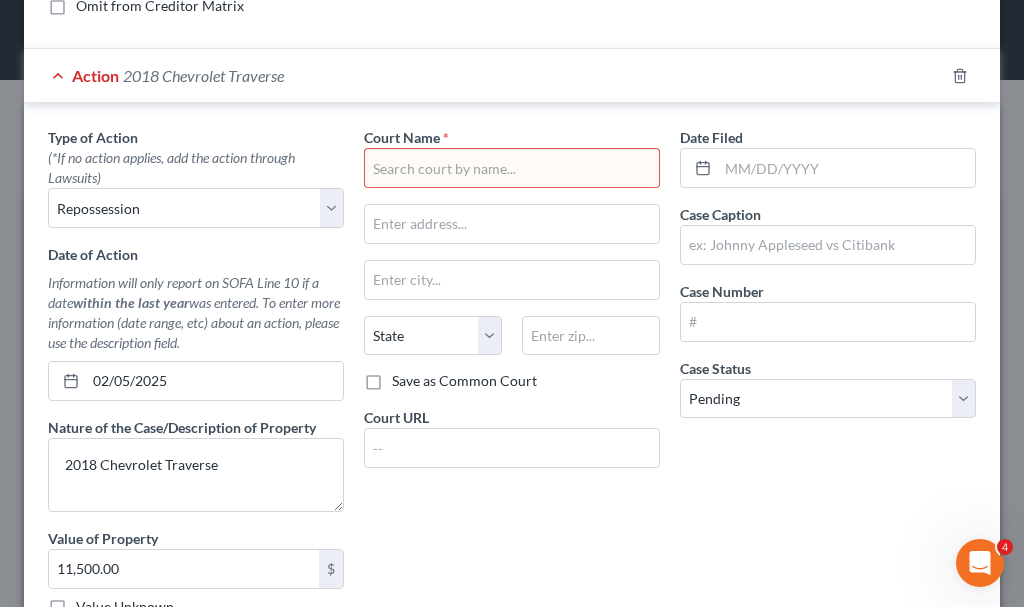 scroll, scrollTop: 460, scrollLeft: 0, axis: vertical 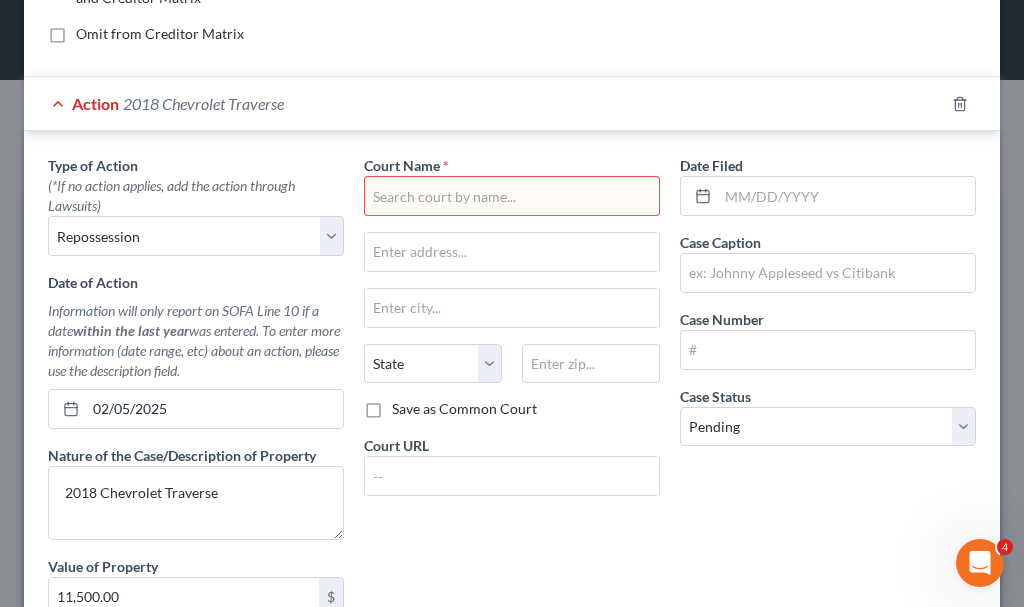 click at bounding box center (512, 196) 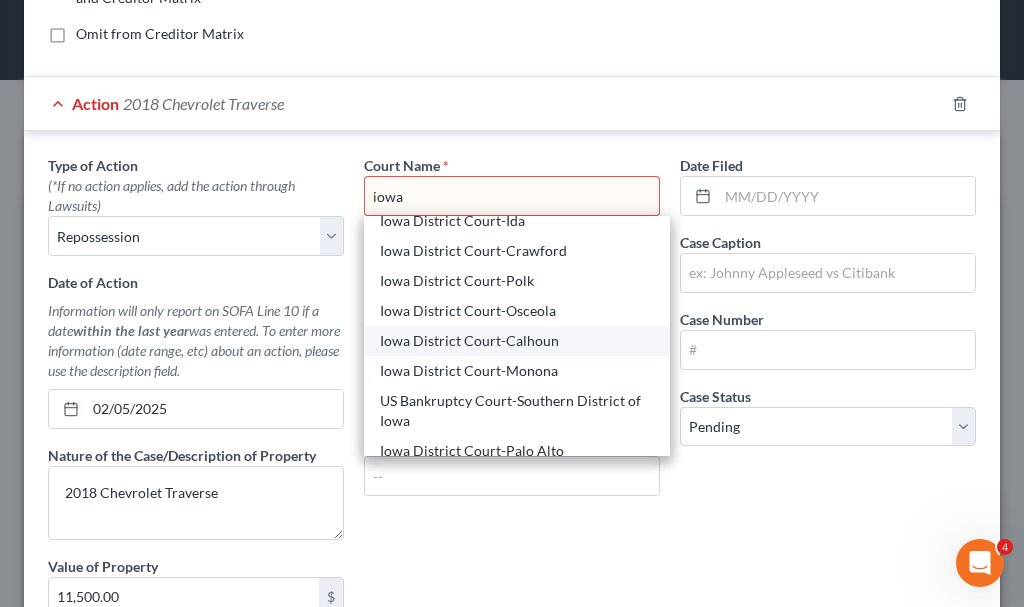 scroll, scrollTop: 343, scrollLeft: 0, axis: vertical 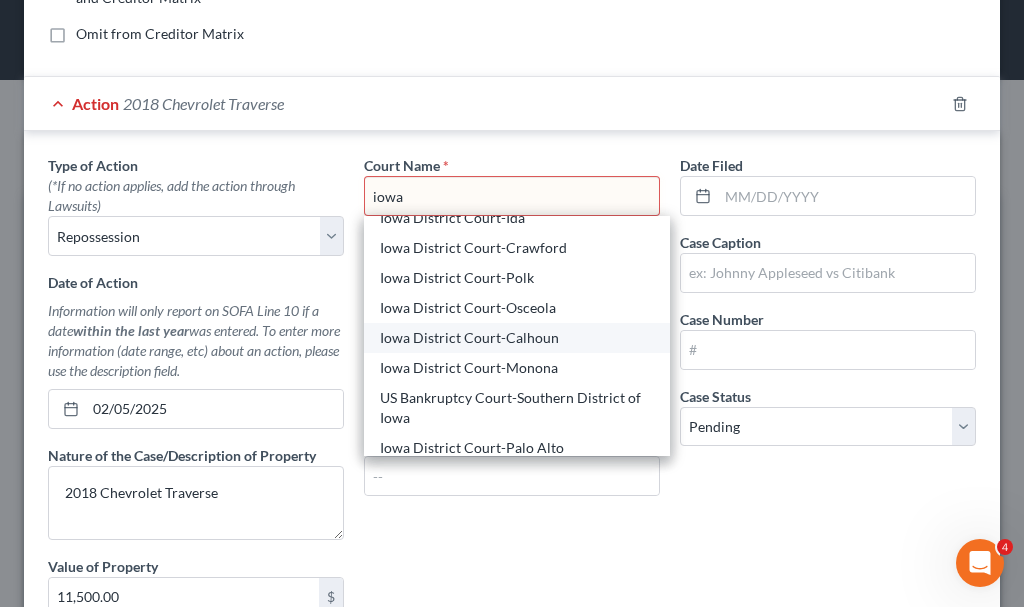 click on "Iowa District Court-Calhoun" at bounding box center (517, 338) 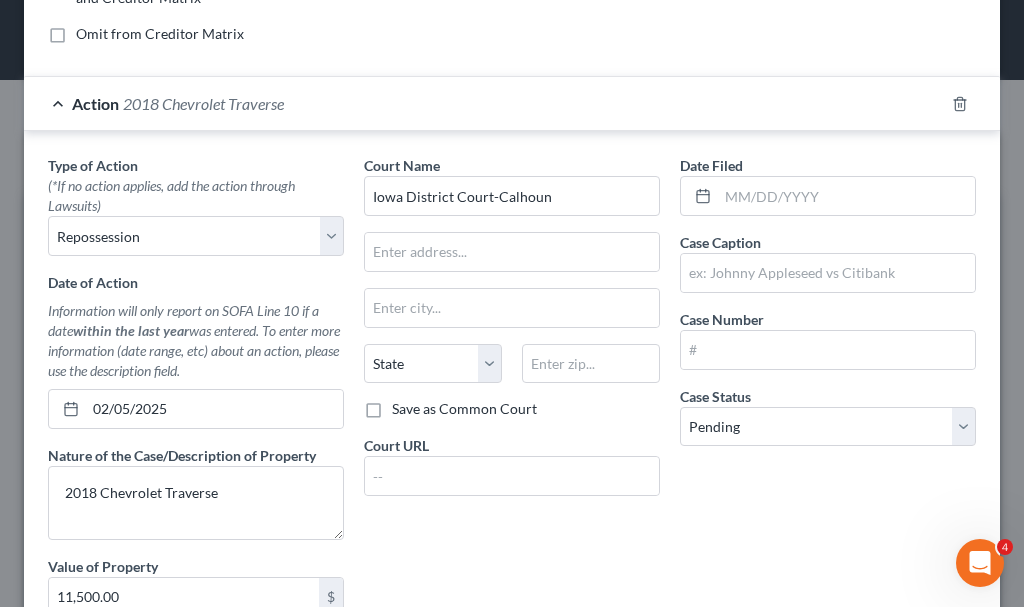 scroll, scrollTop: 0, scrollLeft: 0, axis: both 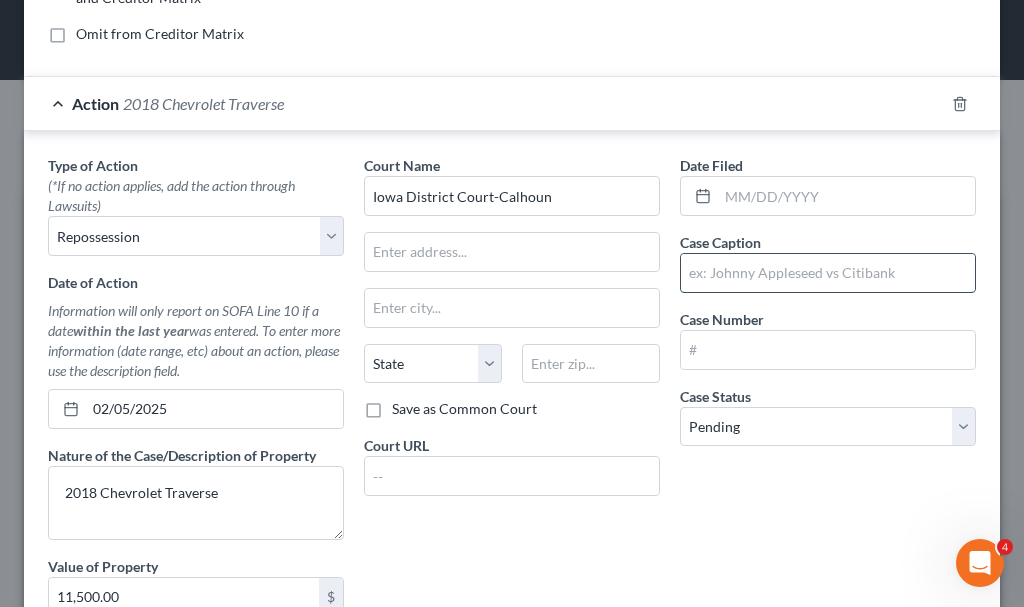 click at bounding box center [828, 273] 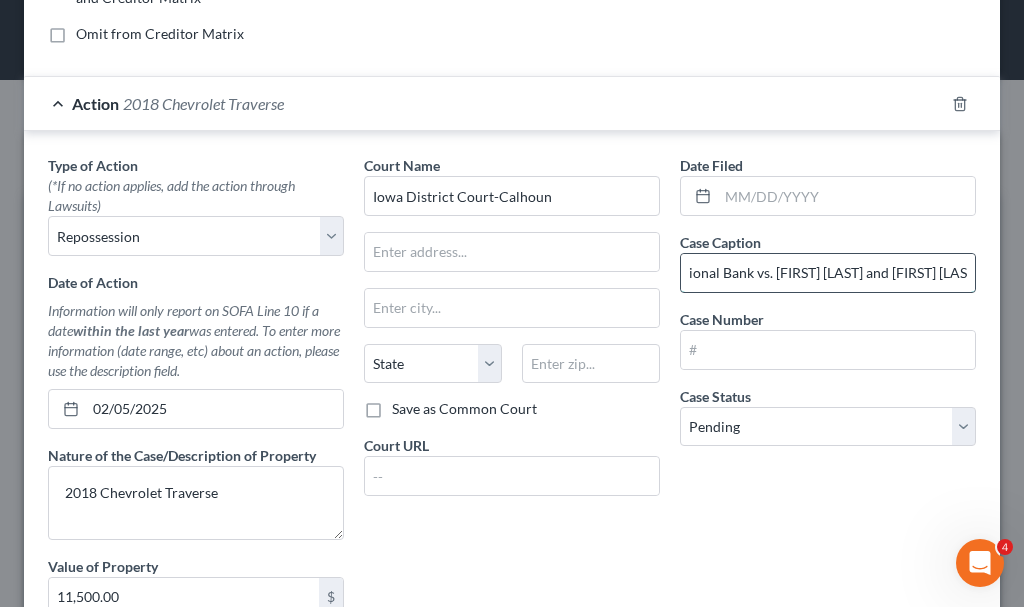 scroll, scrollTop: 0, scrollLeft: 113, axis: horizontal 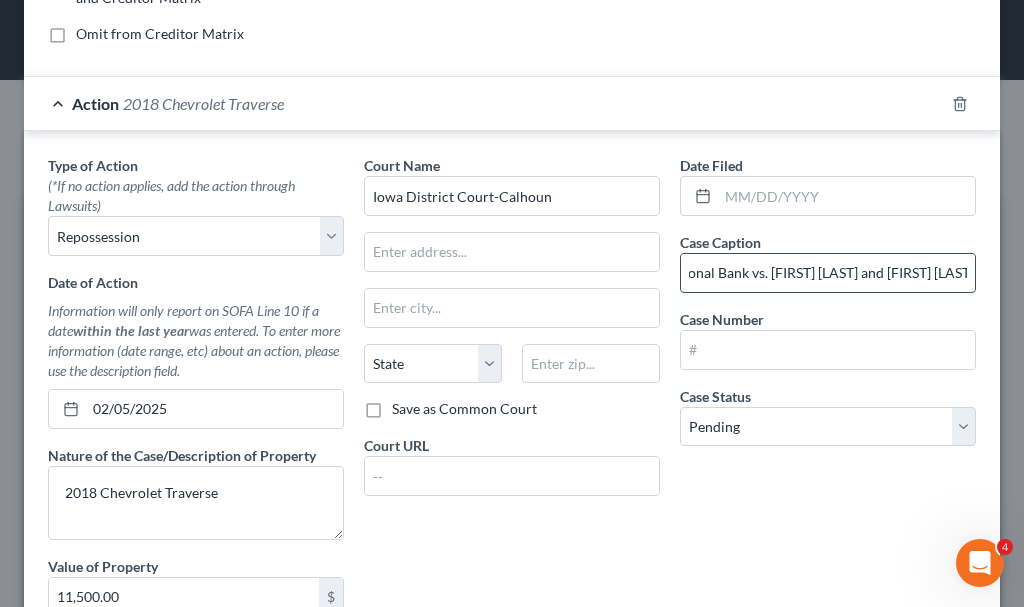 type on "Citizens First National Bank vs. [FIRST] [LAST] and [FIRST] [LAST]" 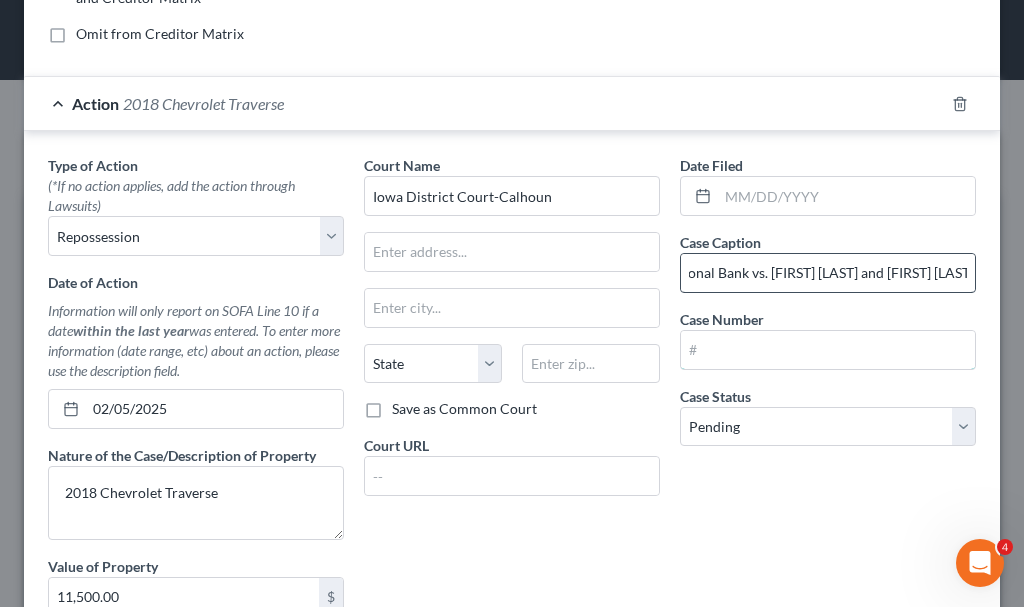 scroll, scrollTop: 0, scrollLeft: 0, axis: both 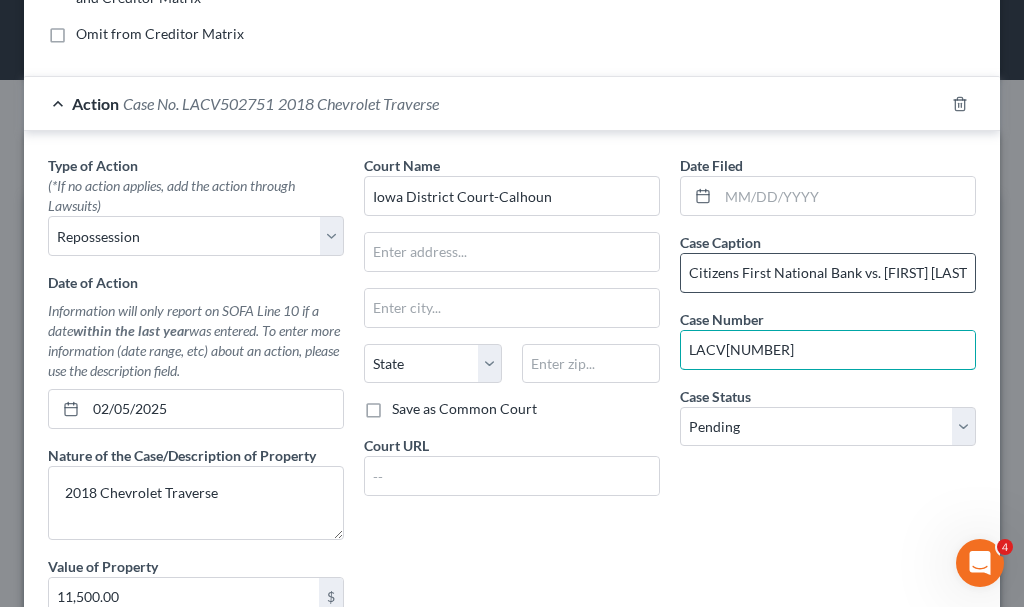 type on "LACV[NUMBER]" 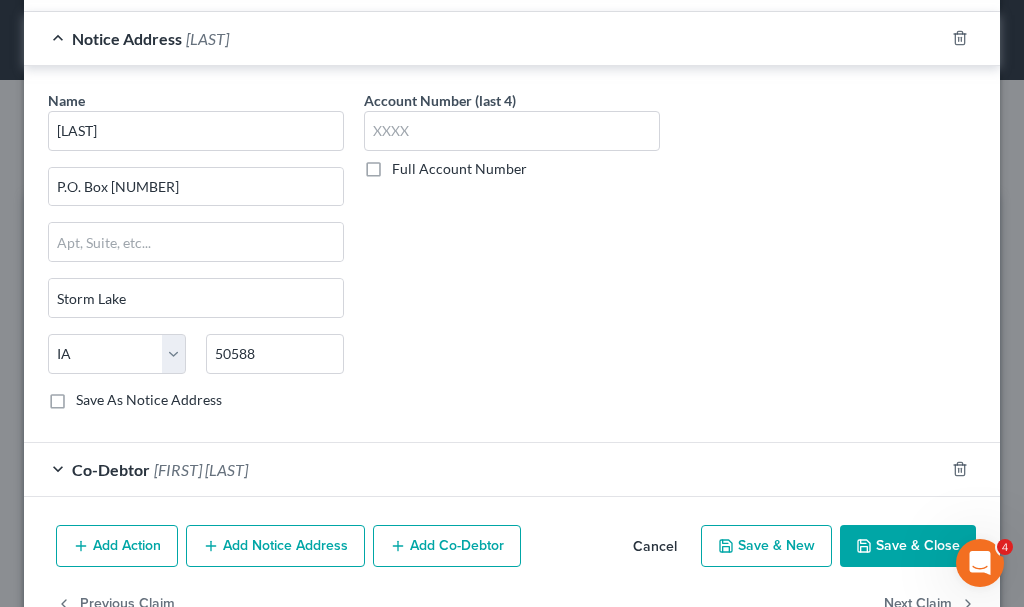 scroll, scrollTop: 1219, scrollLeft: 0, axis: vertical 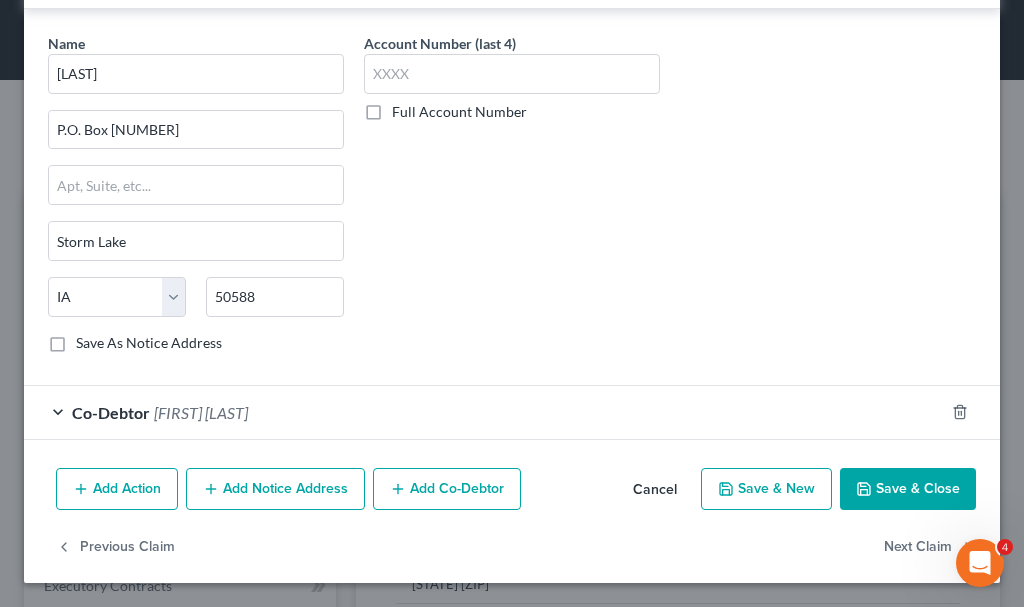 click on "Save & Close" at bounding box center [908, 489] 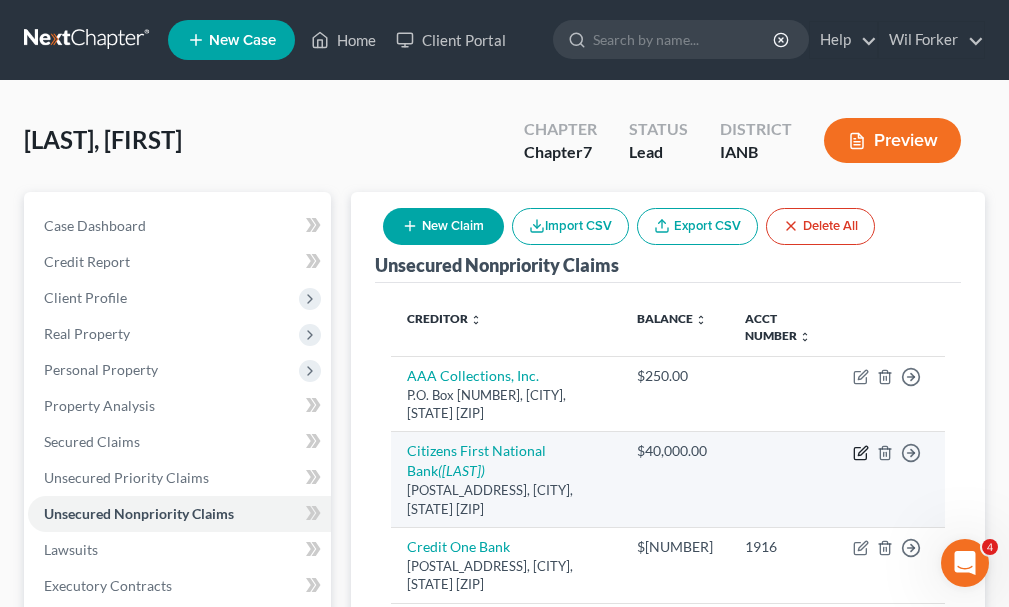 click 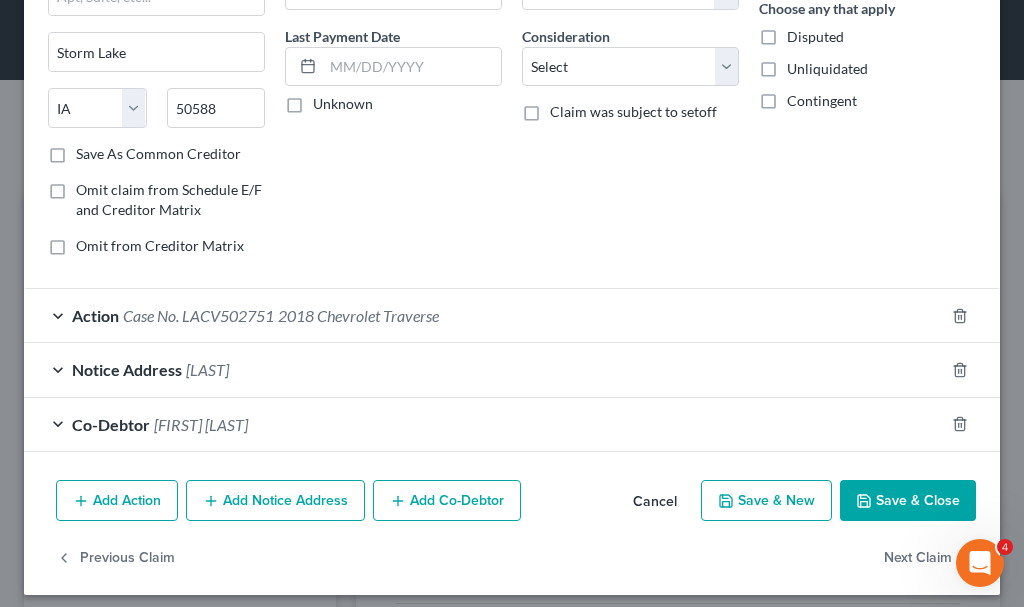 scroll, scrollTop: 260, scrollLeft: 0, axis: vertical 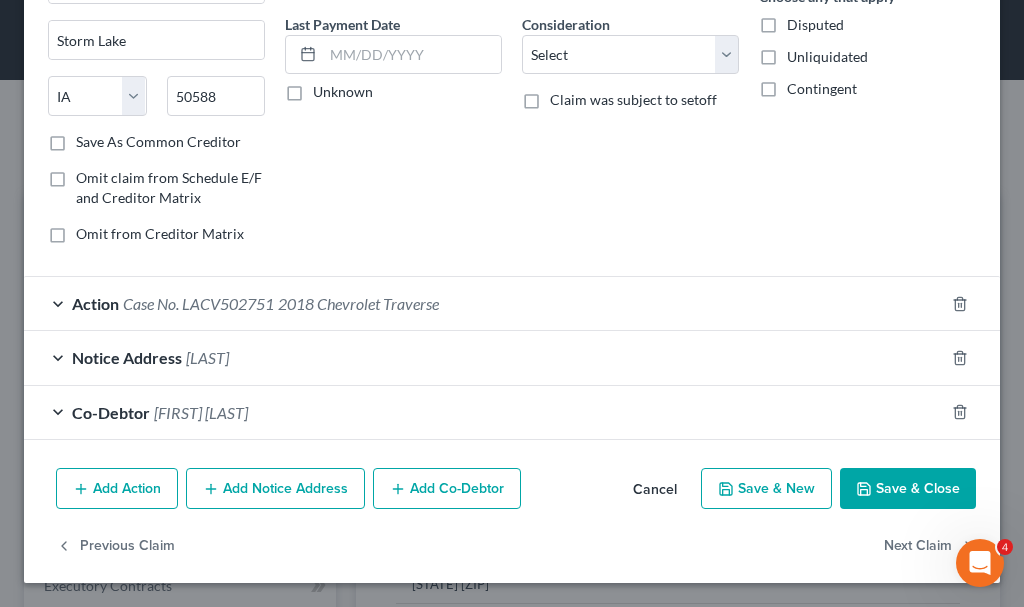click on "[FIRST] [LAST]" at bounding box center [201, 412] 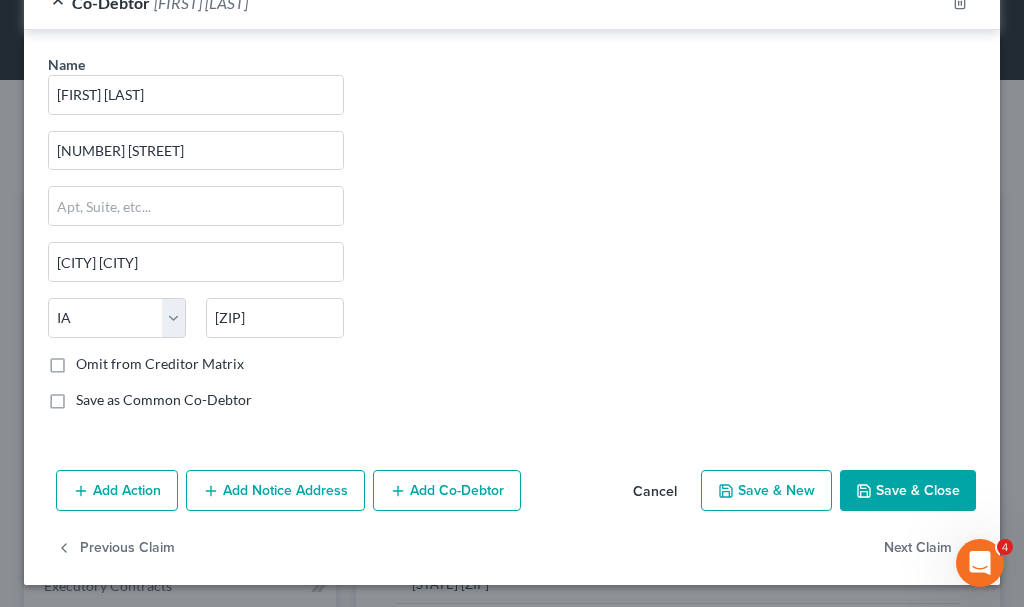scroll, scrollTop: 672, scrollLeft: 0, axis: vertical 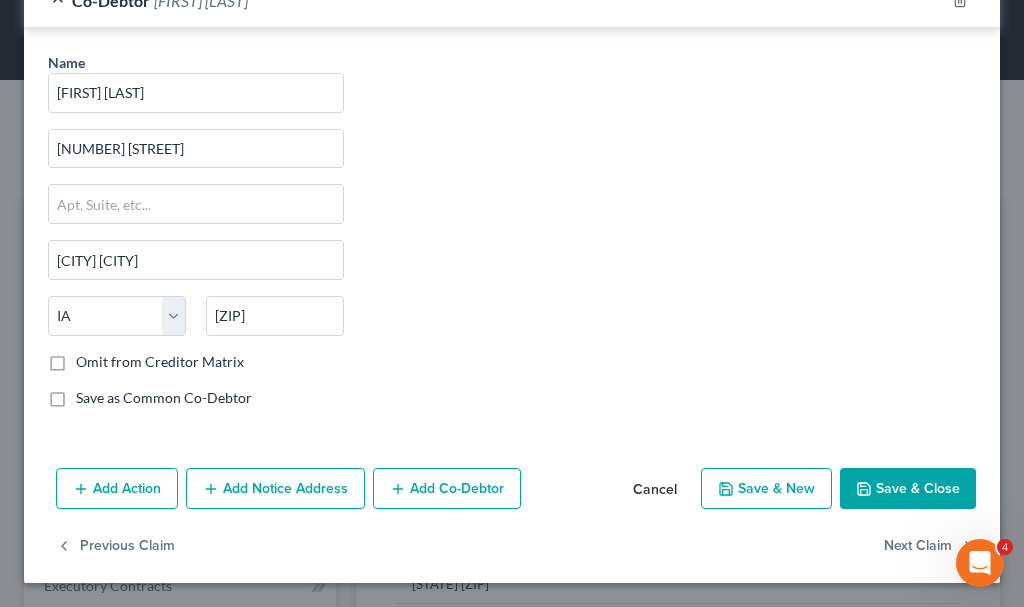 click on "Add Notice Address" at bounding box center [275, 489] 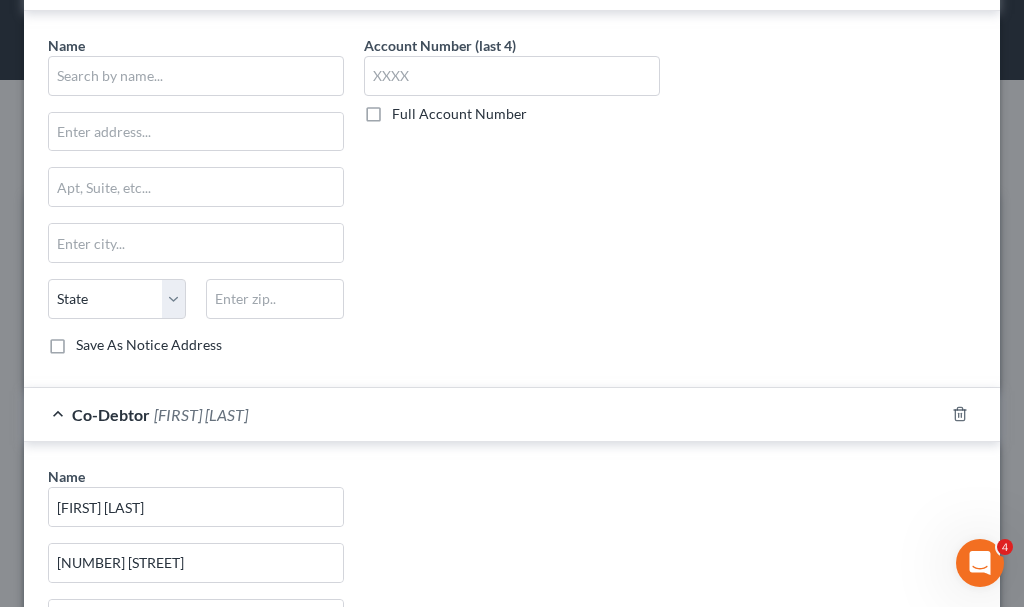 scroll, scrollTop: 703, scrollLeft: 0, axis: vertical 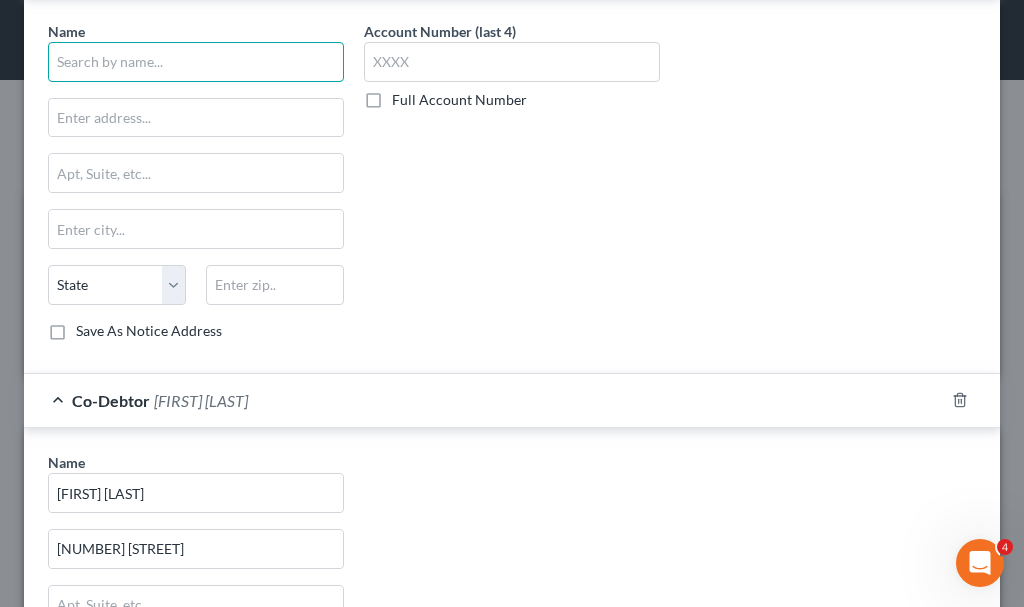 click at bounding box center [196, 62] 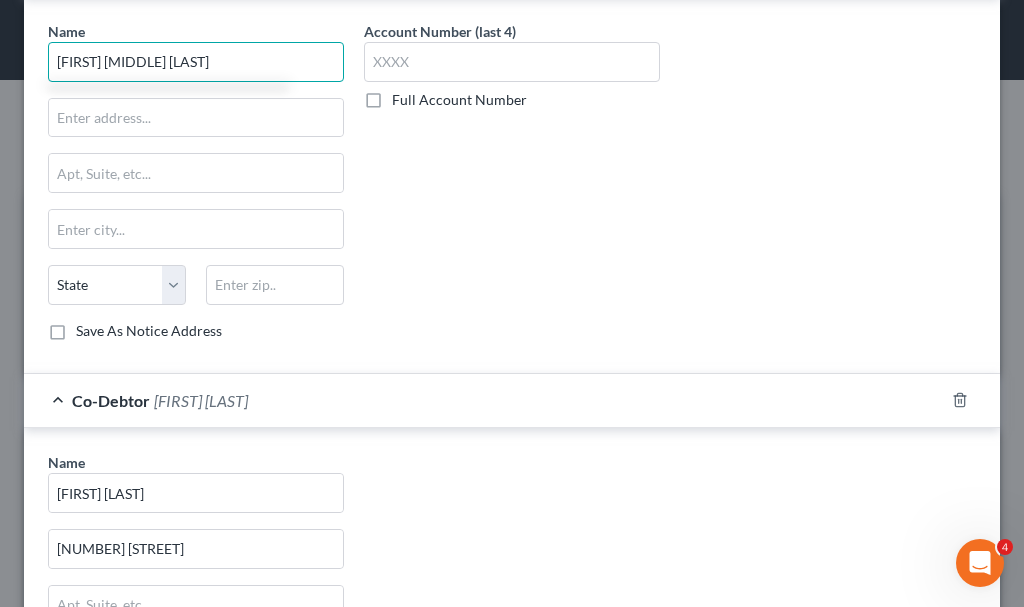 type on "[FIRST] [MIDDLE] [LAST]" 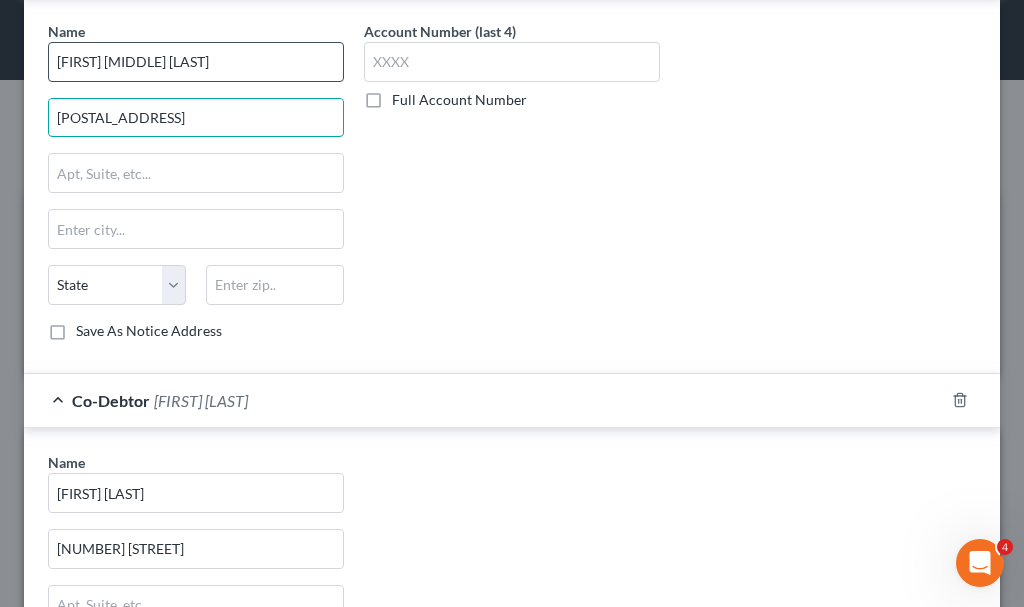 type on "[POSTAL_ADDRESS]" 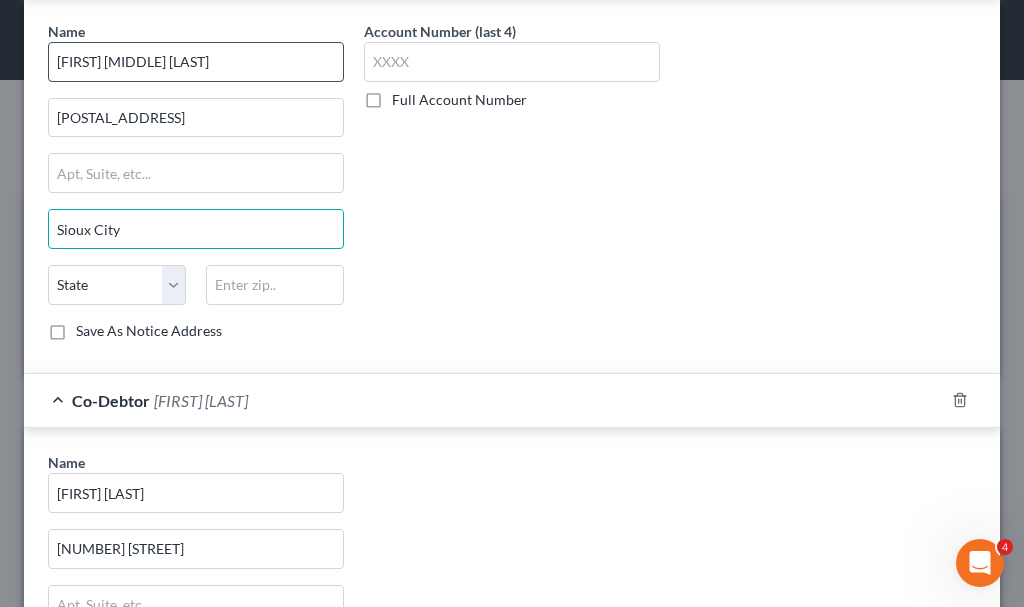 type on "Sioux City" 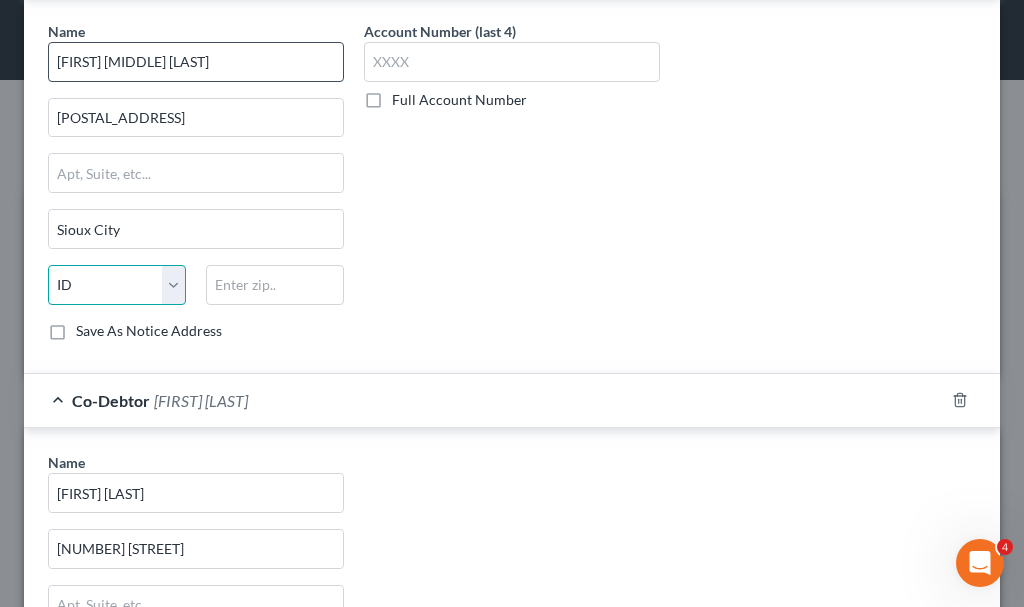 select on "16" 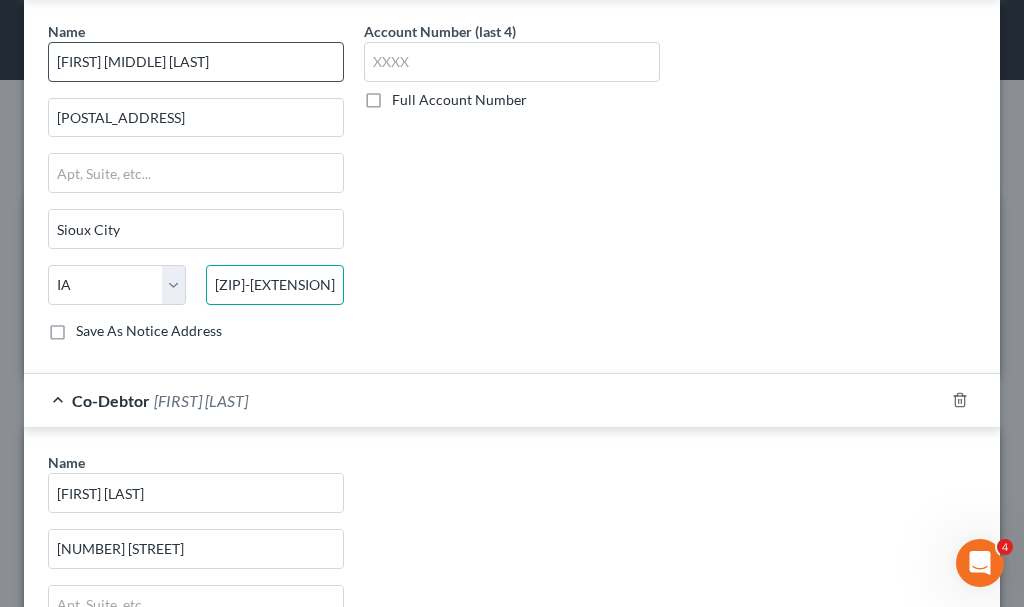 type on "[ZIP]-[EXTENSION]" 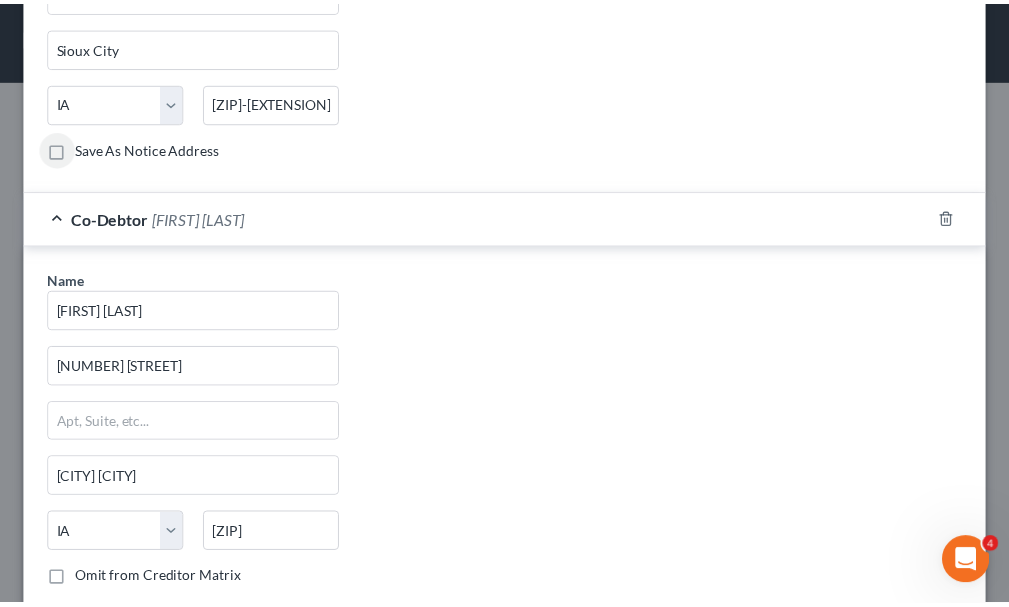 scroll, scrollTop: 1003, scrollLeft: 0, axis: vertical 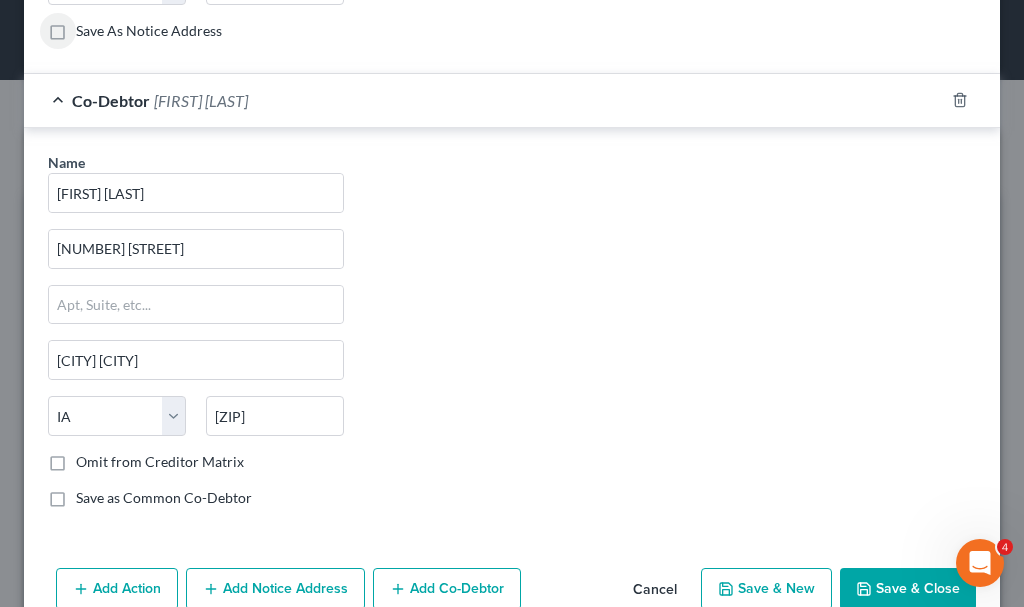 click on "Save & Close" at bounding box center [908, 589] 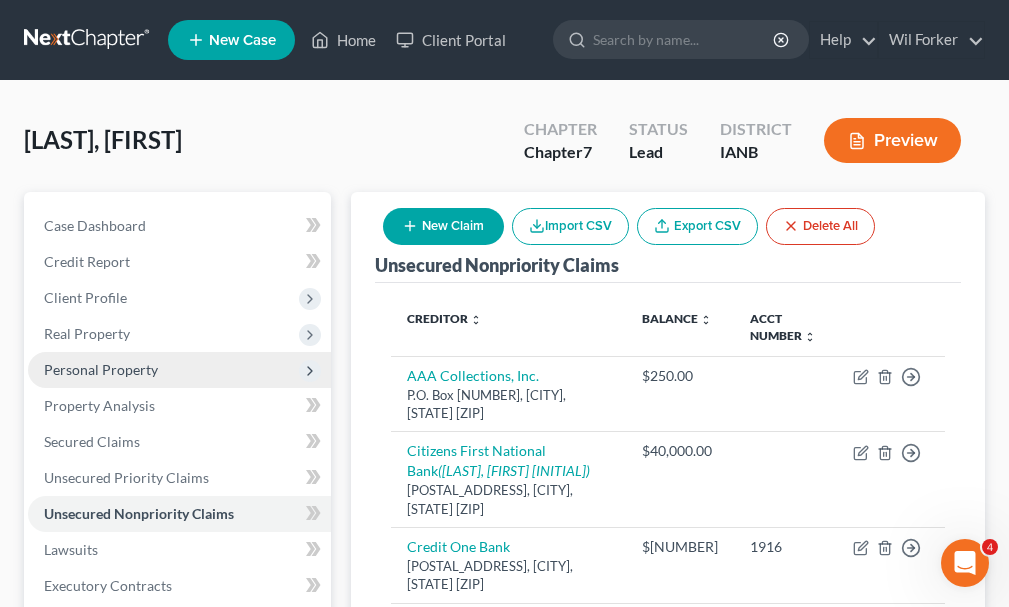 click on "Personal Property" at bounding box center [101, 369] 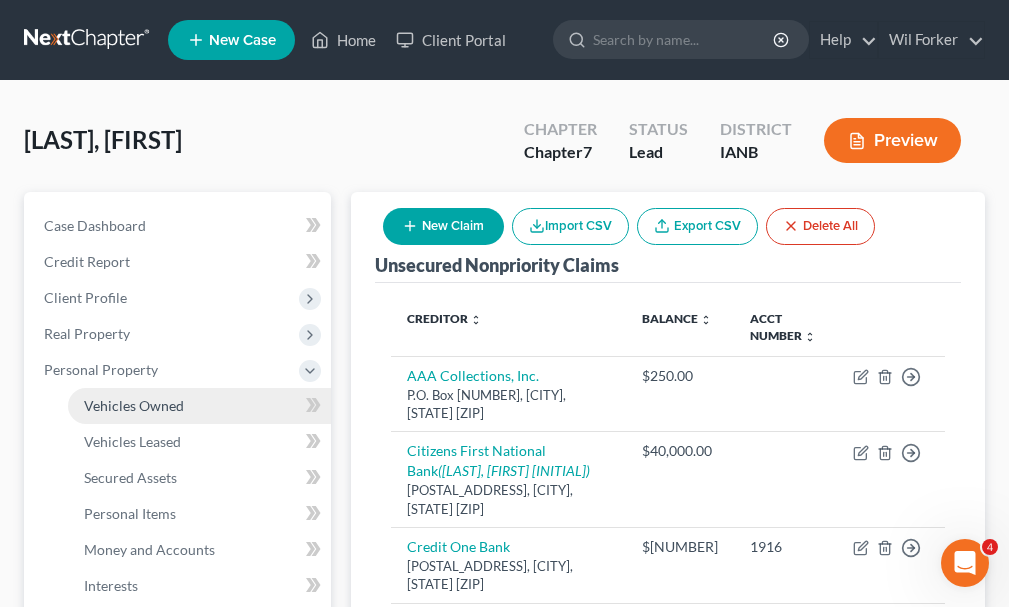 click on "Vehicles Owned" at bounding box center [134, 405] 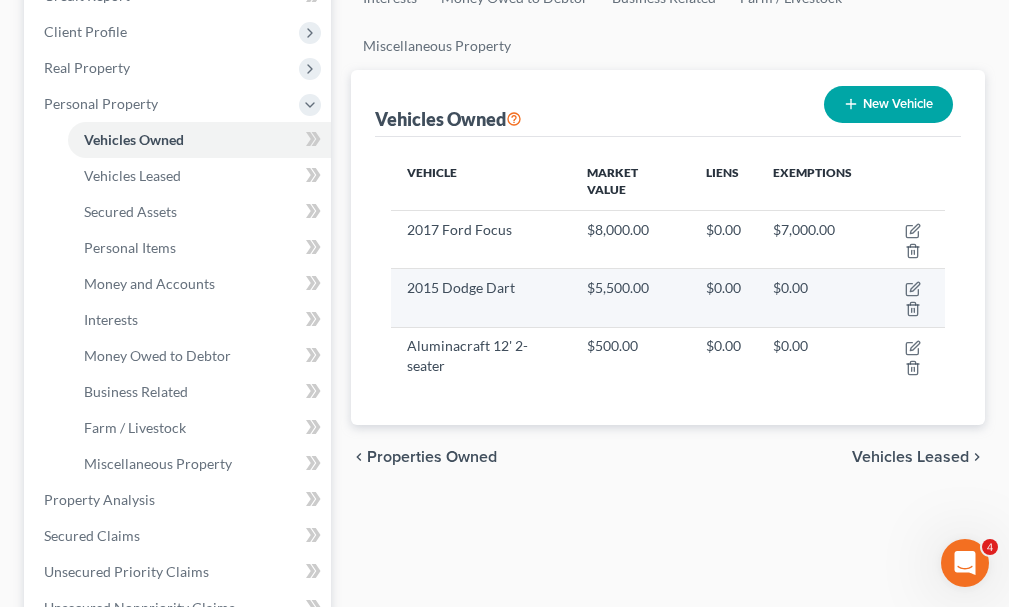 scroll, scrollTop: 400, scrollLeft: 0, axis: vertical 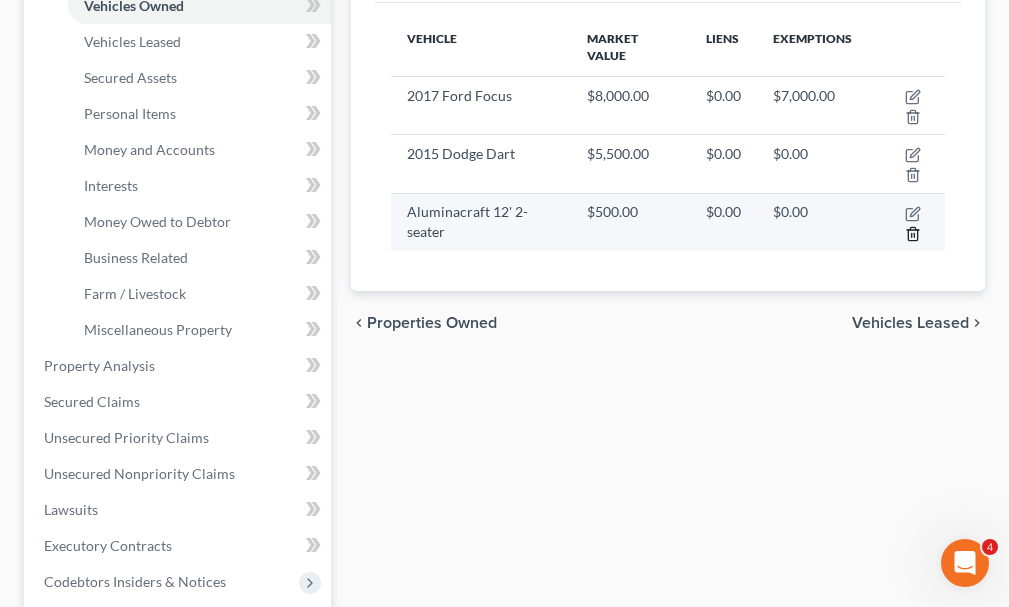 click 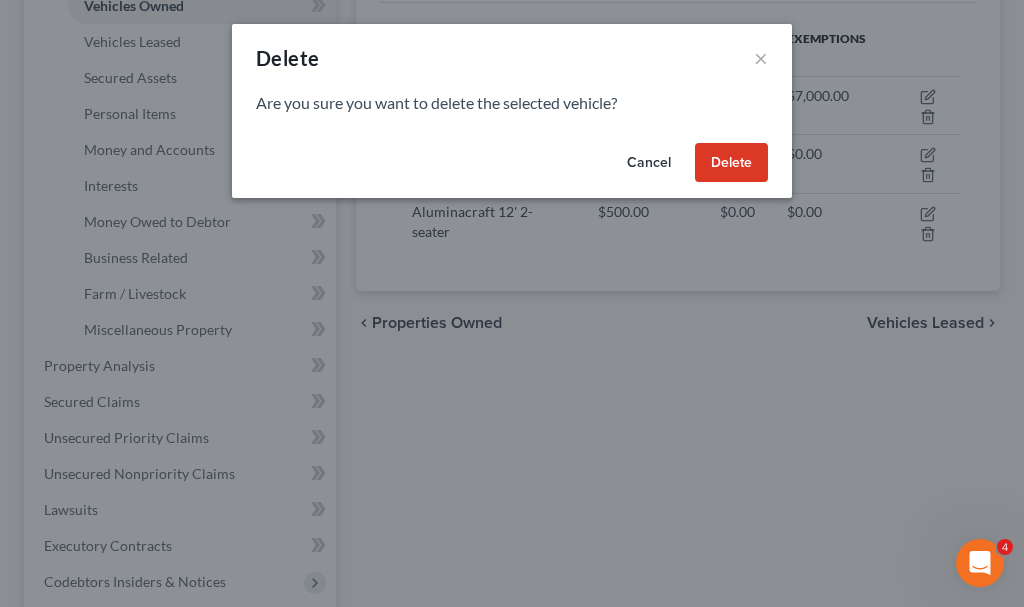 click on "Delete" at bounding box center [731, 163] 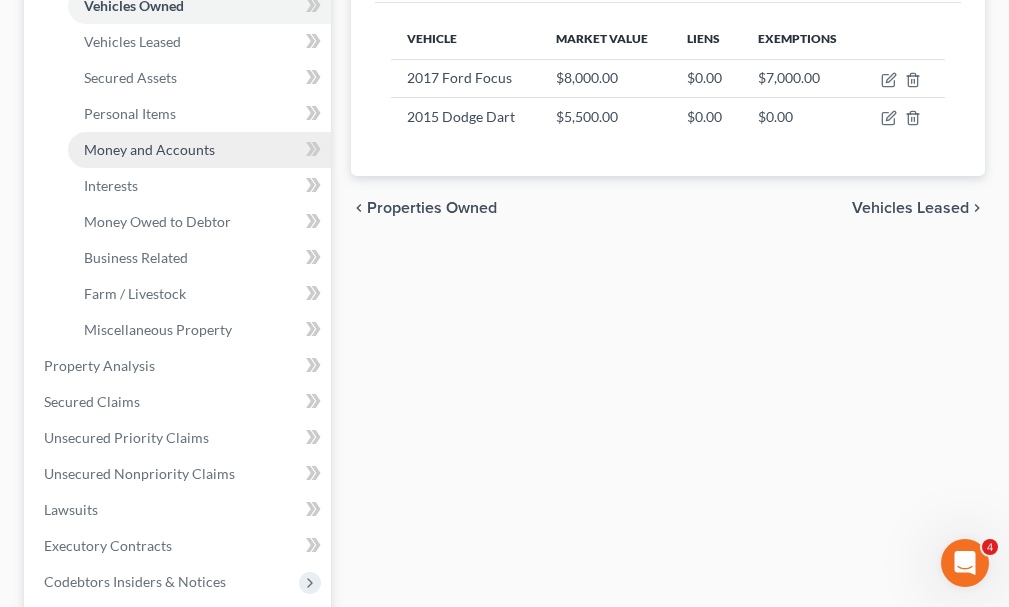 click on "Money and Accounts" at bounding box center (149, 149) 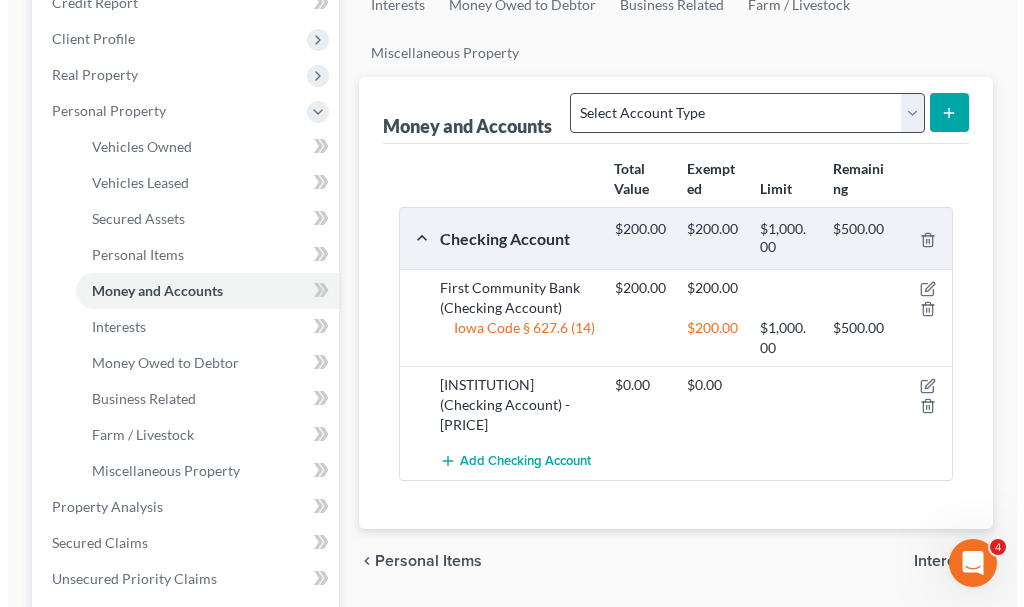 scroll, scrollTop: 300, scrollLeft: 0, axis: vertical 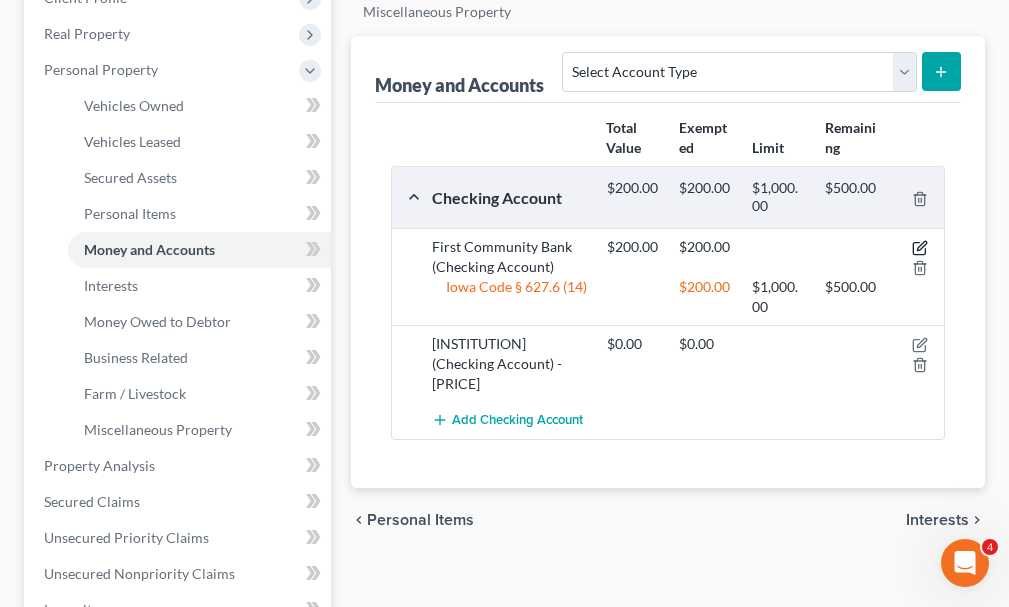 click 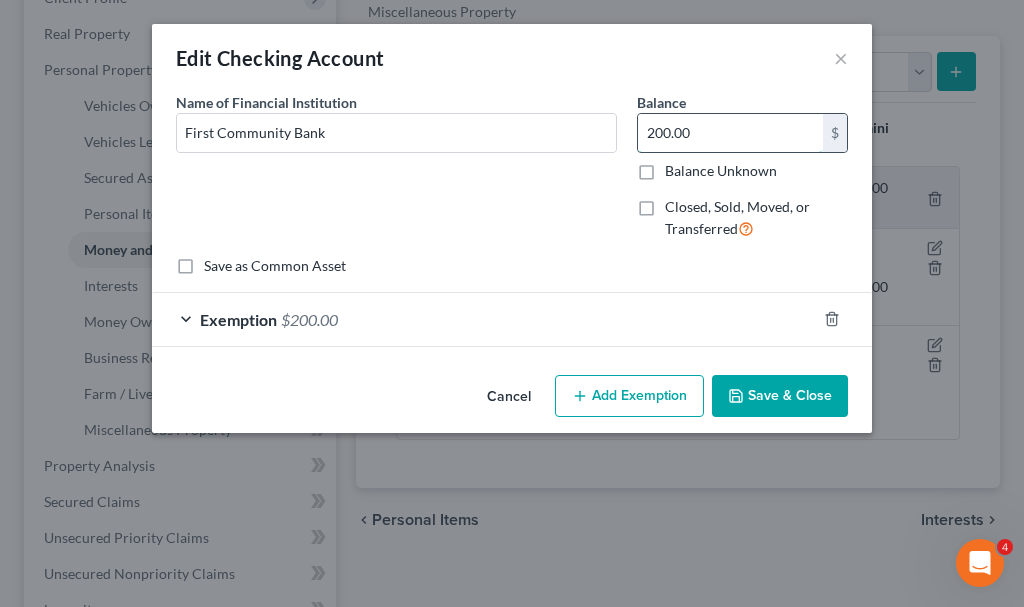click on "200.00" at bounding box center [730, 133] 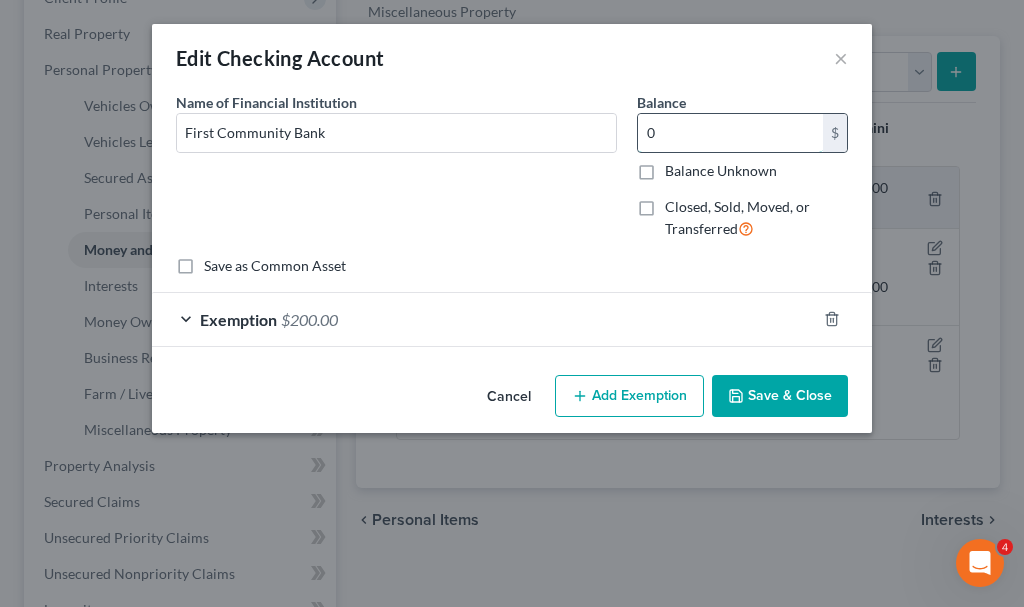 type on "0" 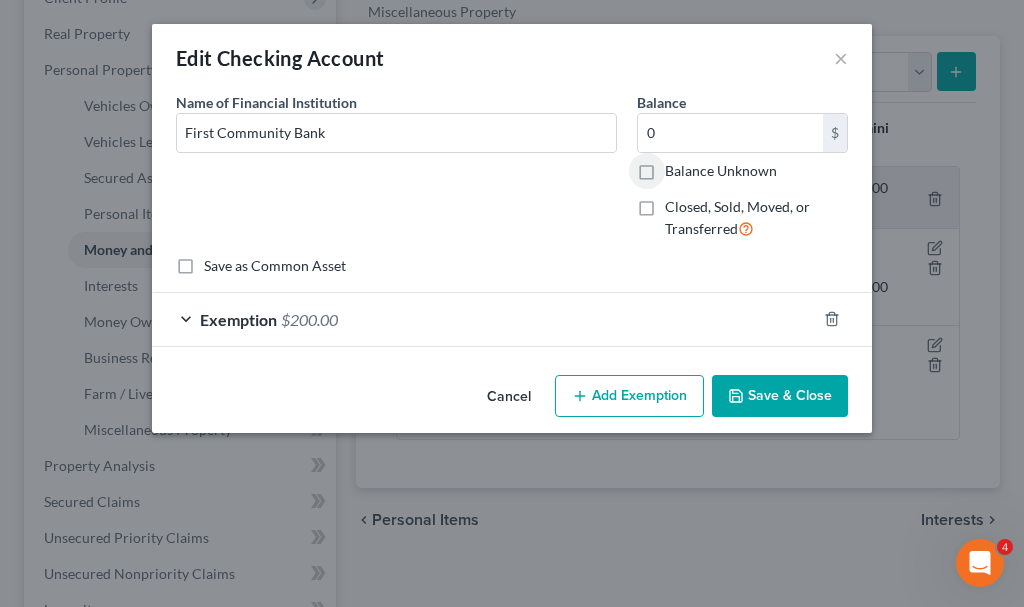 click on "$200.00" at bounding box center (309, 319) 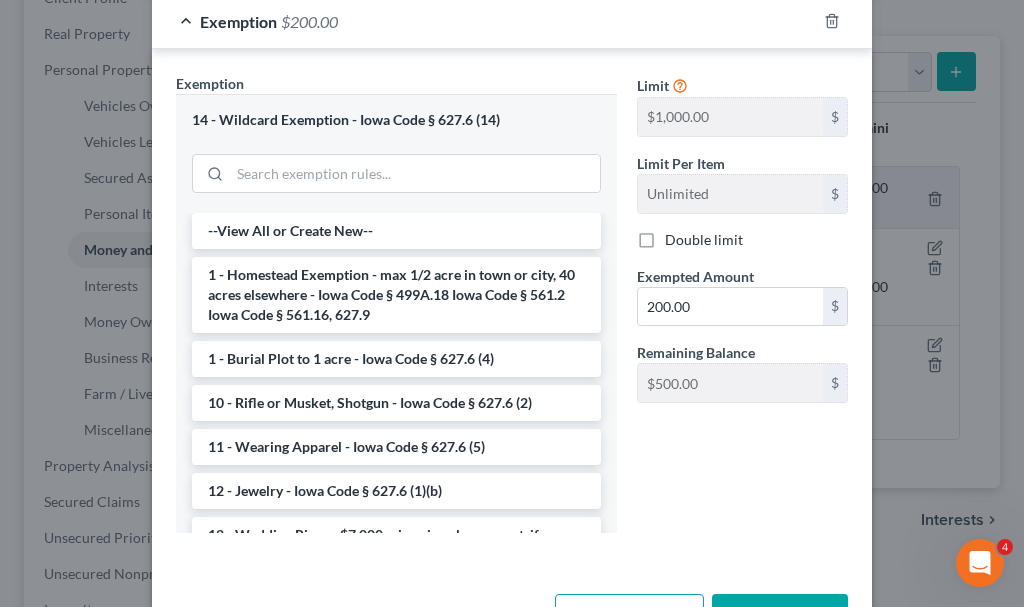 scroll, scrollTop: 300, scrollLeft: 0, axis: vertical 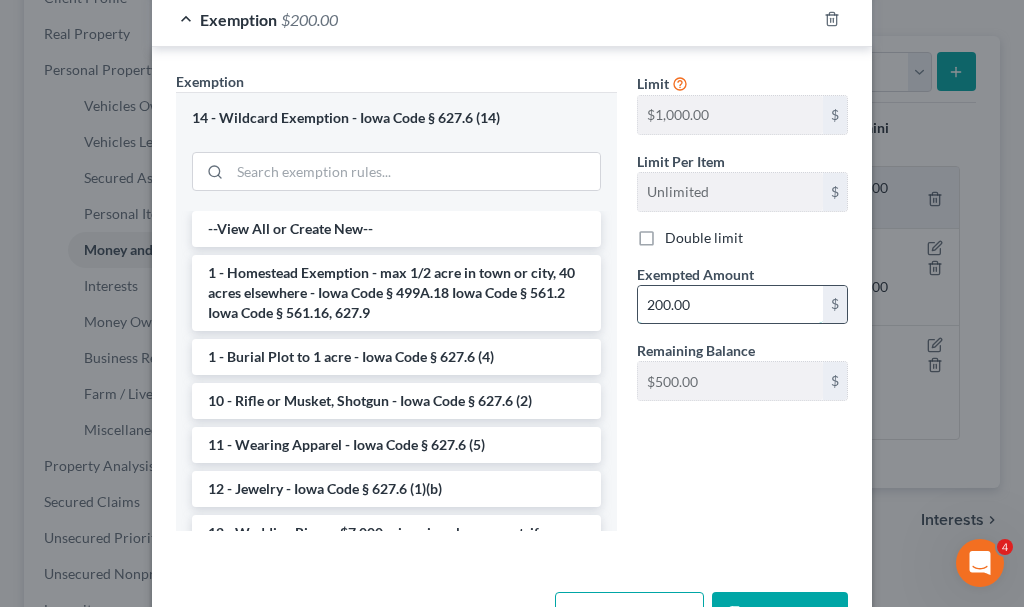 click on "200.00" at bounding box center [730, 305] 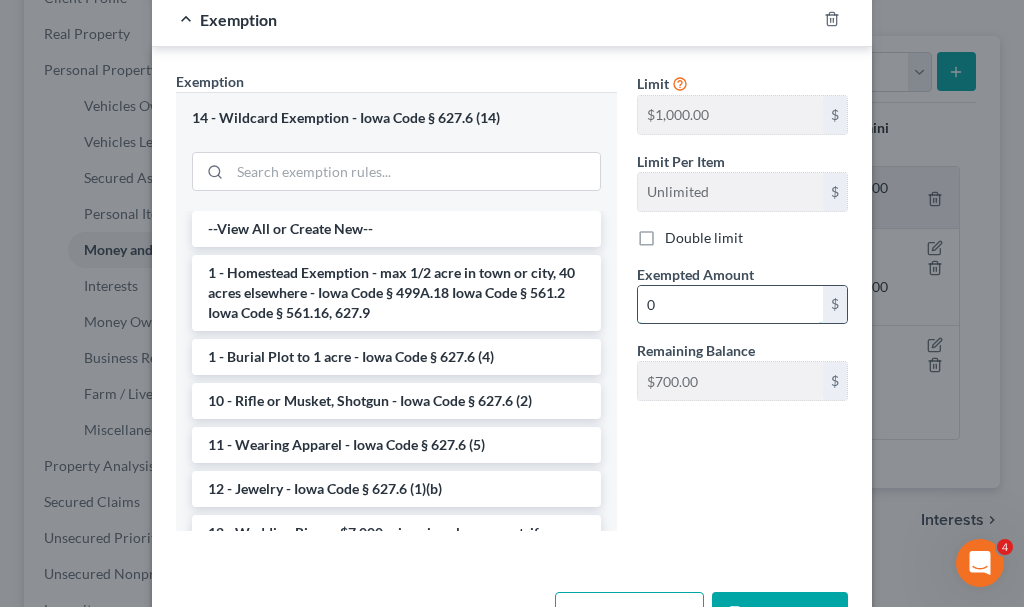 type on "0" 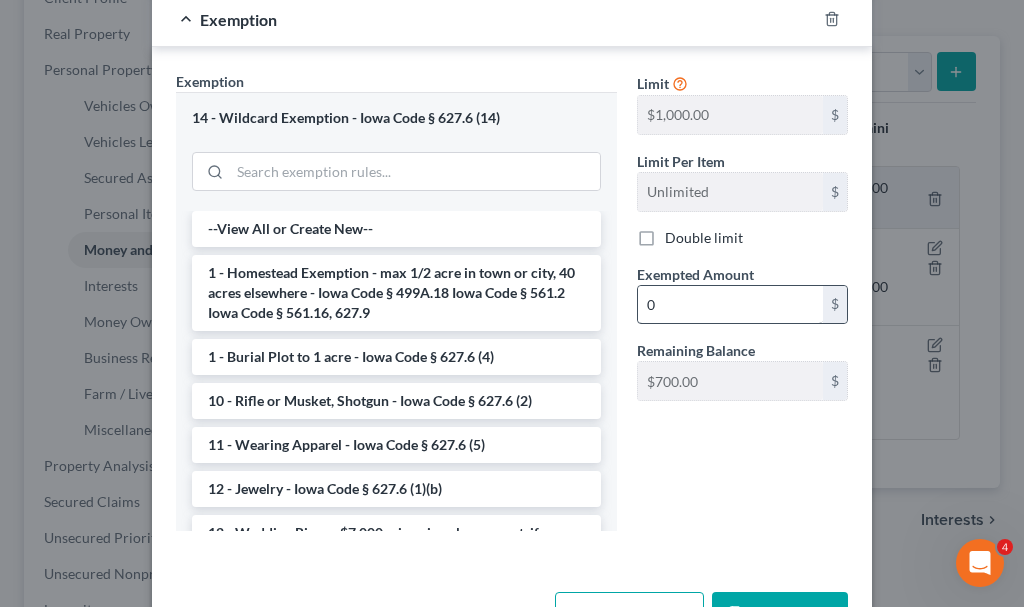 type 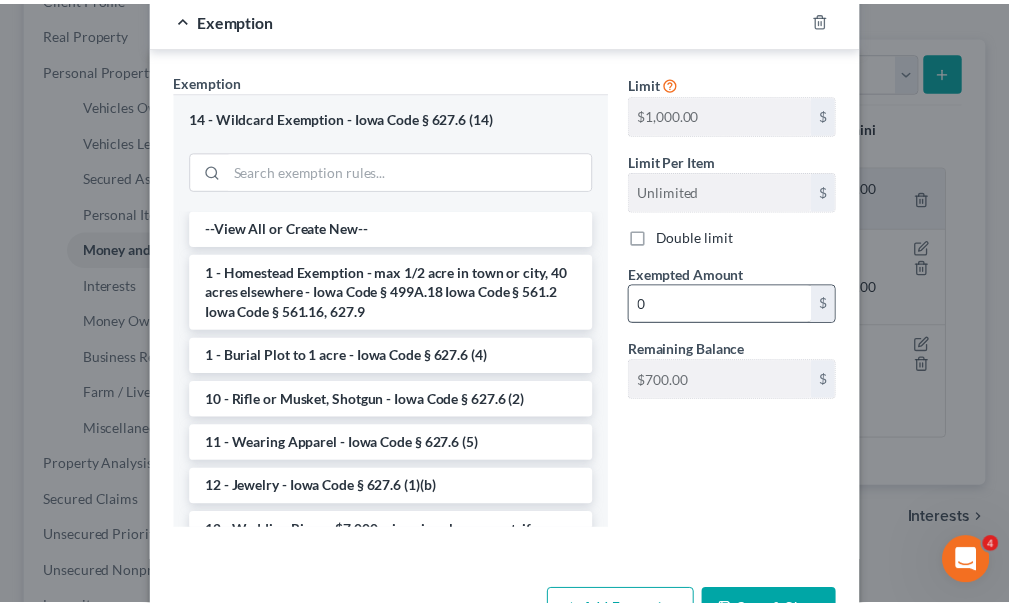 scroll, scrollTop: 327, scrollLeft: 0, axis: vertical 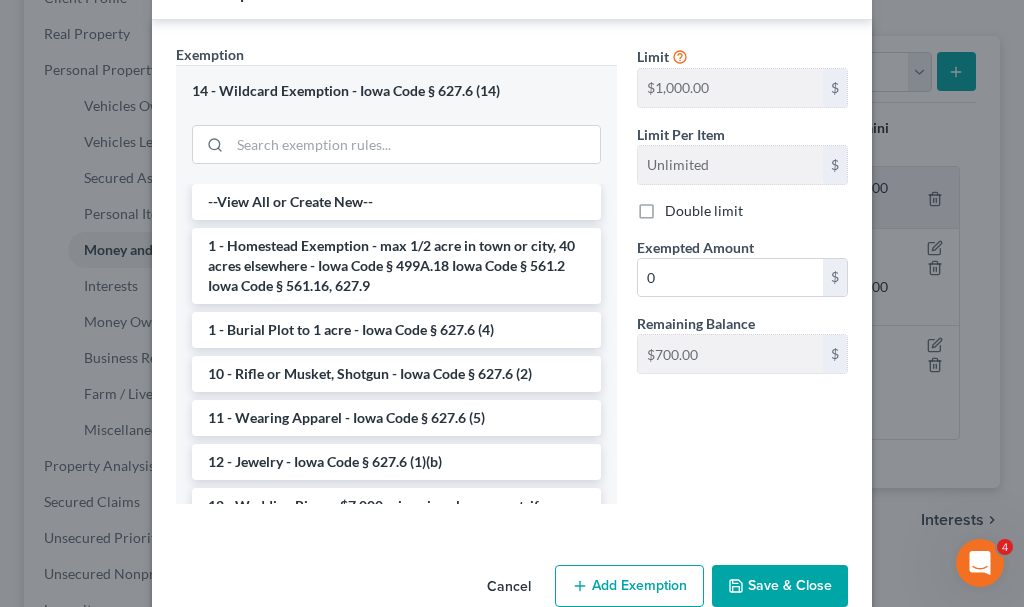 click on "Save & Close" at bounding box center (780, 586) 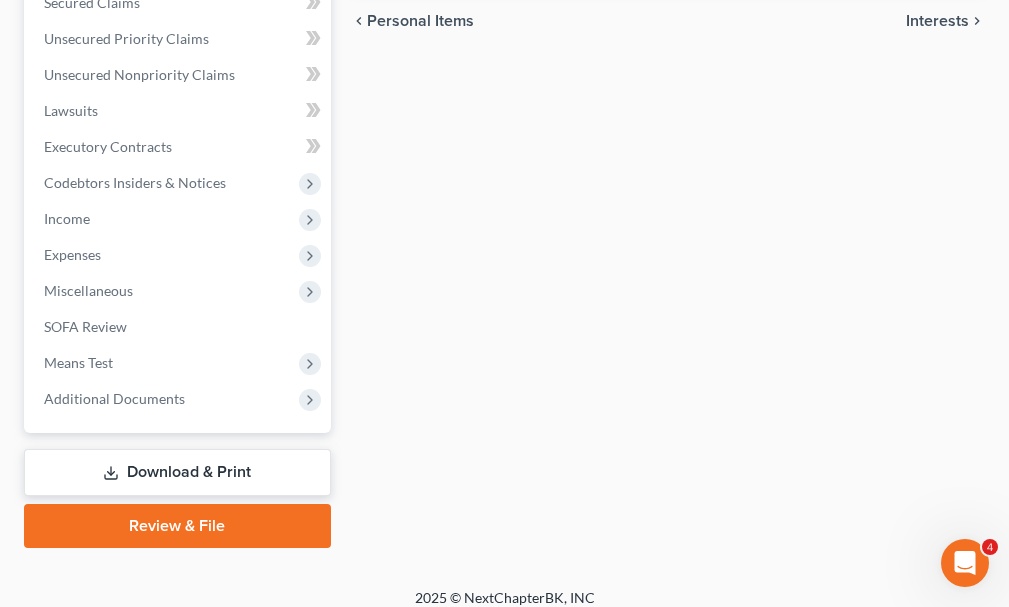 scroll, scrollTop: 800, scrollLeft: 0, axis: vertical 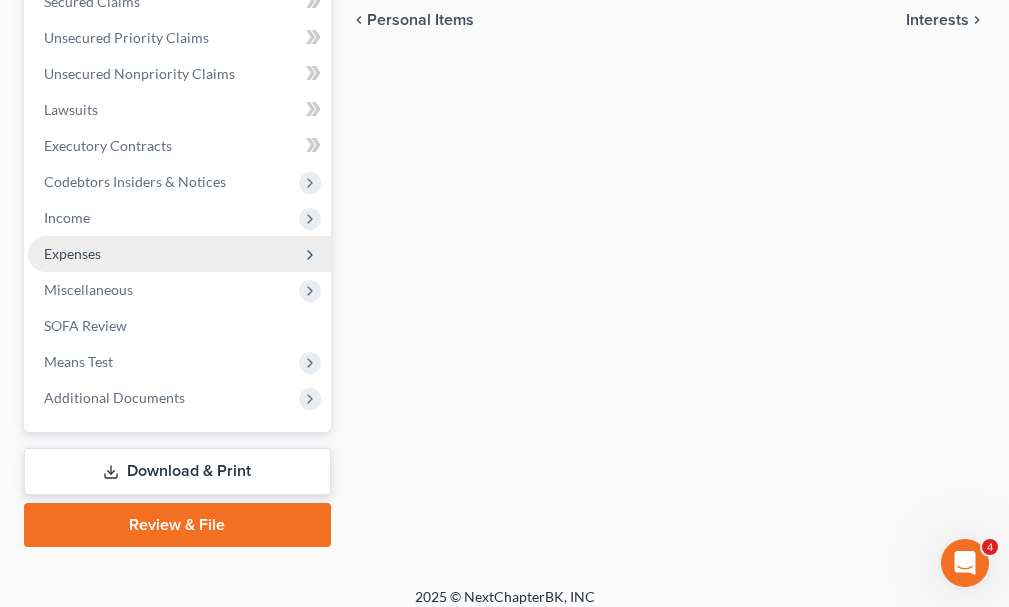 click on "Expenses" at bounding box center (72, 253) 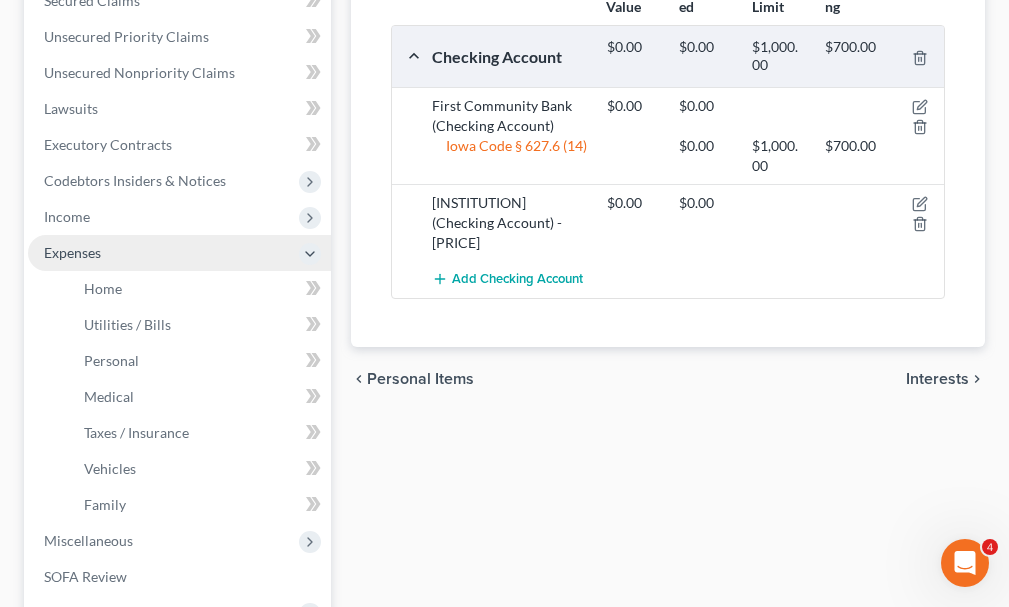 scroll, scrollTop: 440, scrollLeft: 0, axis: vertical 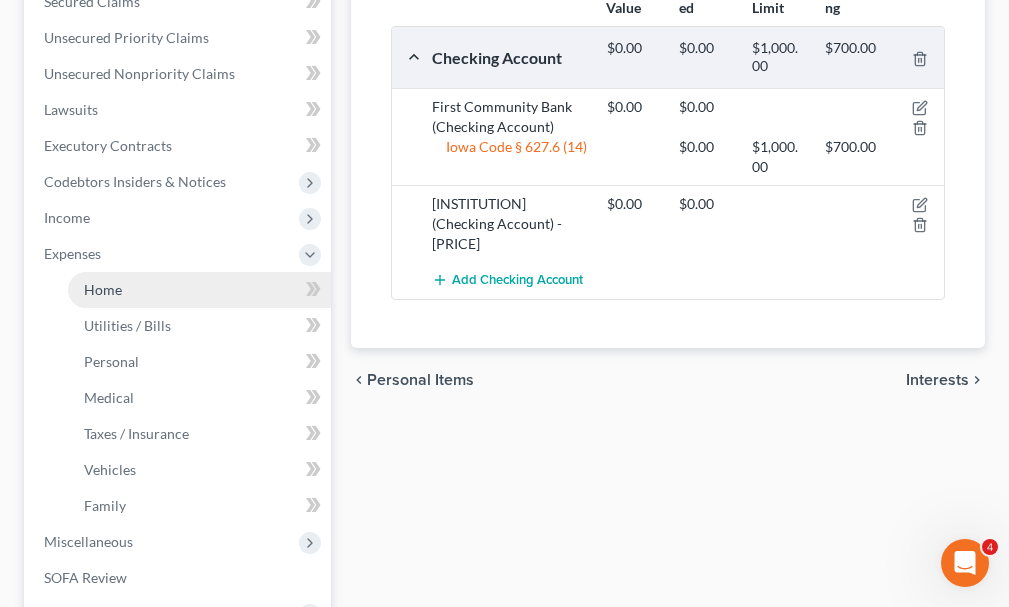 click on "Home" at bounding box center [199, 290] 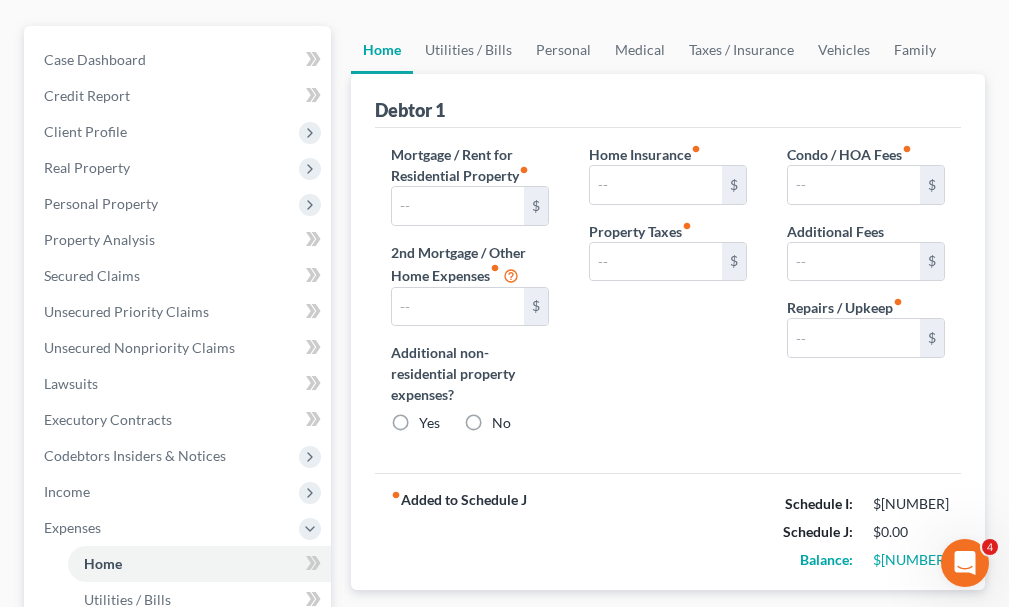 scroll, scrollTop: 13, scrollLeft: 0, axis: vertical 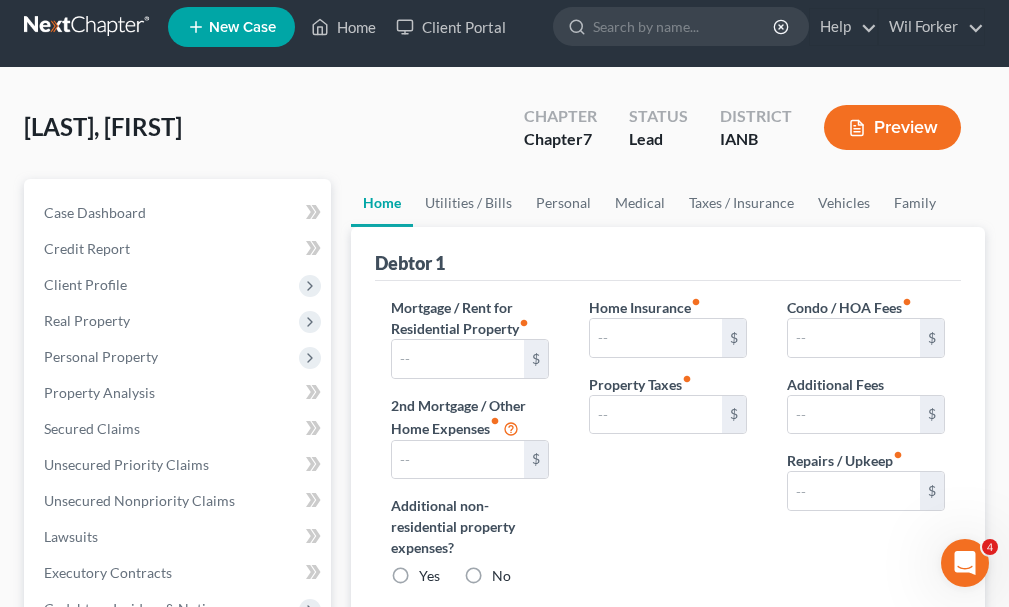 type on "0.00" 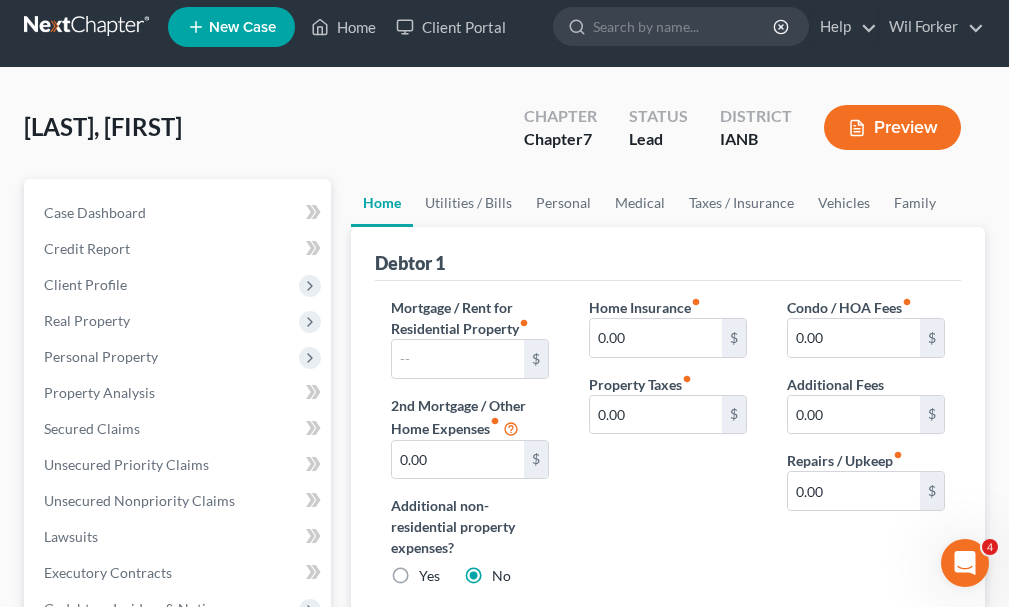 scroll, scrollTop: 0, scrollLeft: 0, axis: both 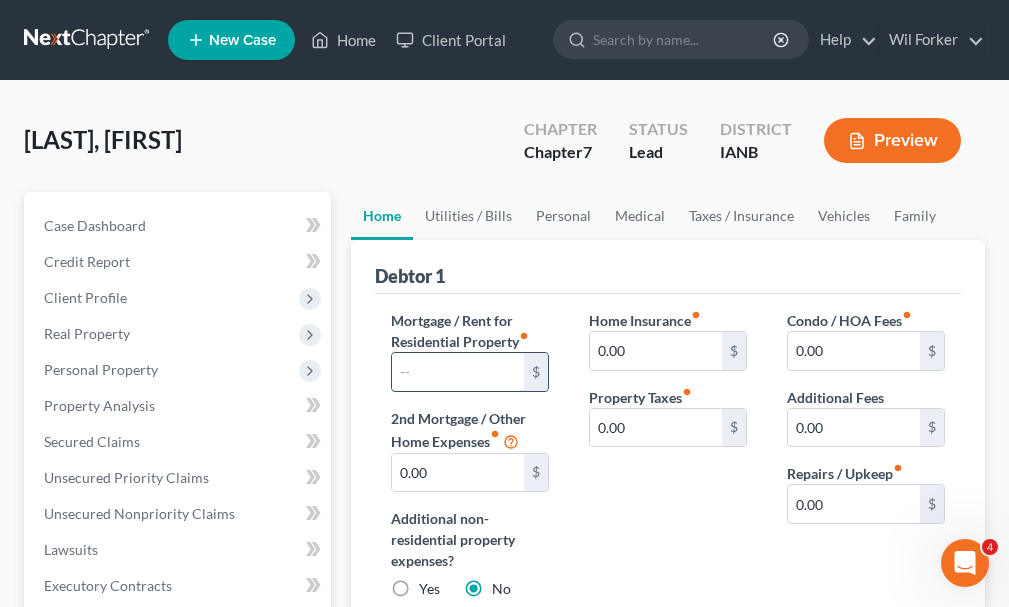 click at bounding box center [458, 372] 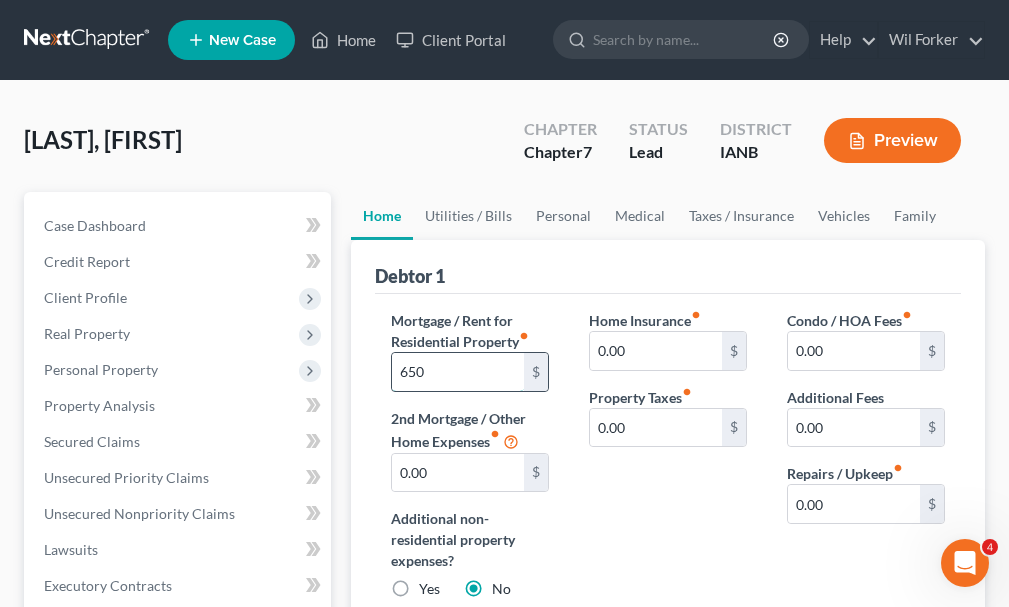 type on "650" 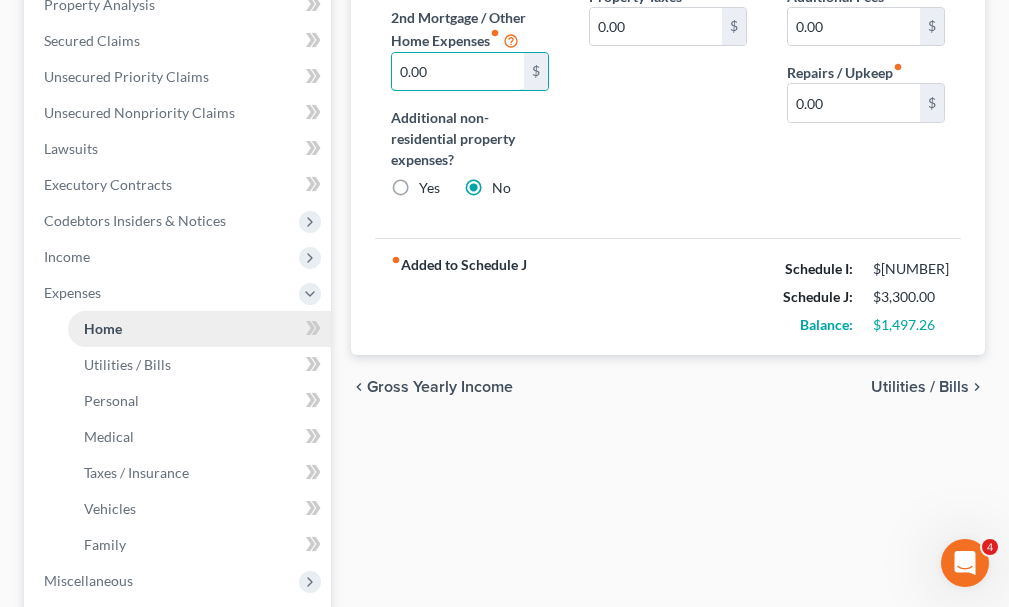 scroll, scrollTop: 400, scrollLeft: 0, axis: vertical 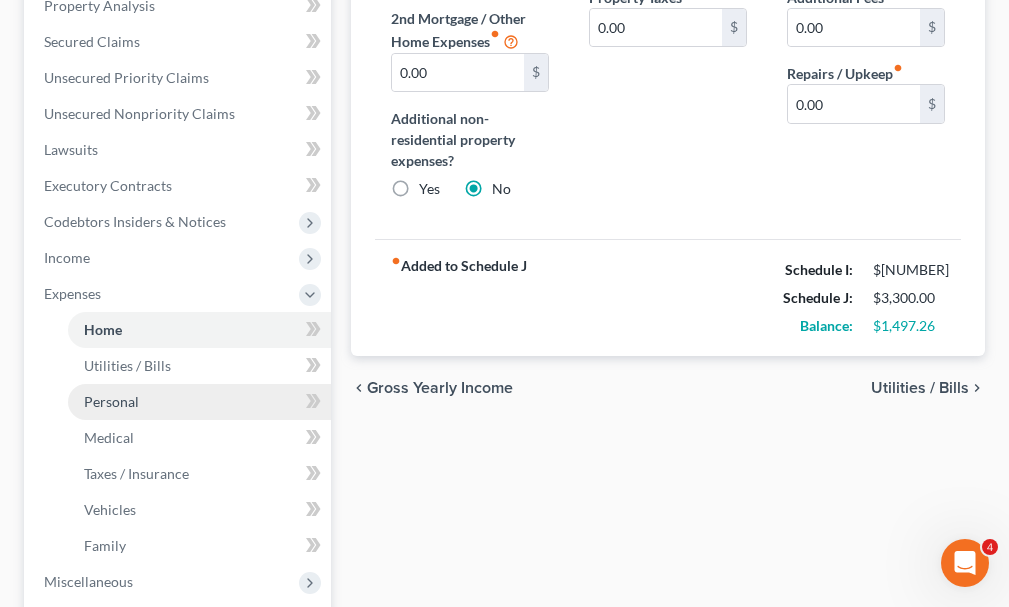 click on "Personal" at bounding box center (111, 401) 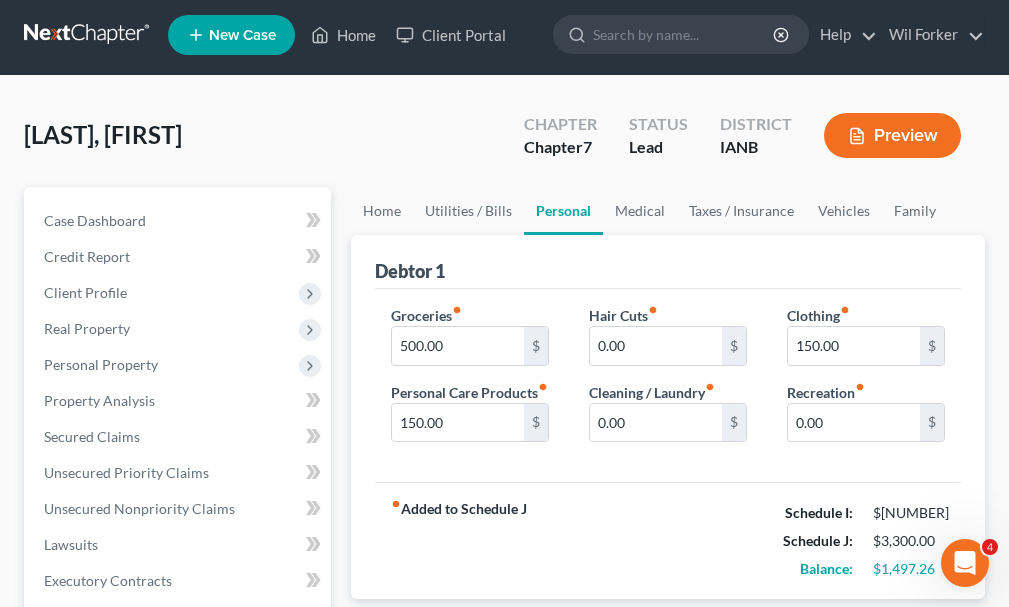 scroll, scrollTop: 0, scrollLeft: 0, axis: both 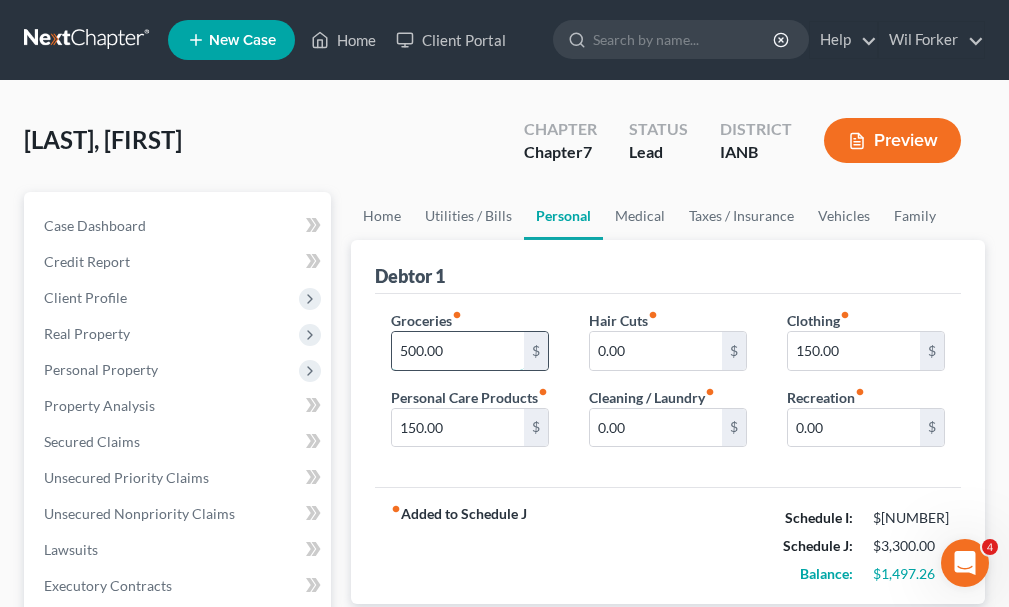 click on "500.00" at bounding box center [458, 351] 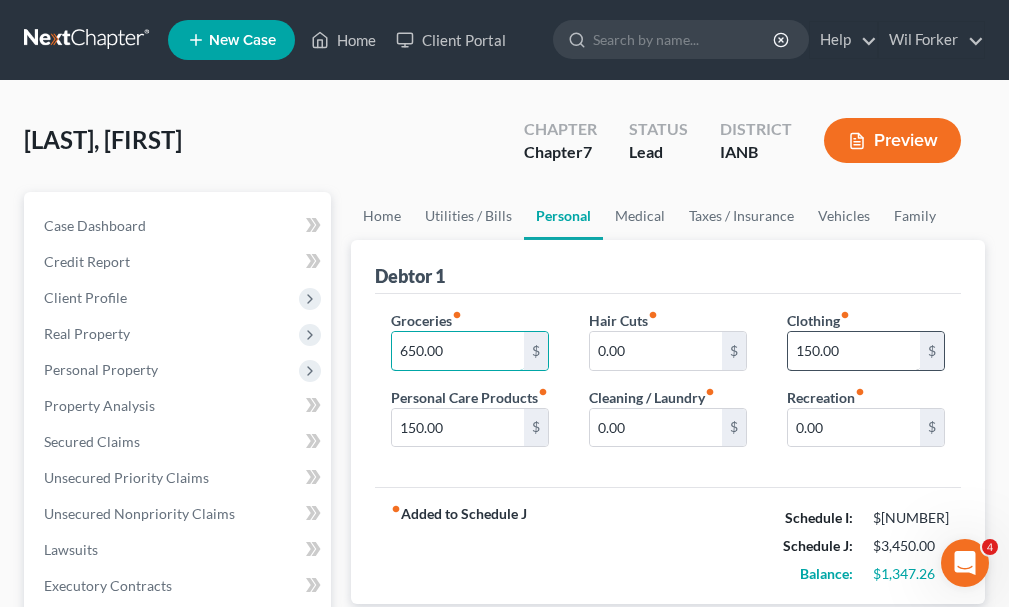 type on "650.00" 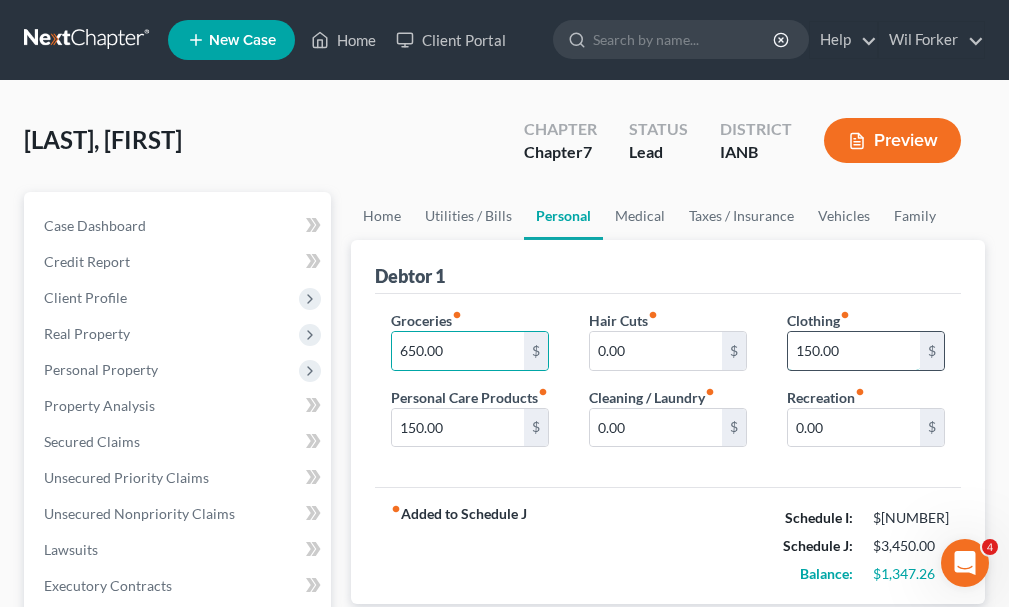 click on "150.00" at bounding box center [854, 351] 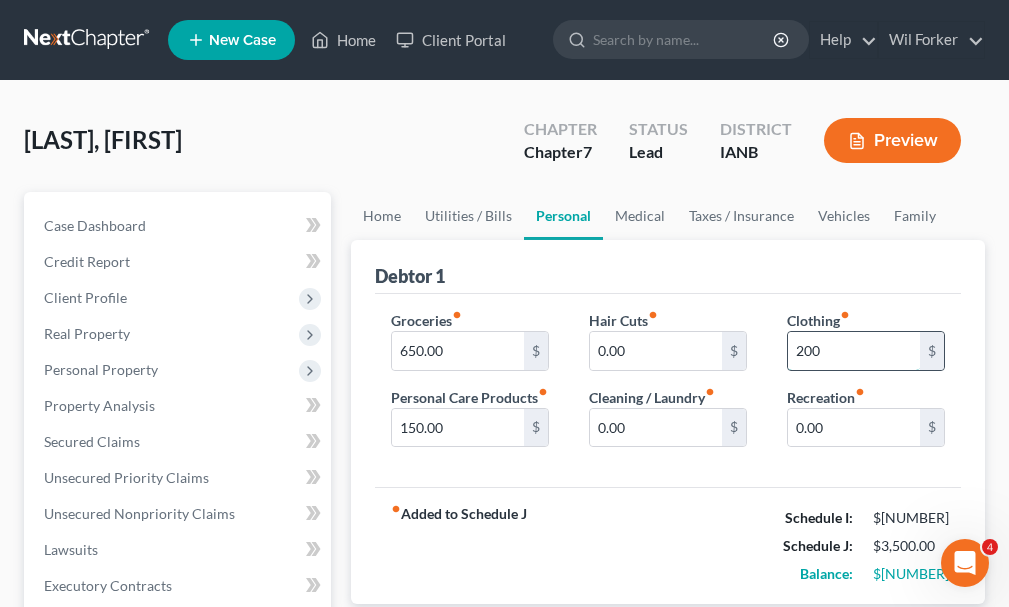 type on "200" 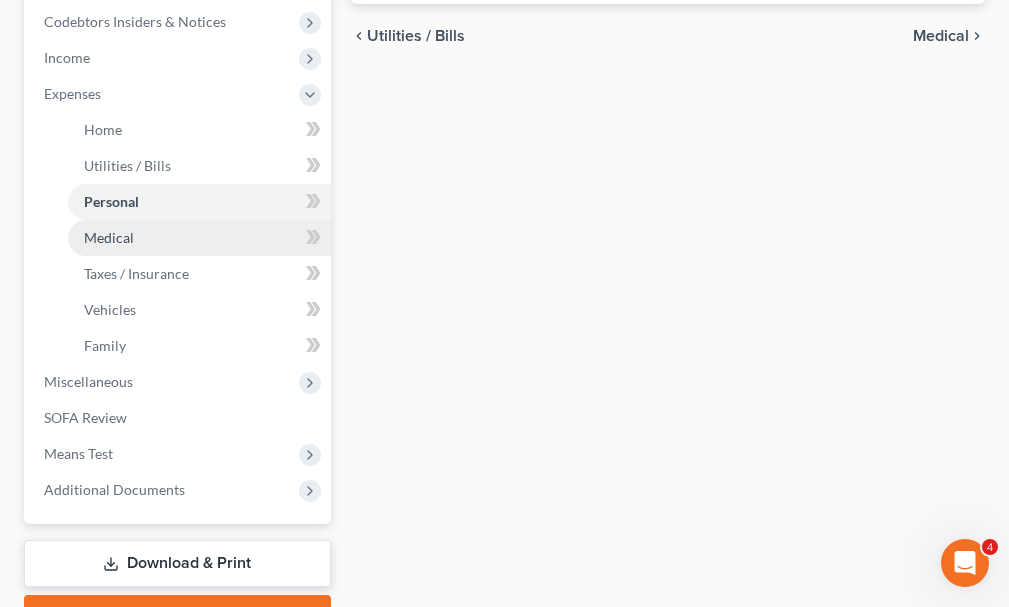 click on "Medical" at bounding box center (109, 237) 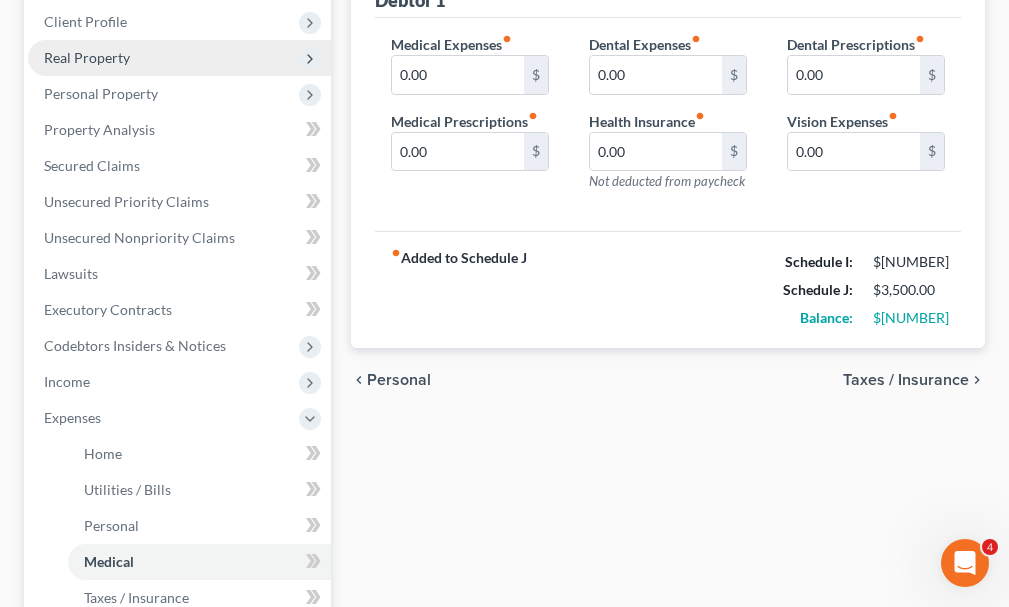 scroll, scrollTop: 0, scrollLeft: 0, axis: both 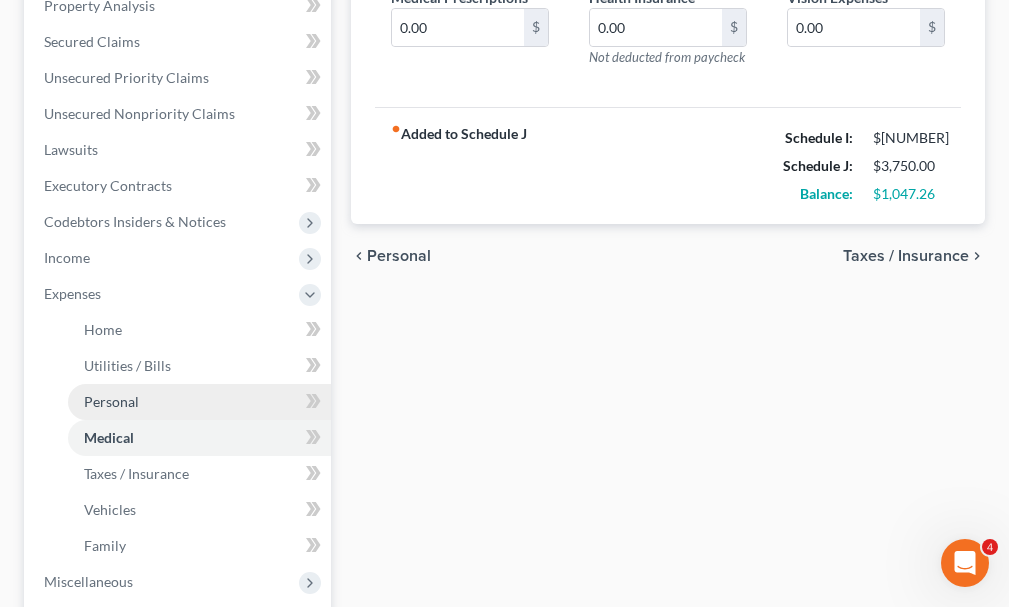 type on "250.00" 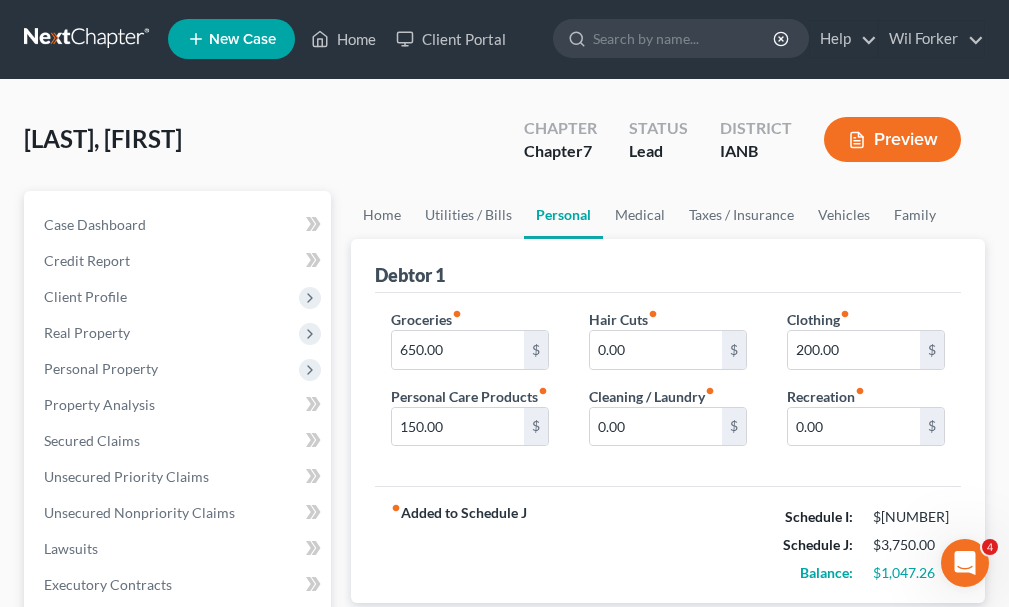 scroll, scrollTop: 0, scrollLeft: 0, axis: both 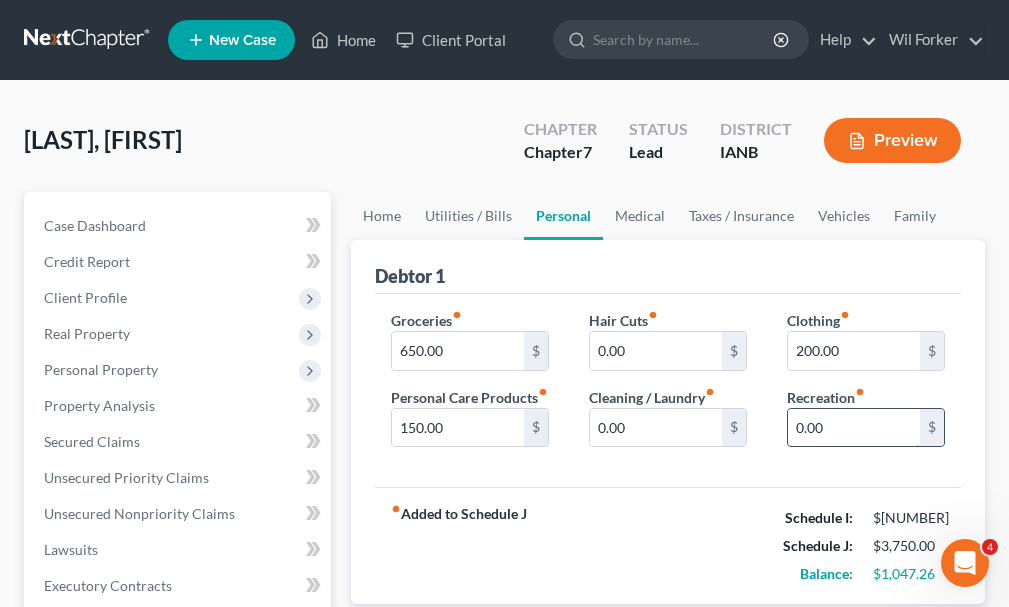 click on "0.00" at bounding box center (854, 428) 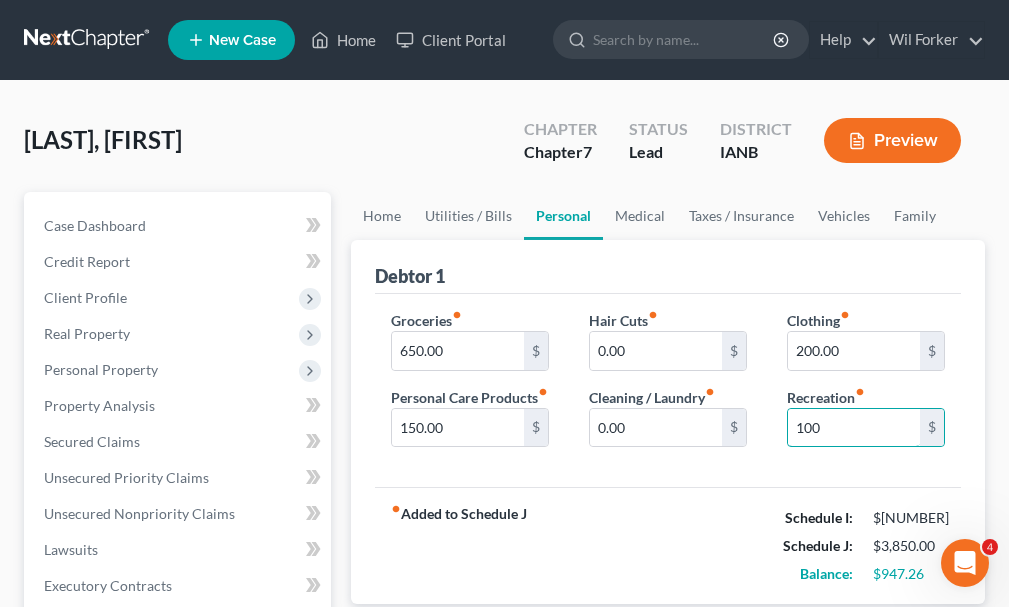 type on "100" 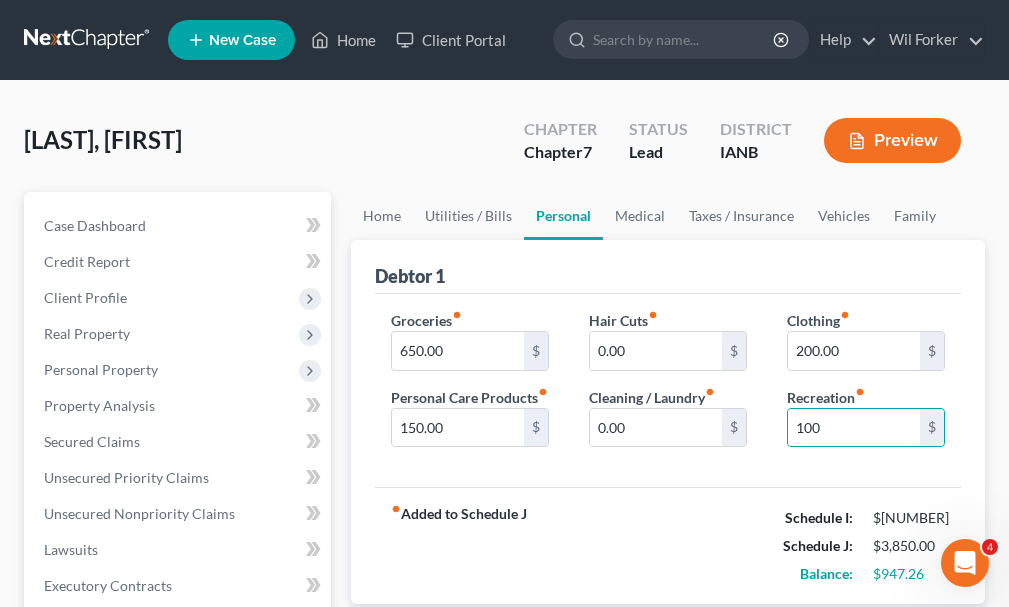 scroll, scrollTop: 354, scrollLeft: 0, axis: vertical 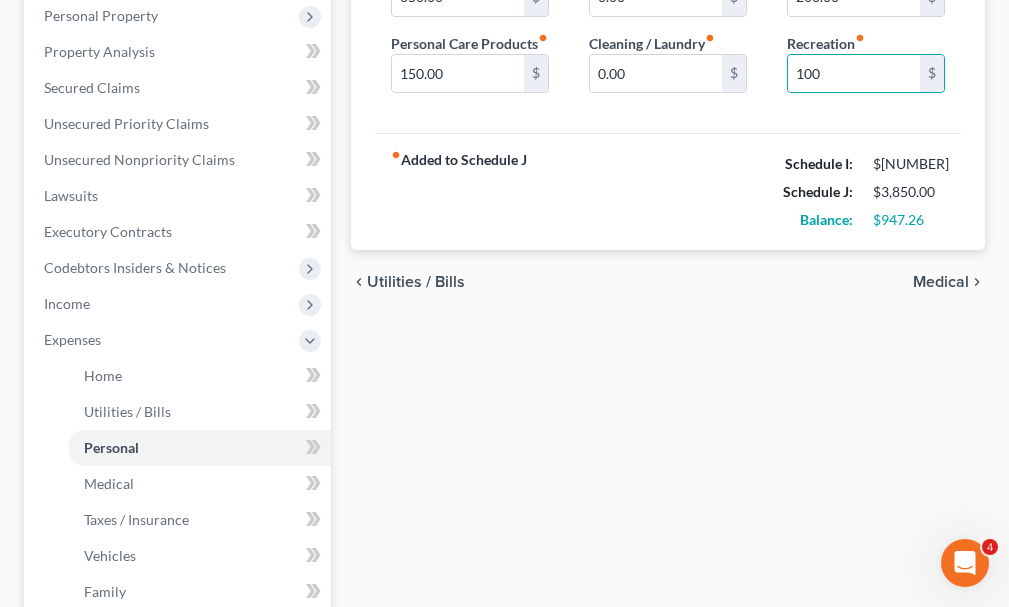 type 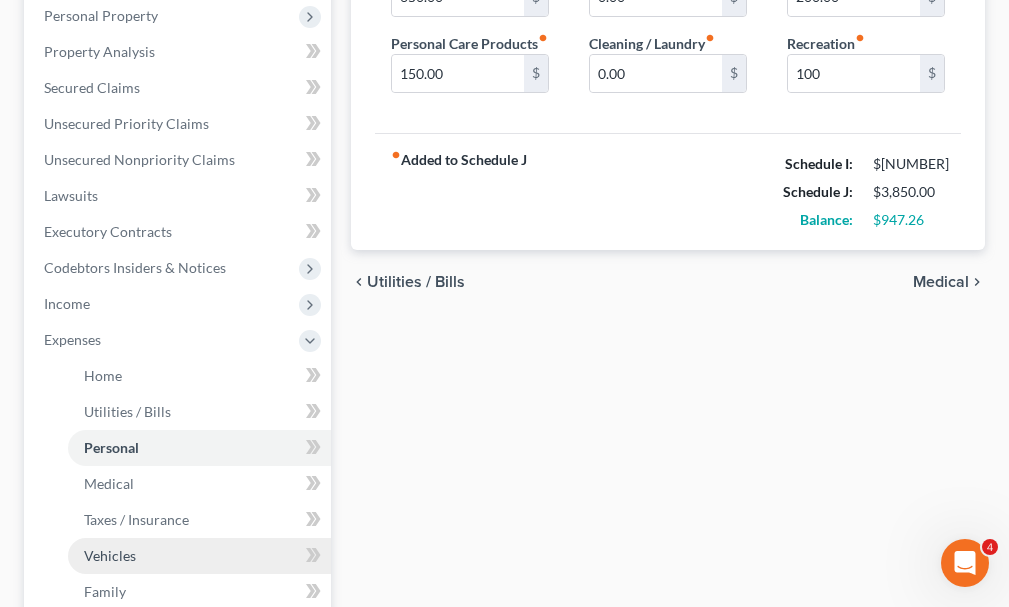 click on "Vehicles" at bounding box center (110, 555) 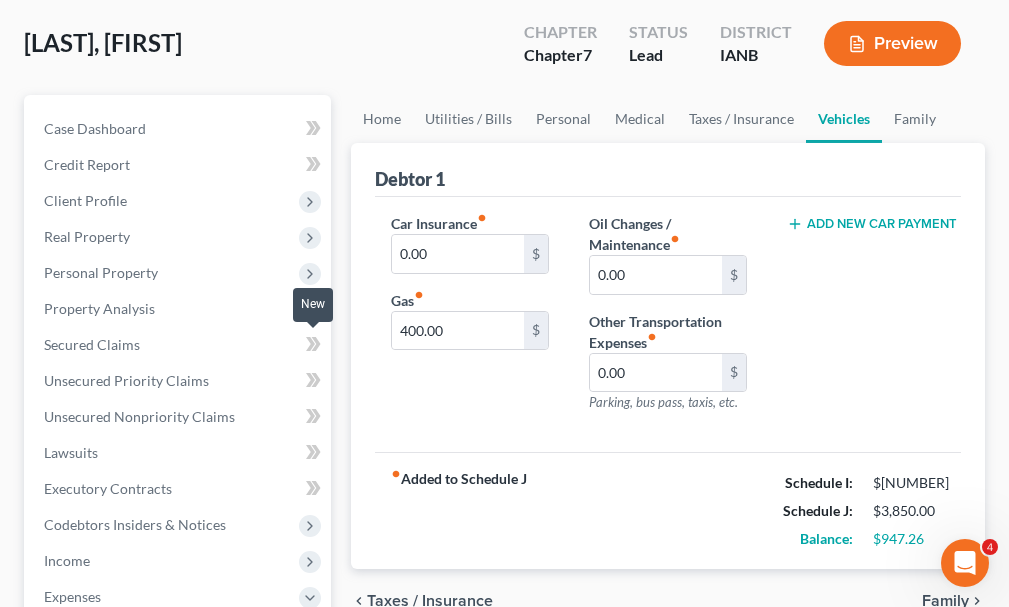 scroll, scrollTop: 0, scrollLeft: 0, axis: both 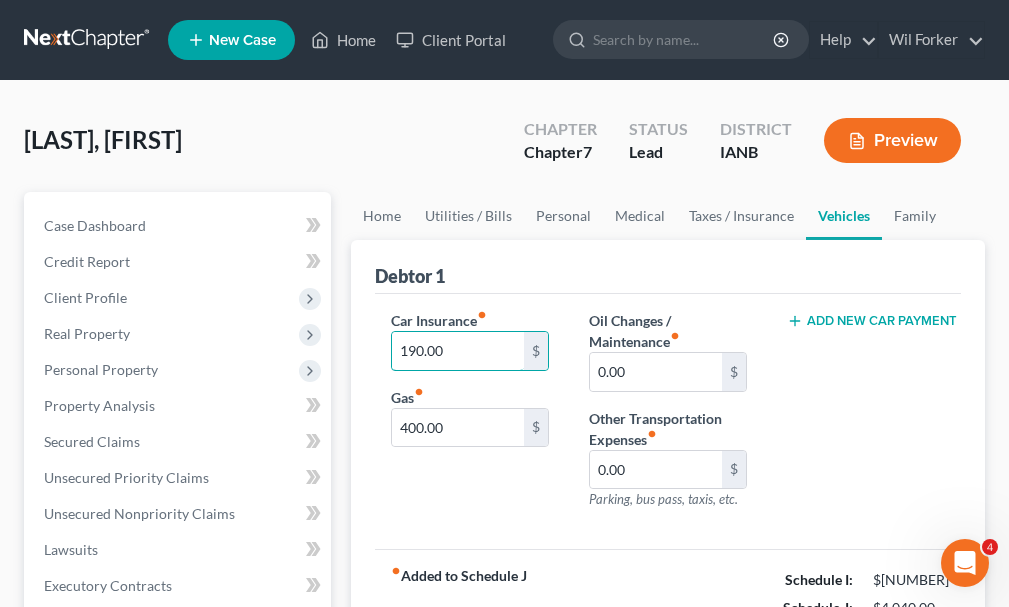 type on "190.00" 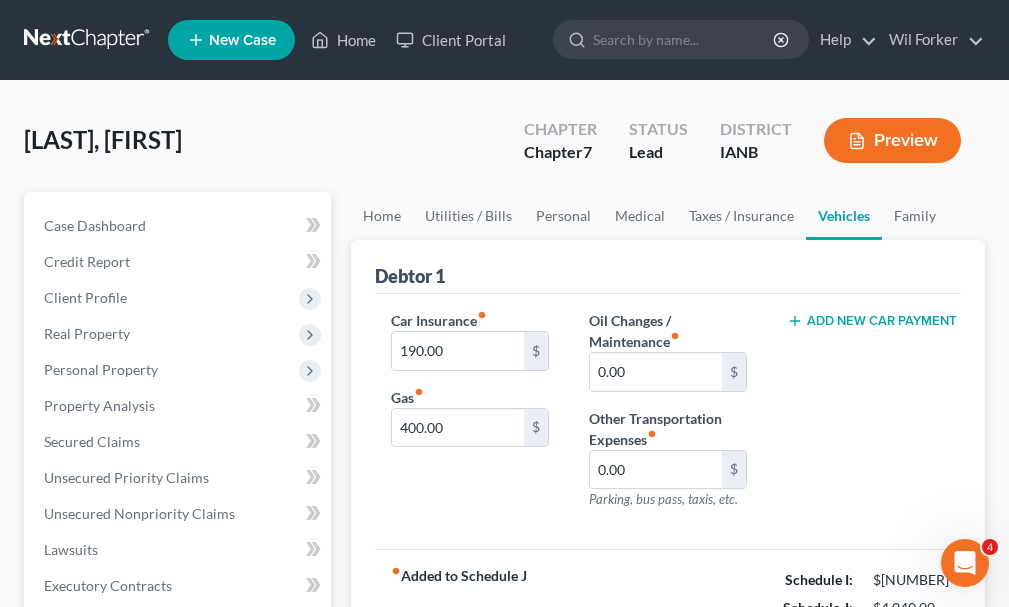 click on "Add New Car Payment" at bounding box center (866, 321) 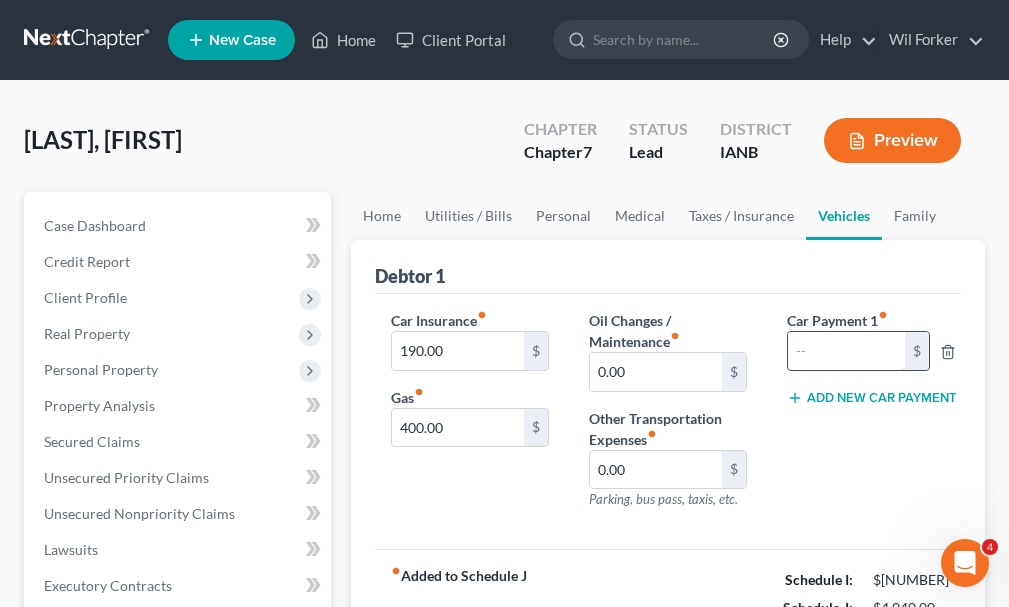 click at bounding box center (846, 351) 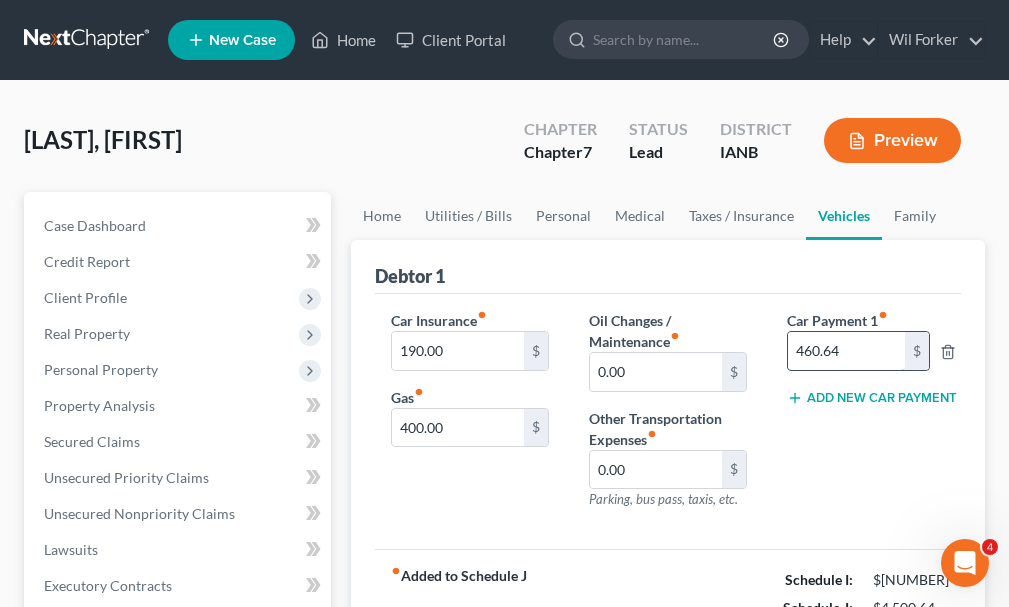 type on "460.64" 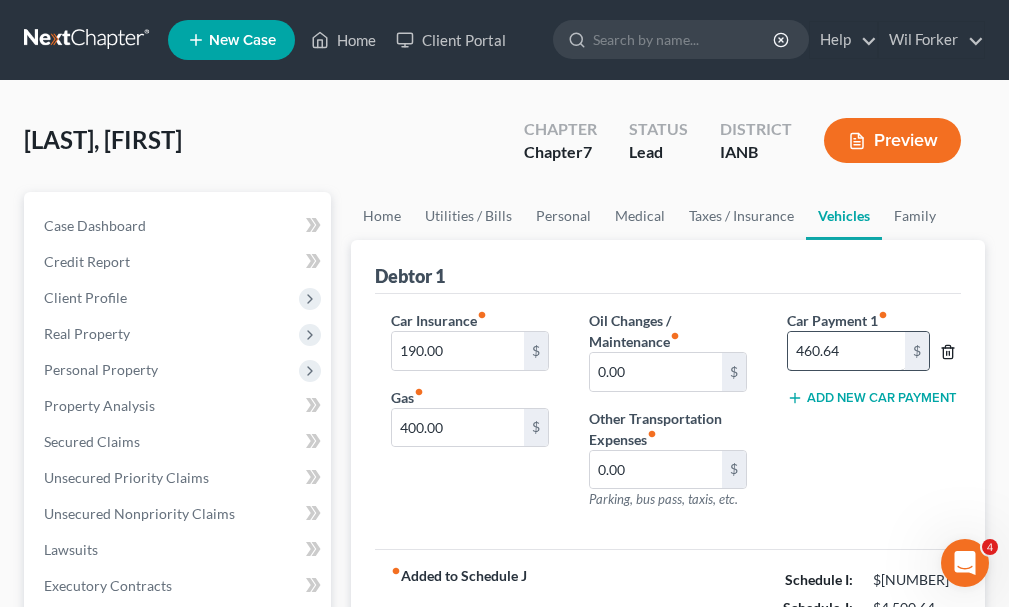 type 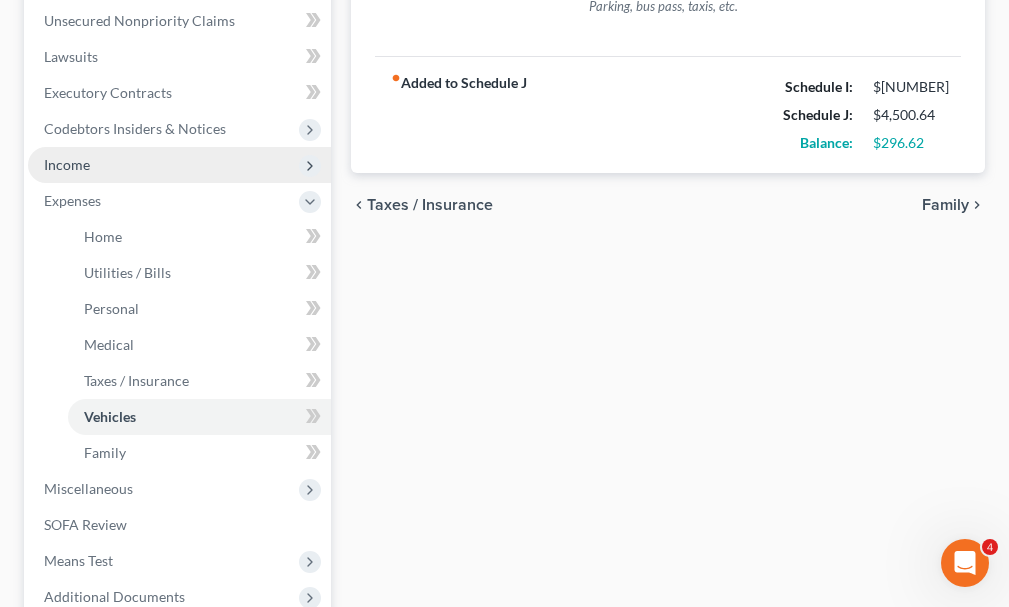 scroll, scrollTop: 500, scrollLeft: 0, axis: vertical 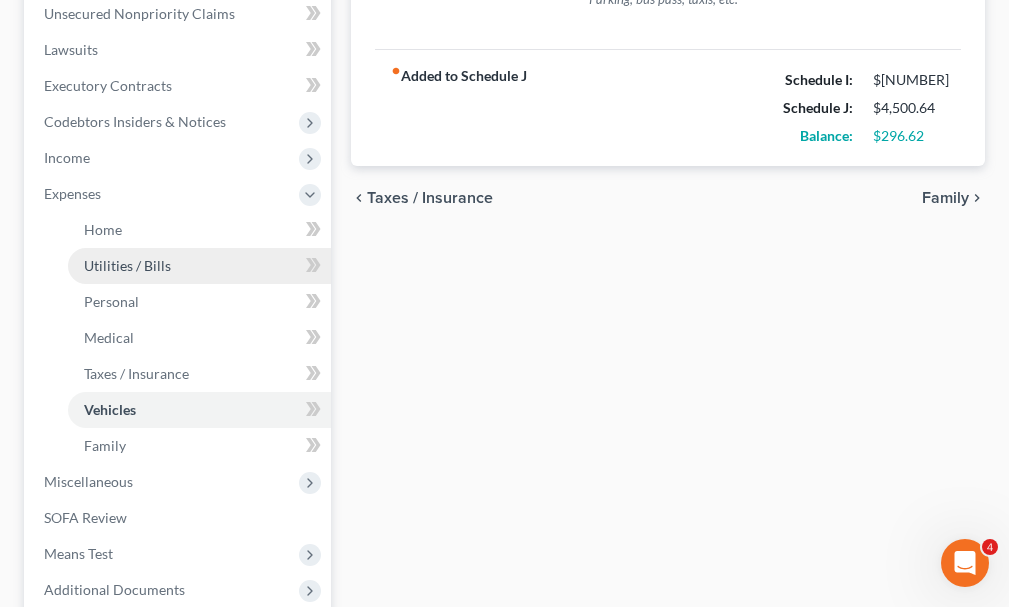 click on "Utilities / Bills" at bounding box center (127, 265) 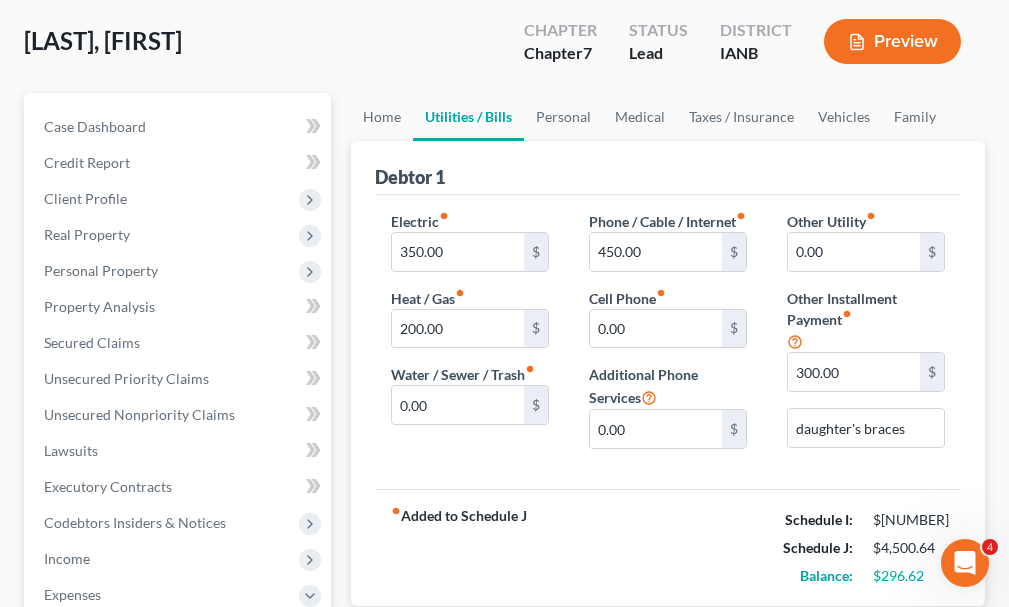 scroll, scrollTop: 200, scrollLeft: 0, axis: vertical 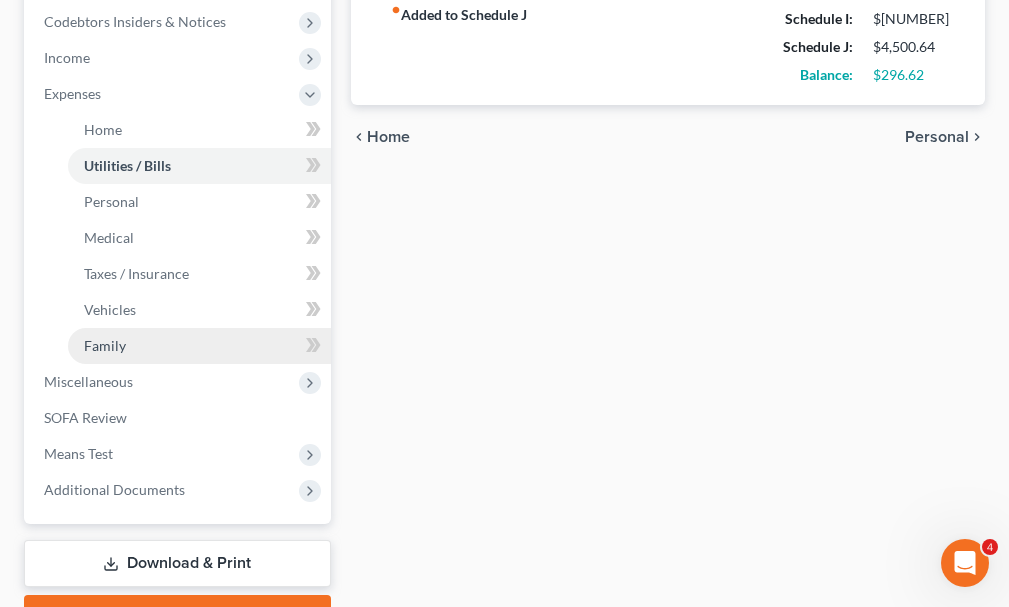 click on "Family" at bounding box center (105, 345) 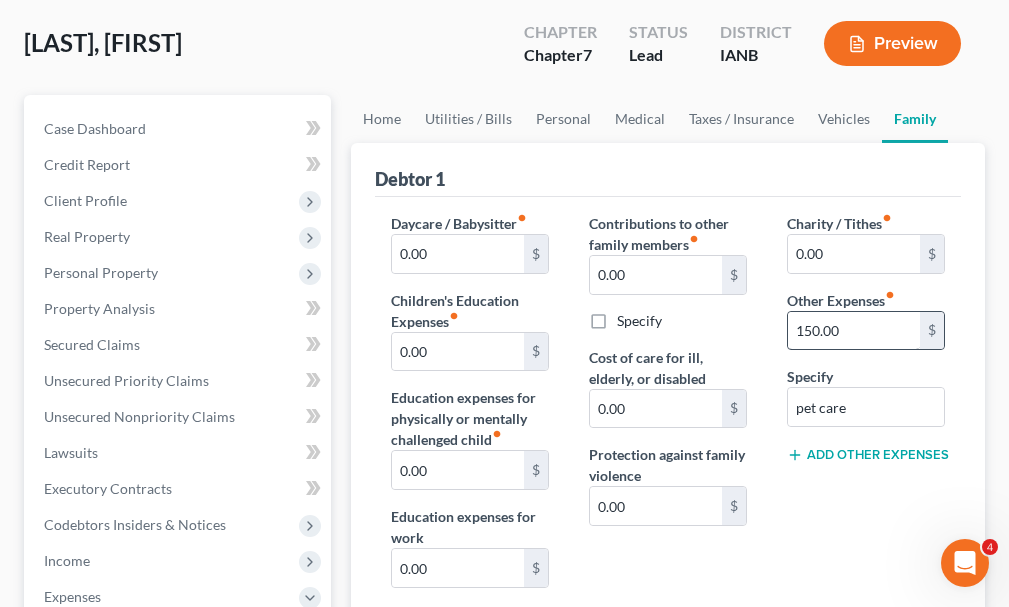 scroll, scrollTop: 100, scrollLeft: 0, axis: vertical 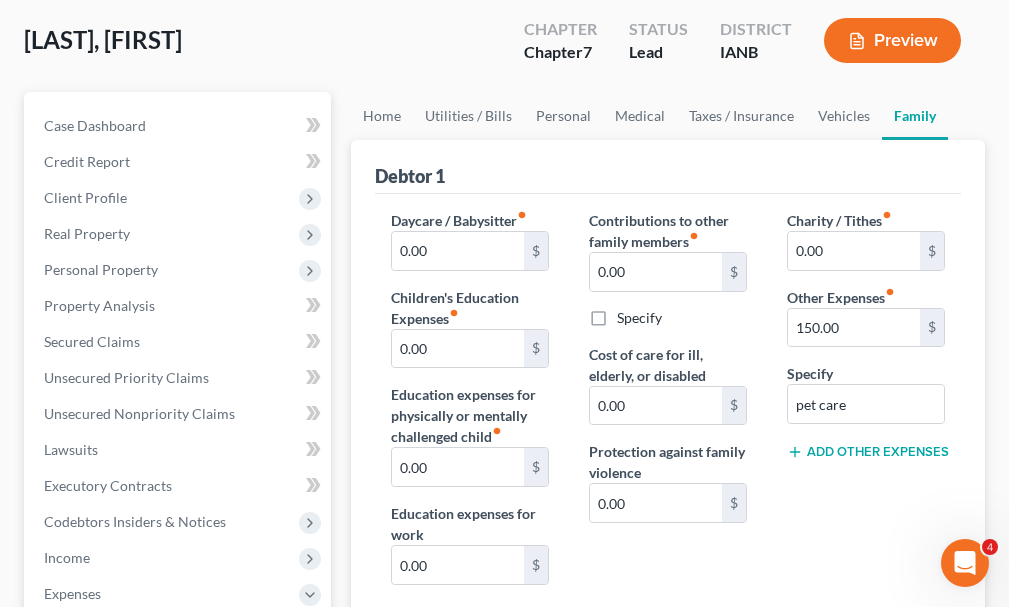 click on "Add Other Expenses" at bounding box center (866, 452) 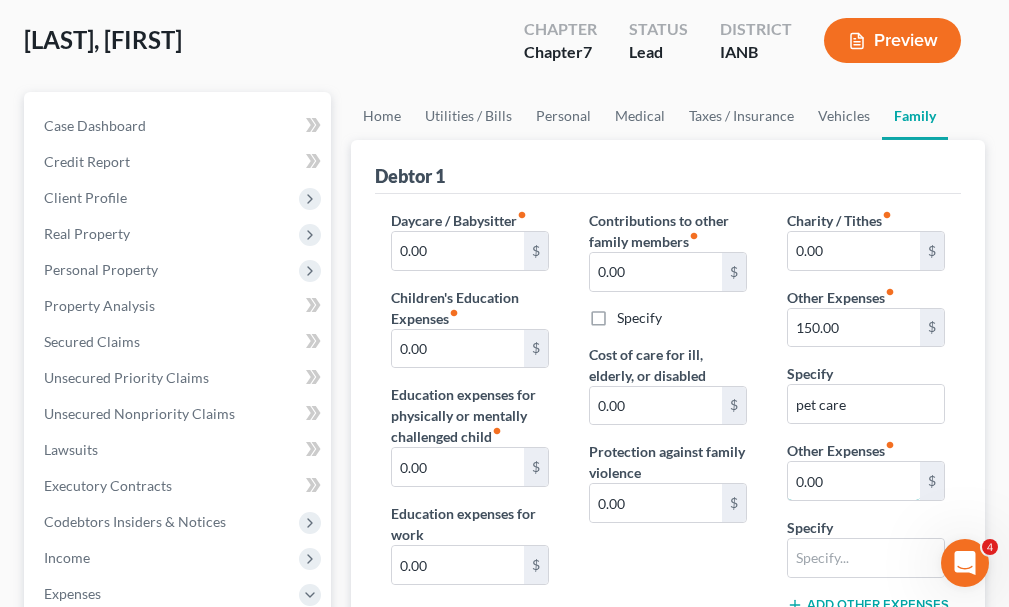 drag, startPoint x: 788, startPoint y: 494, endPoint x: 730, endPoint y: 526, distance: 66.24198 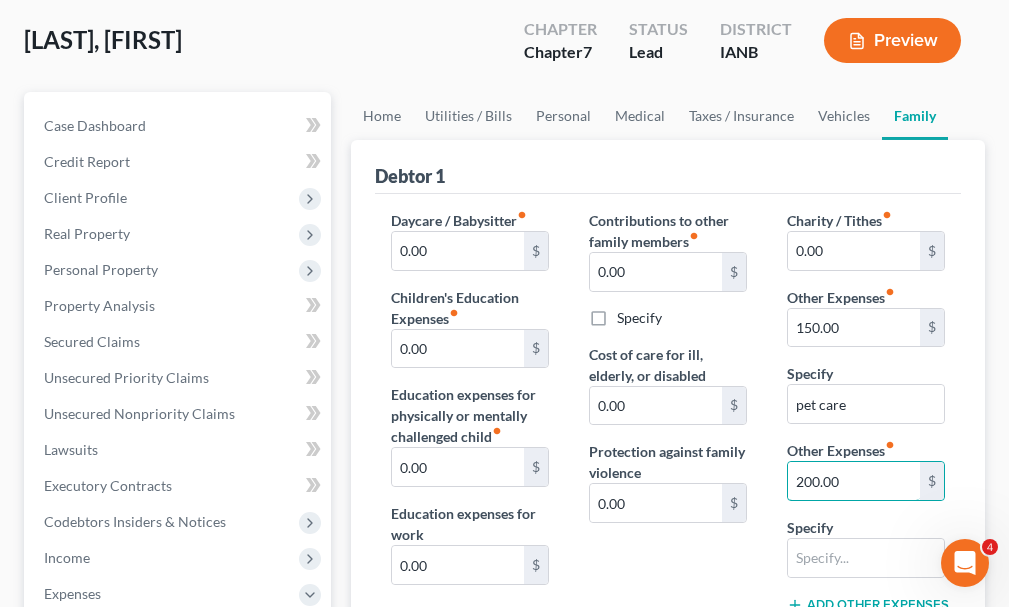 type on "200.00" 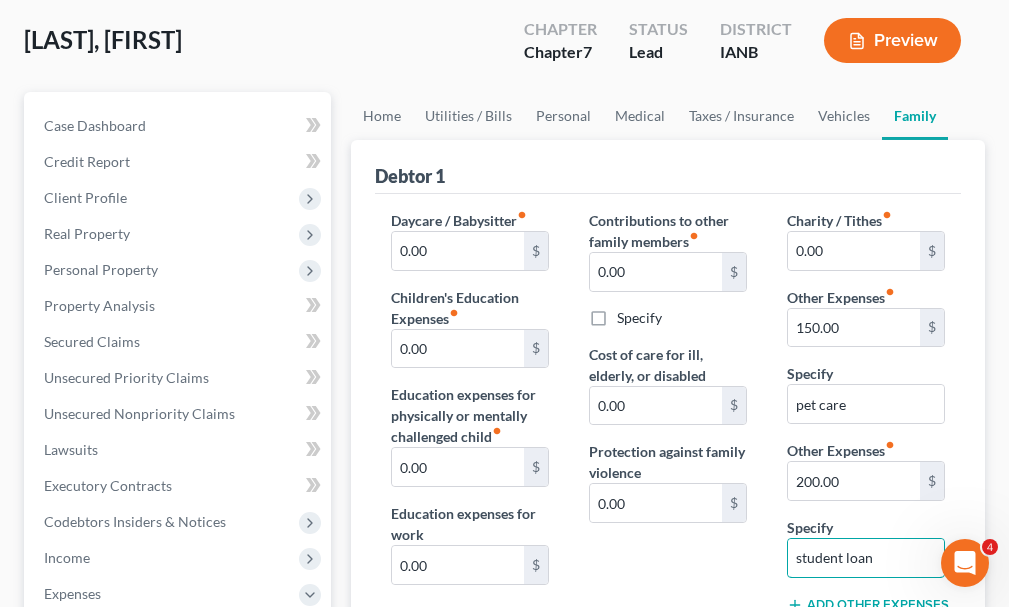 type on "student loan" 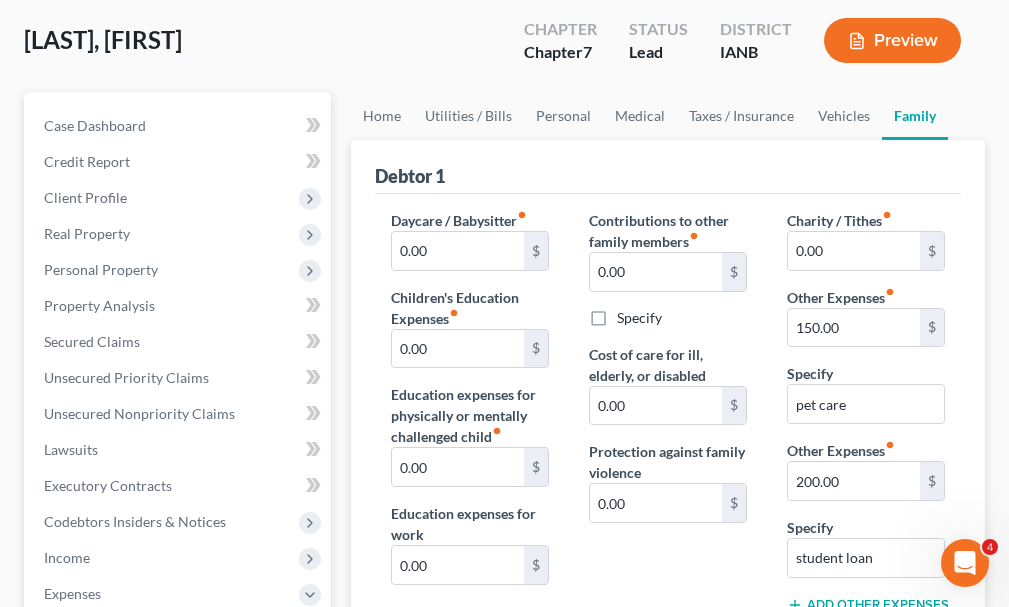 scroll, scrollTop: 106, scrollLeft: 0, axis: vertical 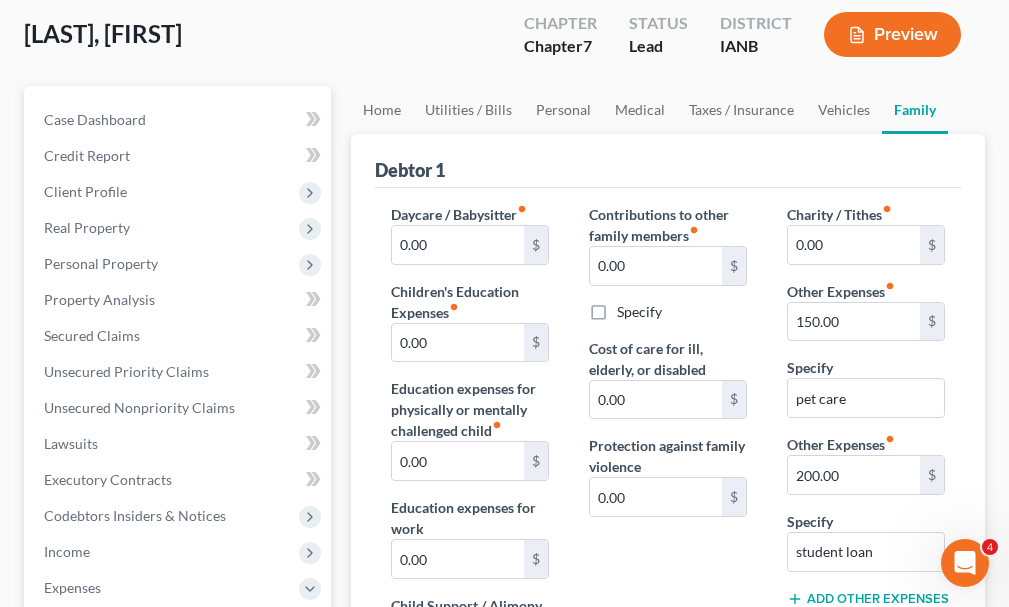 type 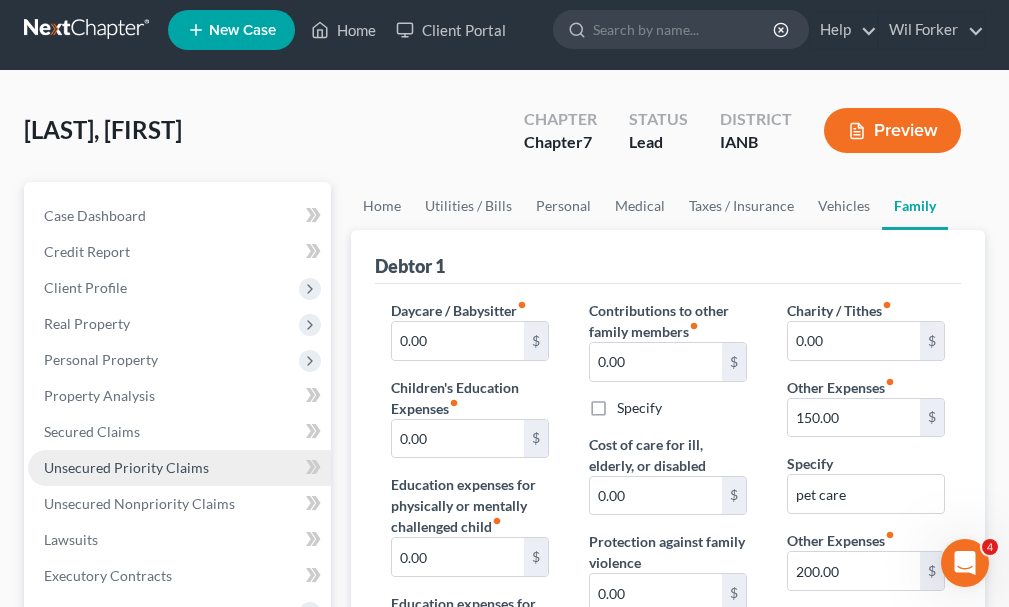 scroll, scrollTop: 0, scrollLeft: 0, axis: both 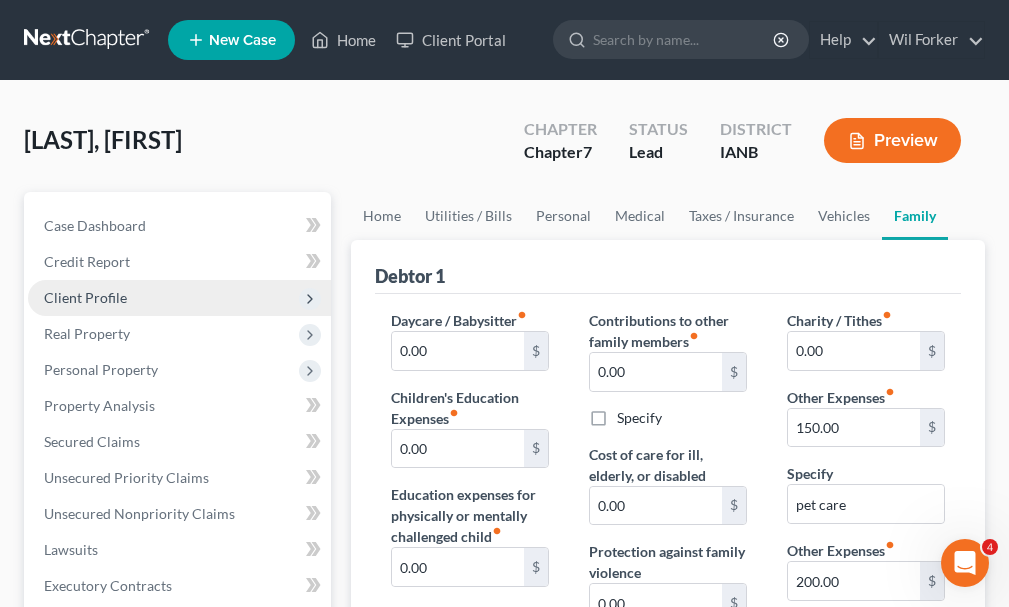 click on "Client Profile" at bounding box center (85, 297) 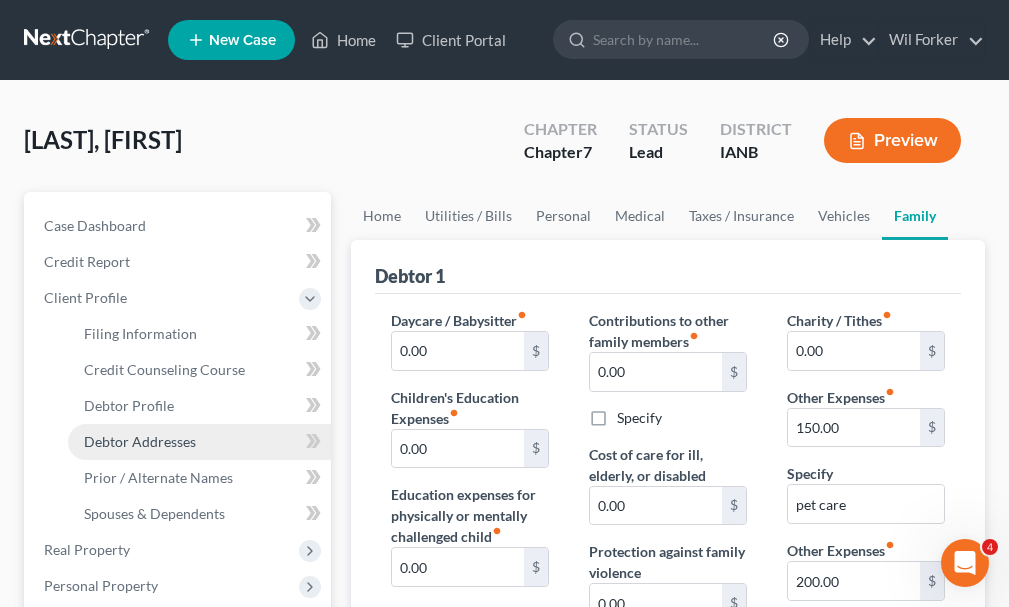 click on "Debtor Addresses" at bounding box center (140, 441) 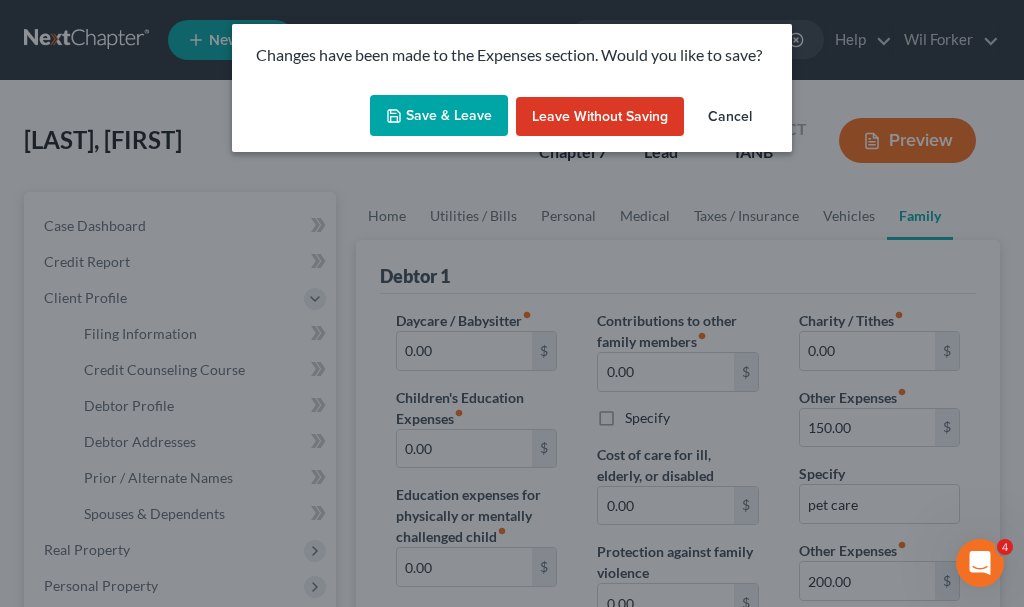 click on "Save & Leave" at bounding box center [439, 116] 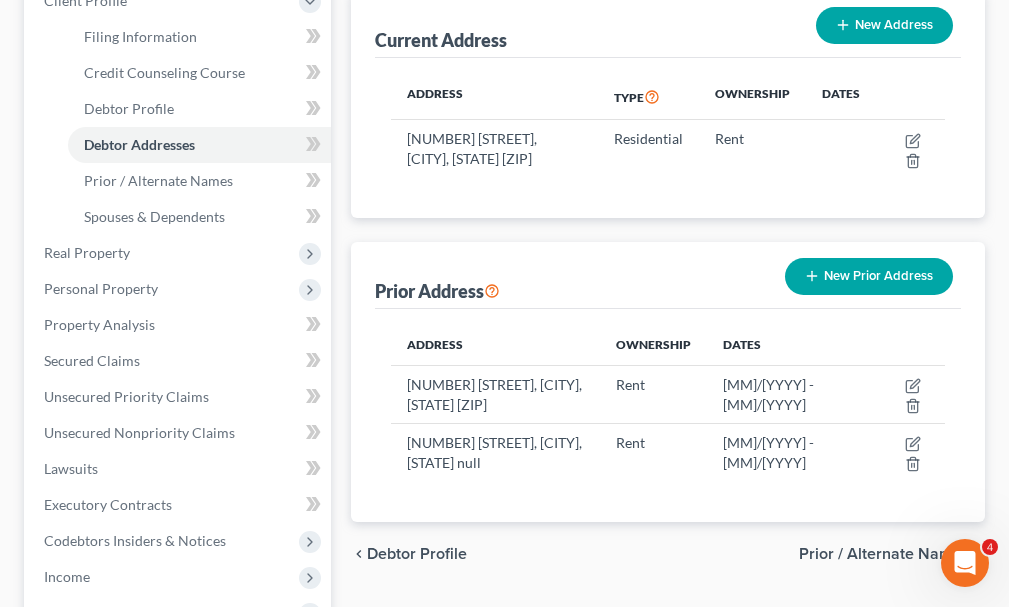 scroll, scrollTop: 300, scrollLeft: 0, axis: vertical 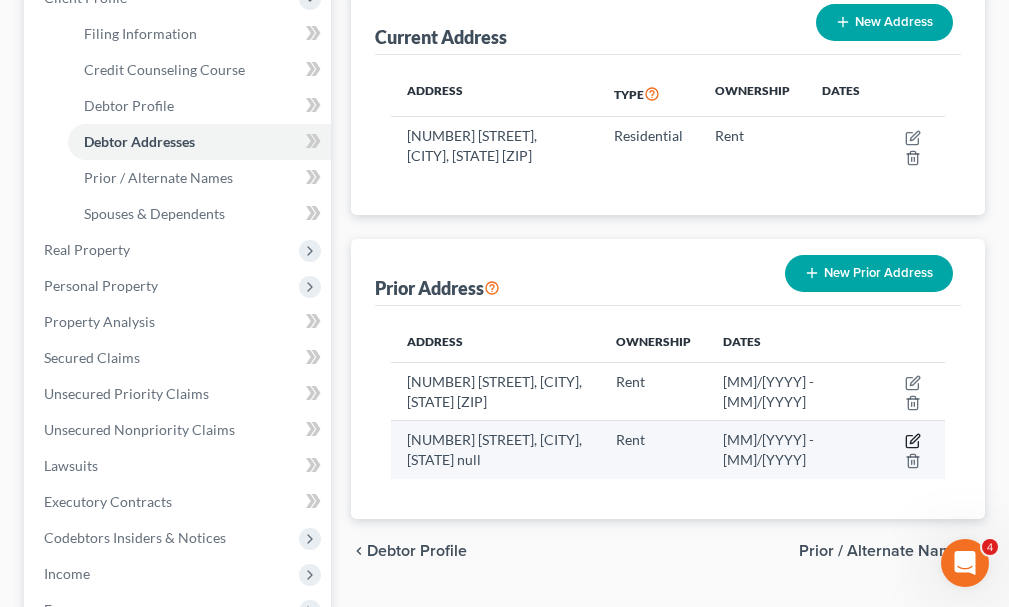 click 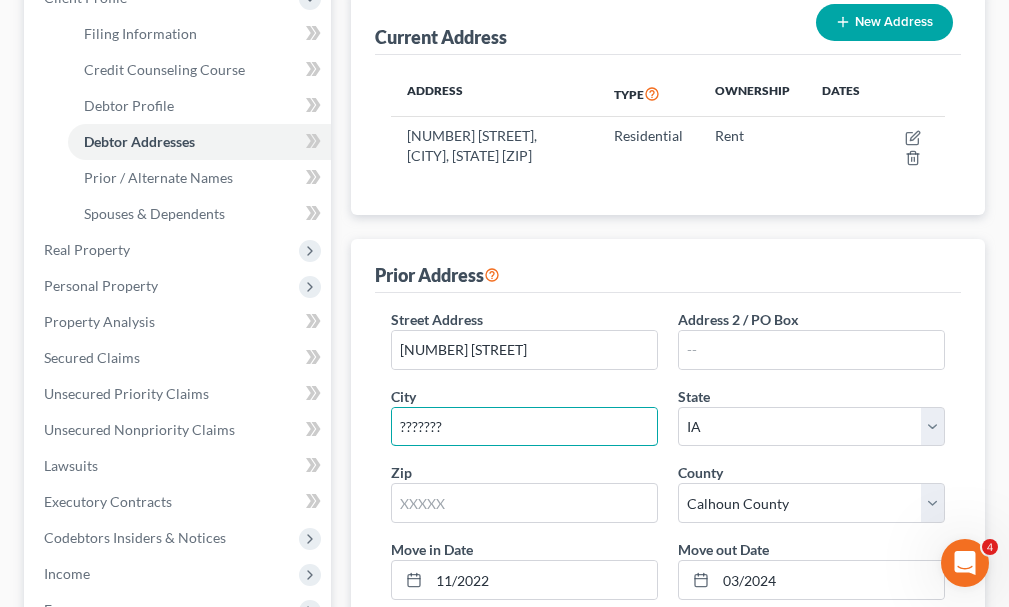 drag, startPoint x: 397, startPoint y: 438, endPoint x: 352, endPoint y: 439, distance: 45.01111 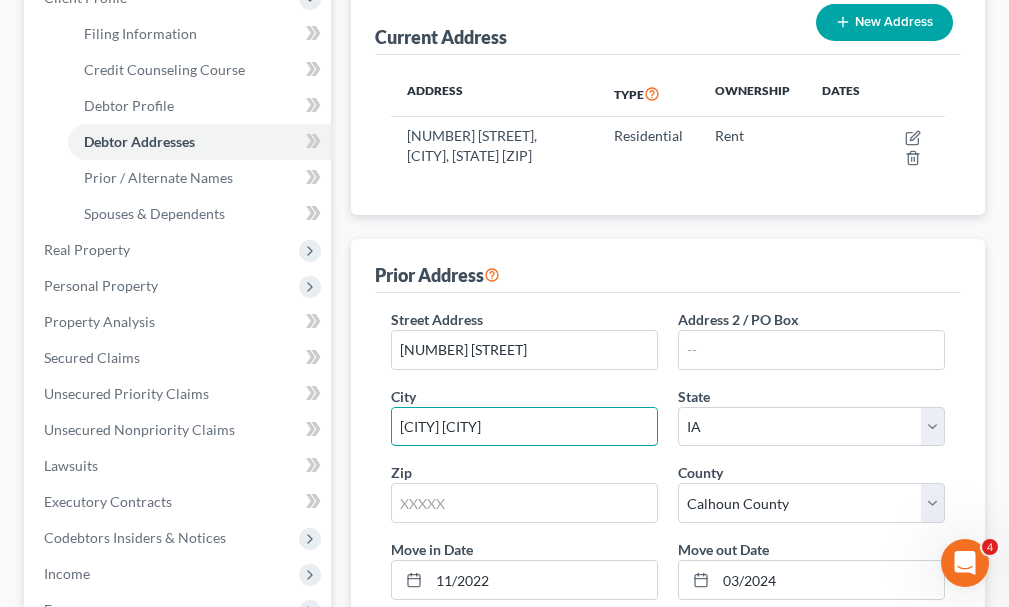 type on "[CITY] [CITY]" 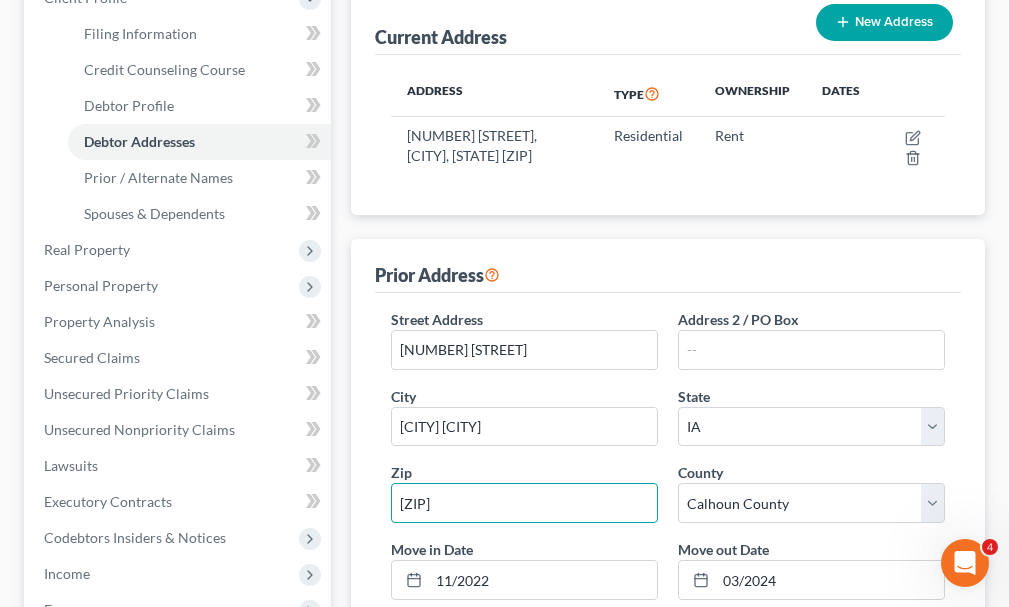 type on "[ZIP]" 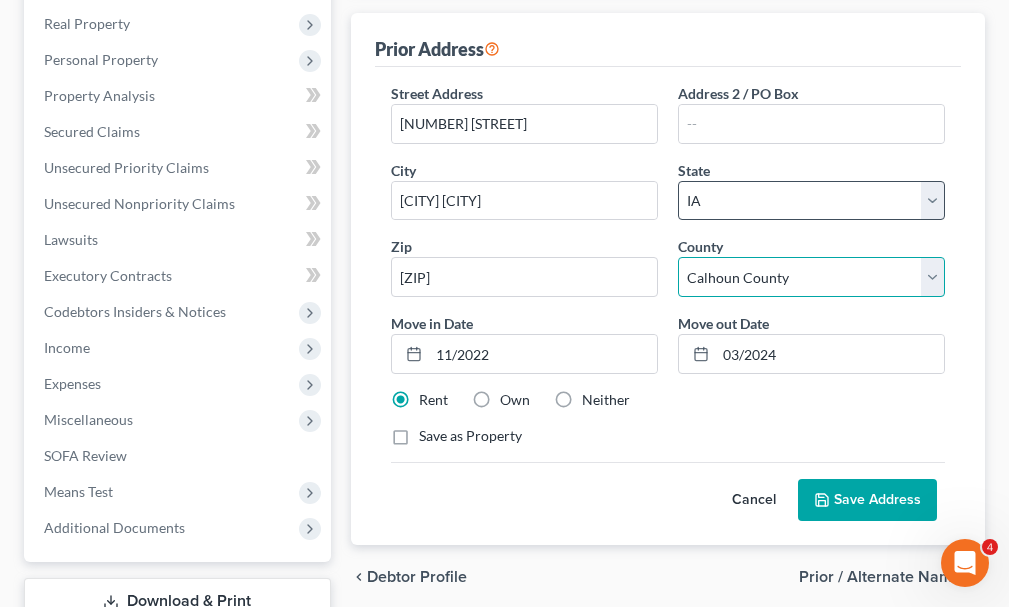 scroll, scrollTop: 672, scrollLeft: 0, axis: vertical 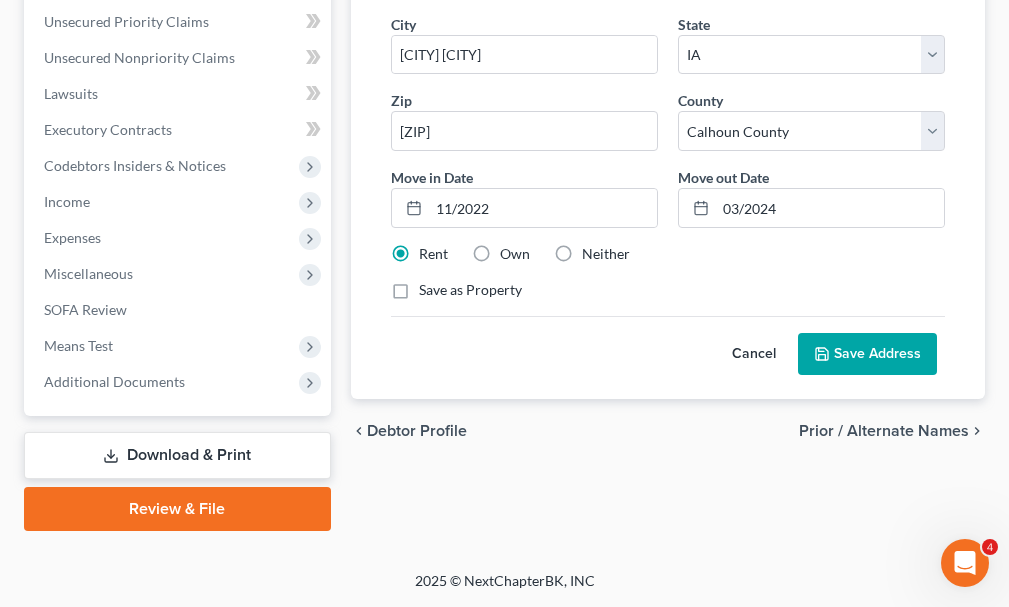 click on "Save Address" at bounding box center (867, 354) 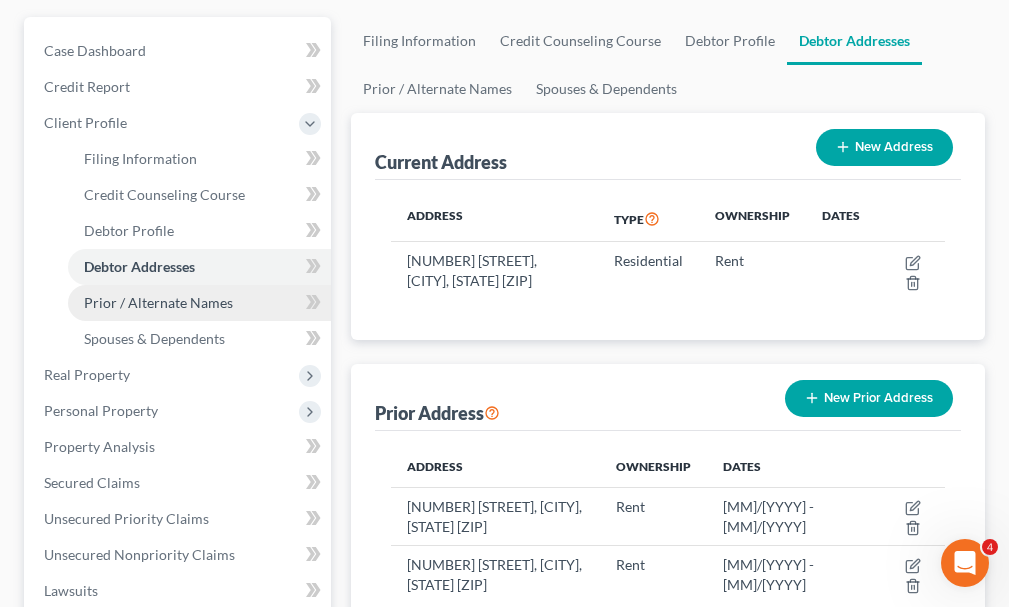 scroll, scrollTop: 172, scrollLeft: 0, axis: vertical 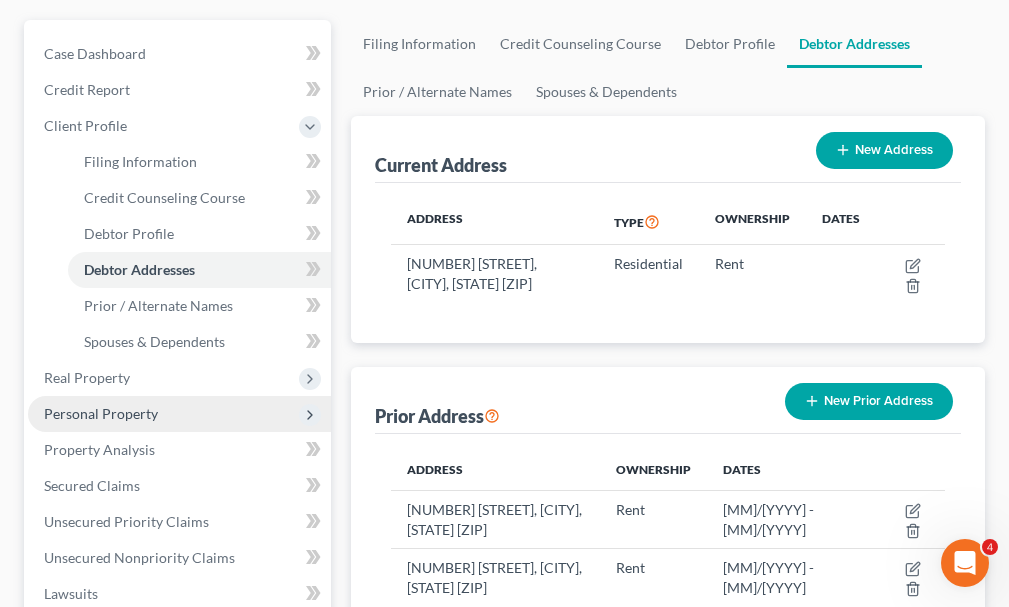 click on "Personal Property" at bounding box center (101, 413) 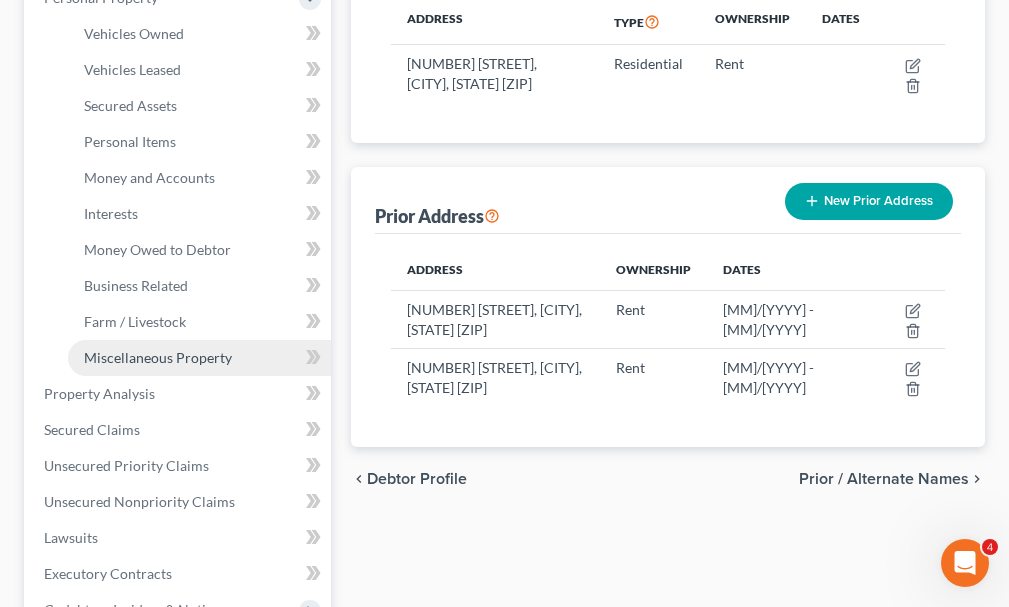 click on "Miscellaneous Property" at bounding box center [158, 357] 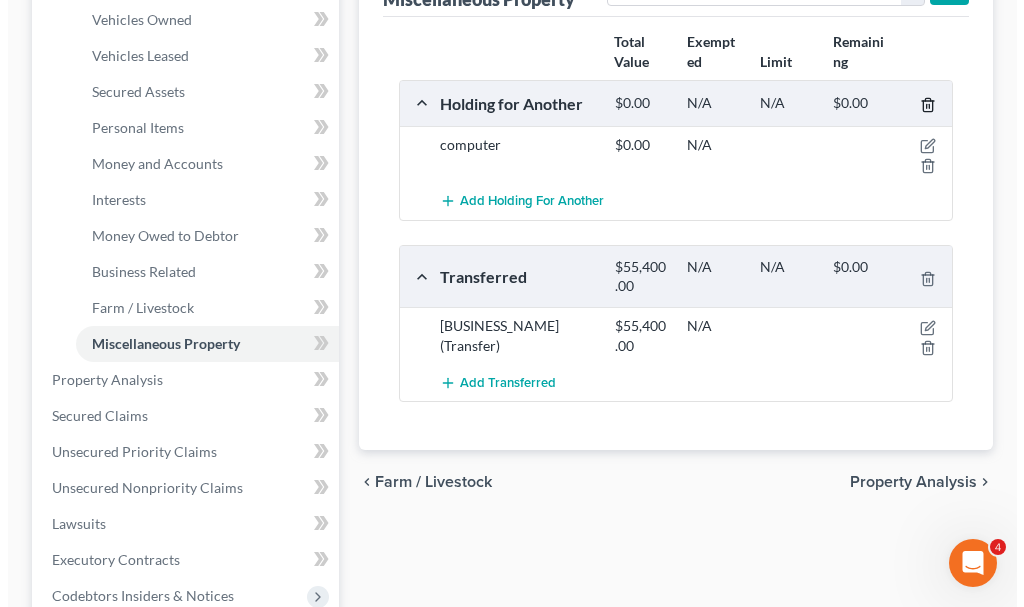 scroll, scrollTop: 500, scrollLeft: 0, axis: vertical 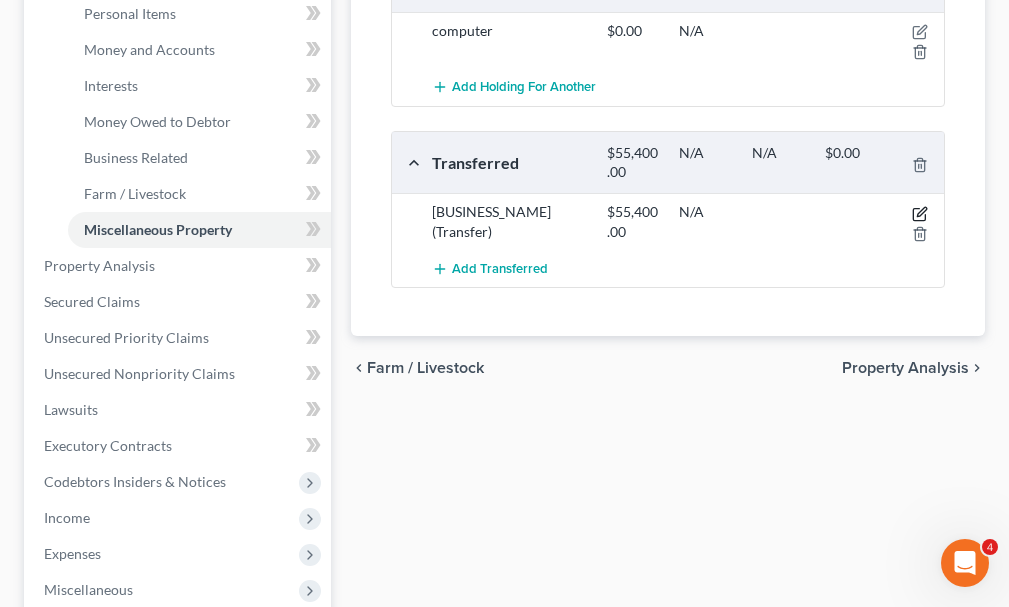 click 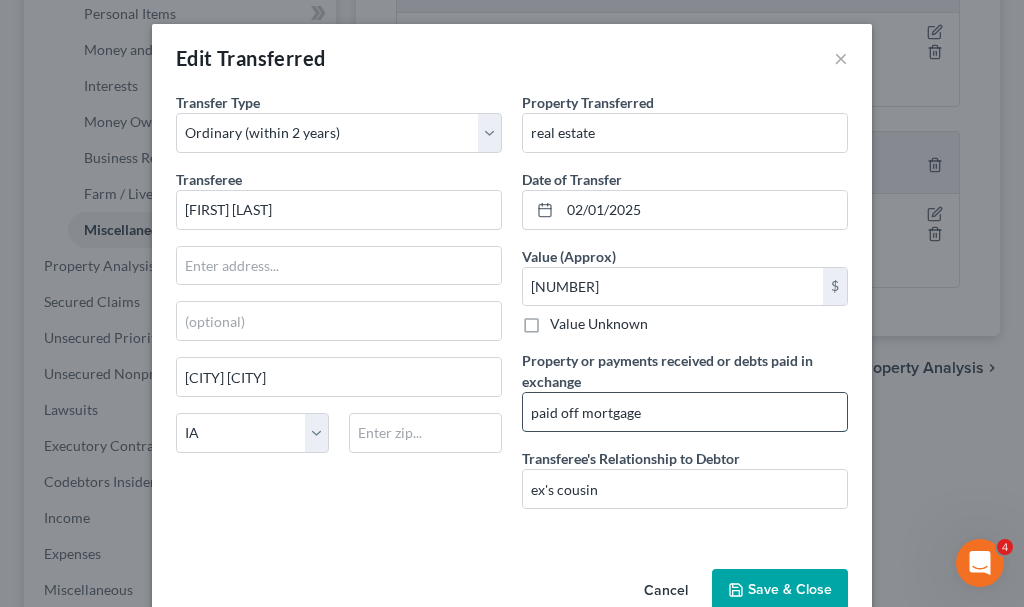 click on "paid off mortgage" at bounding box center [685, 412] 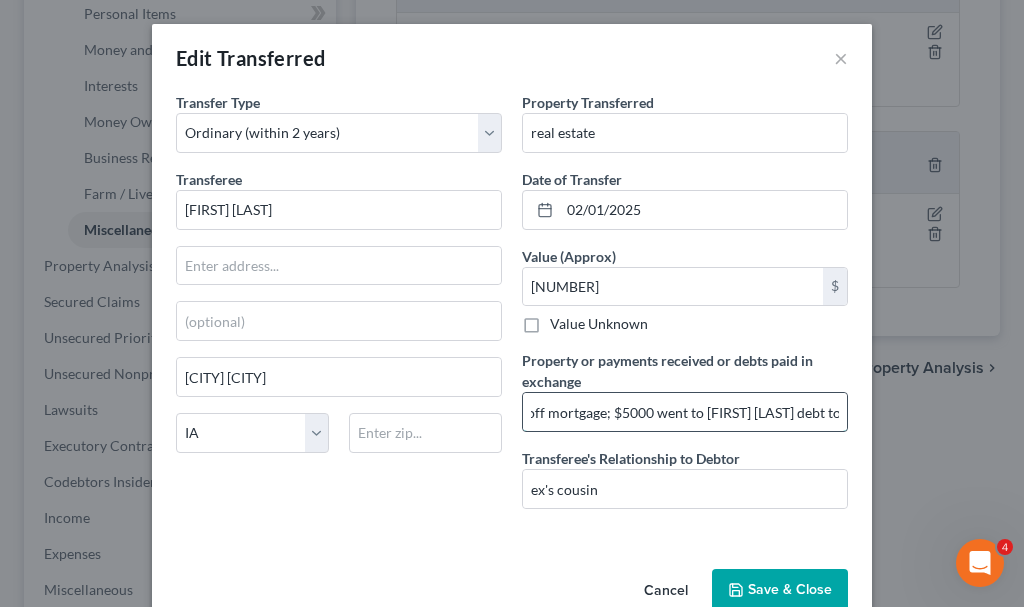 scroll, scrollTop: 0, scrollLeft: 50, axis: horizontal 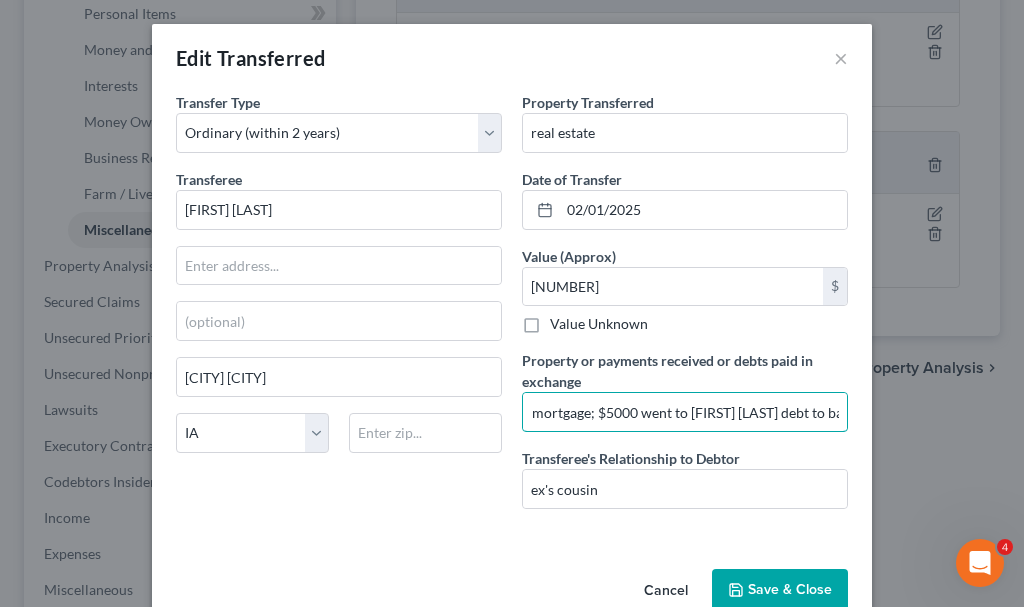 type on "paid off mortgage; $5000 went to [FIRST] [LAST] debt to bank" 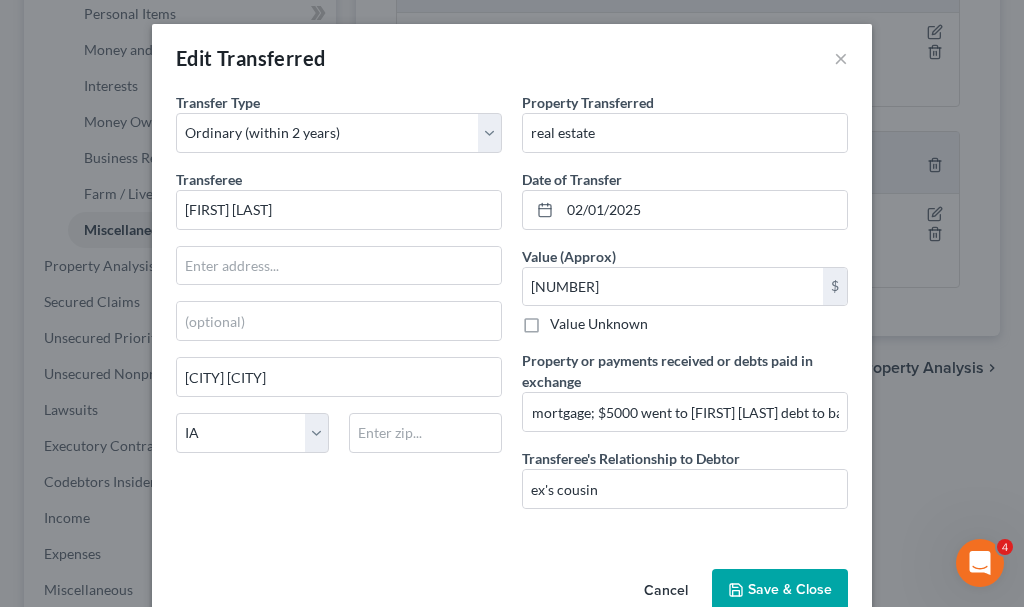 click on "Save & Close" at bounding box center (780, 590) 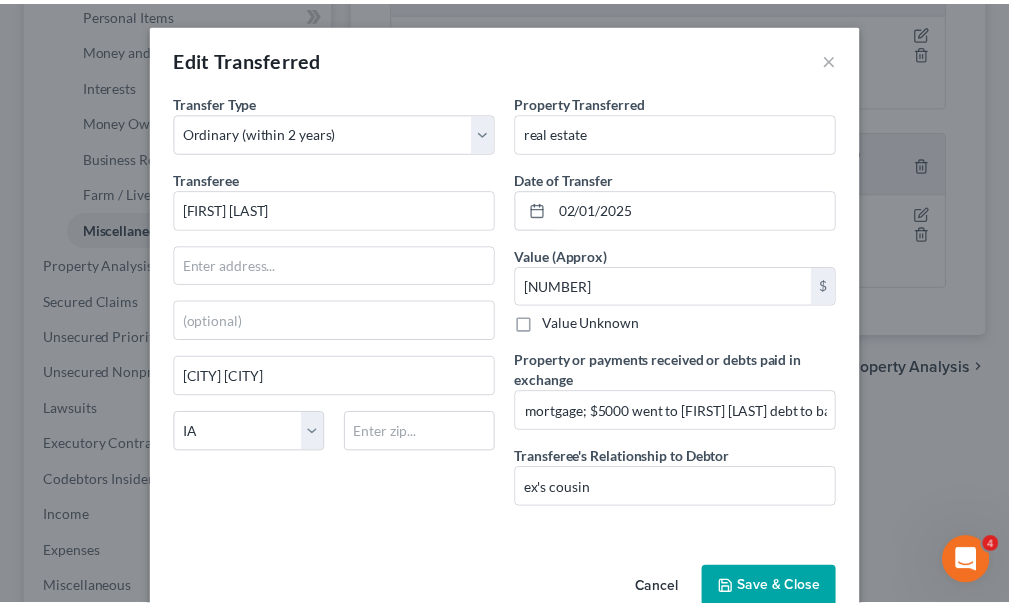 scroll, scrollTop: 0, scrollLeft: 0, axis: both 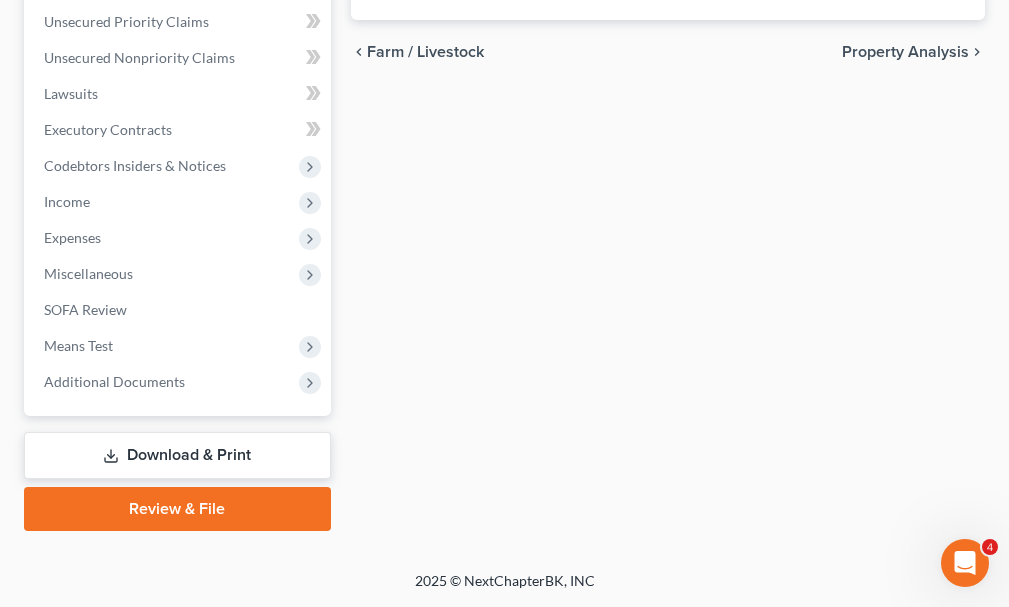 click 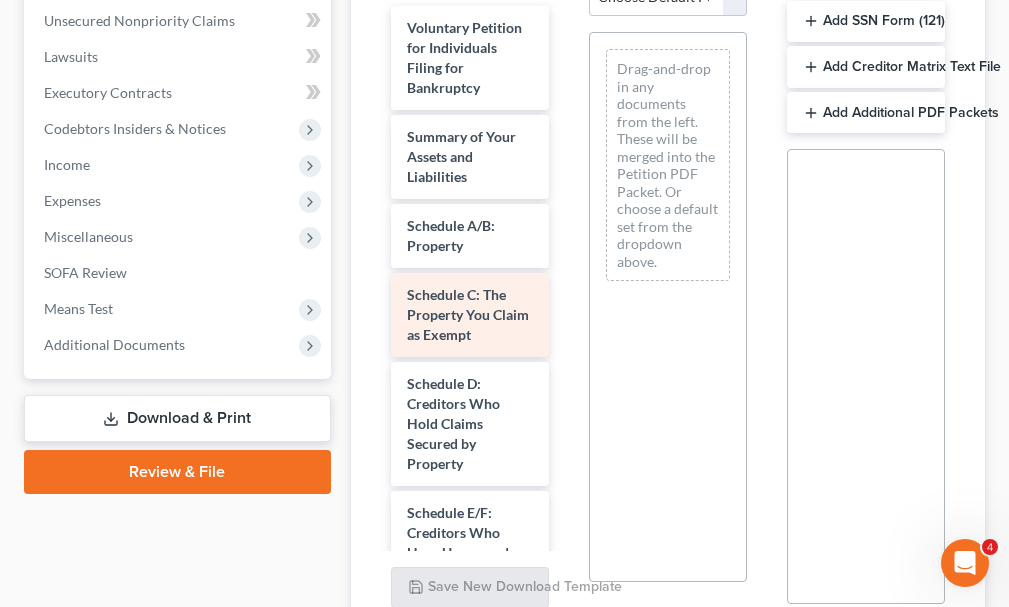 scroll, scrollTop: 500, scrollLeft: 0, axis: vertical 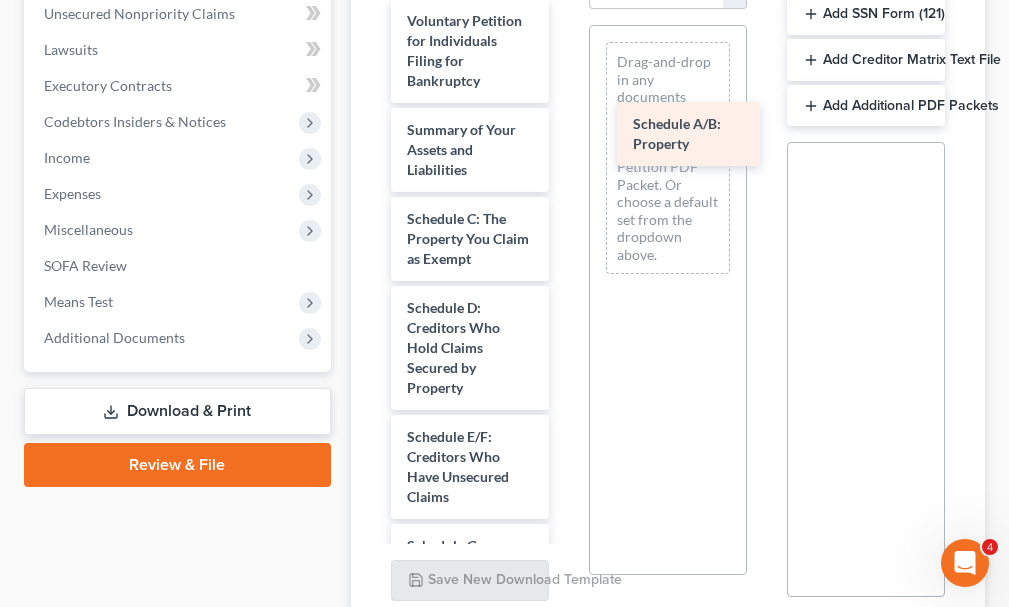 drag, startPoint x: 424, startPoint y: 221, endPoint x: 651, endPoint y: 122, distance: 247.64894 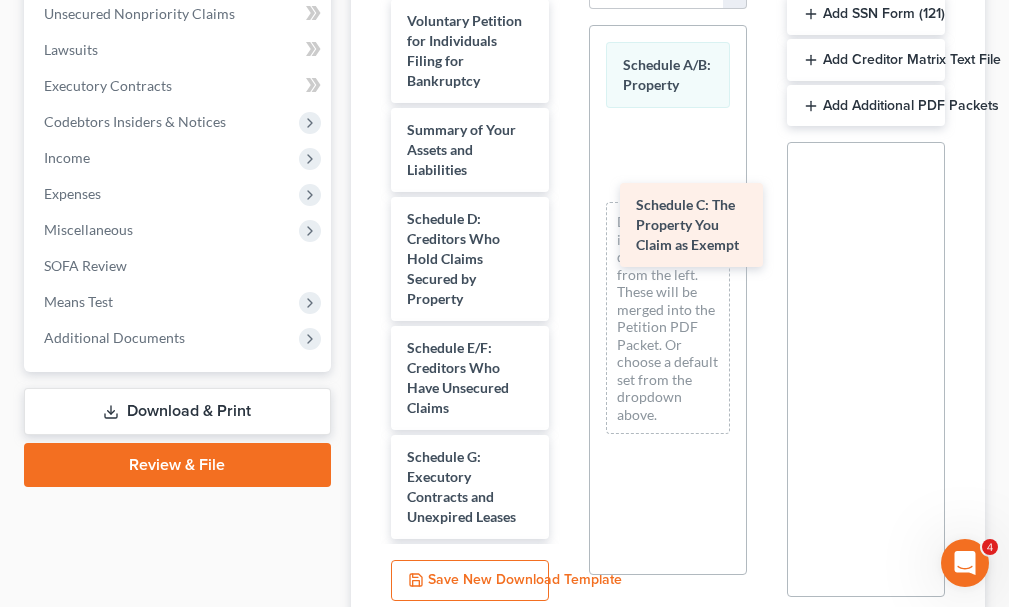 drag, startPoint x: 439, startPoint y: 239, endPoint x: 667, endPoint y: 221, distance: 228.70943 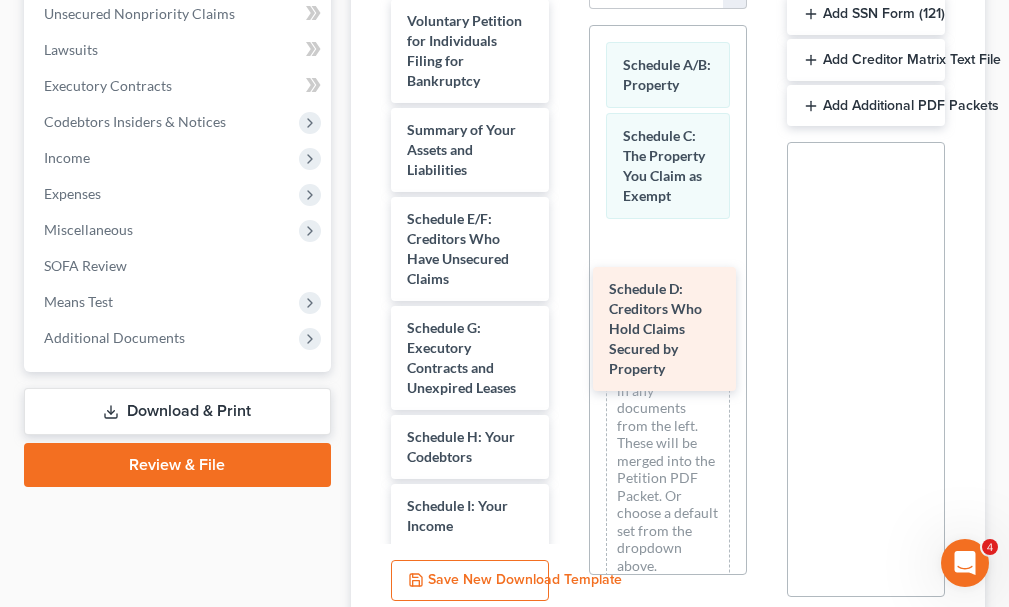 drag, startPoint x: 433, startPoint y: 245, endPoint x: 636, endPoint y: 311, distance: 213.4596 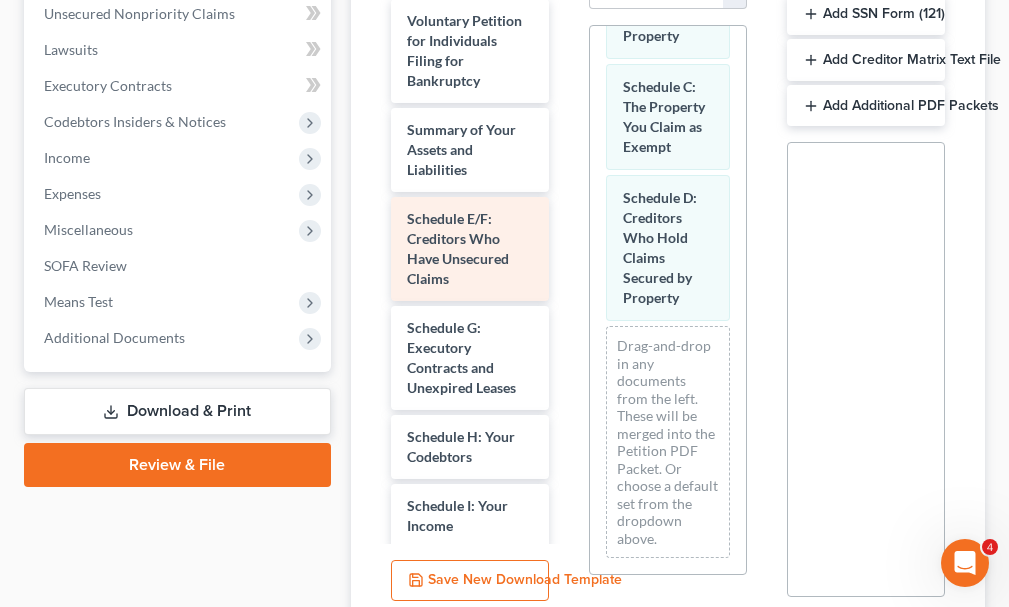 scroll, scrollTop: 107, scrollLeft: 0, axis: vertical 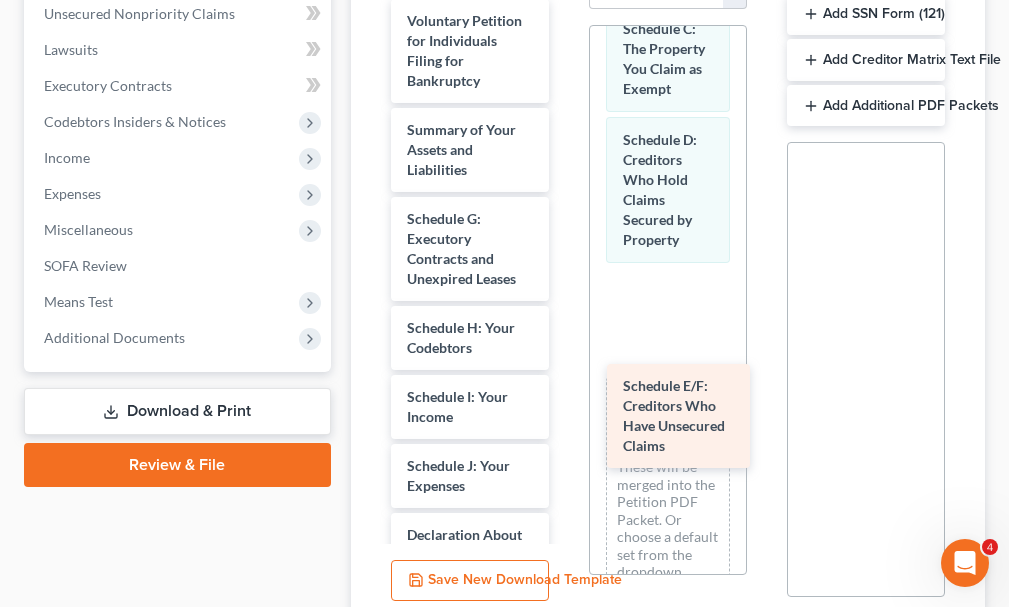 drag, startPoint x: 438, startPoint y: 223, endPoint x: 654, endPoint y: 390, distance: 273.0293 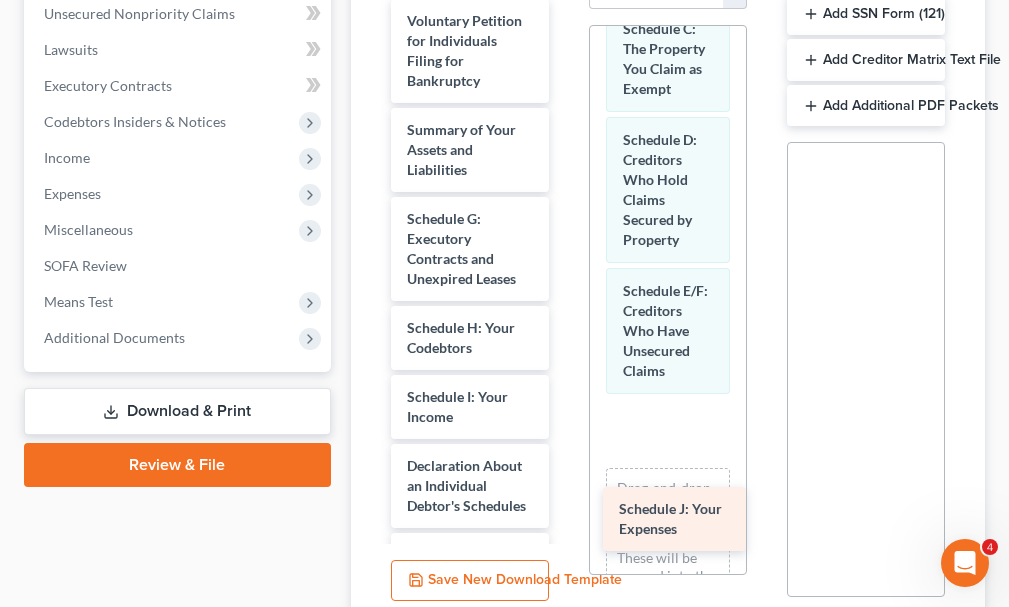 drag, startPoint x: 441, startPoint y: 474, endPoint x: 653, endPoint y: 517, distance: 216.3169 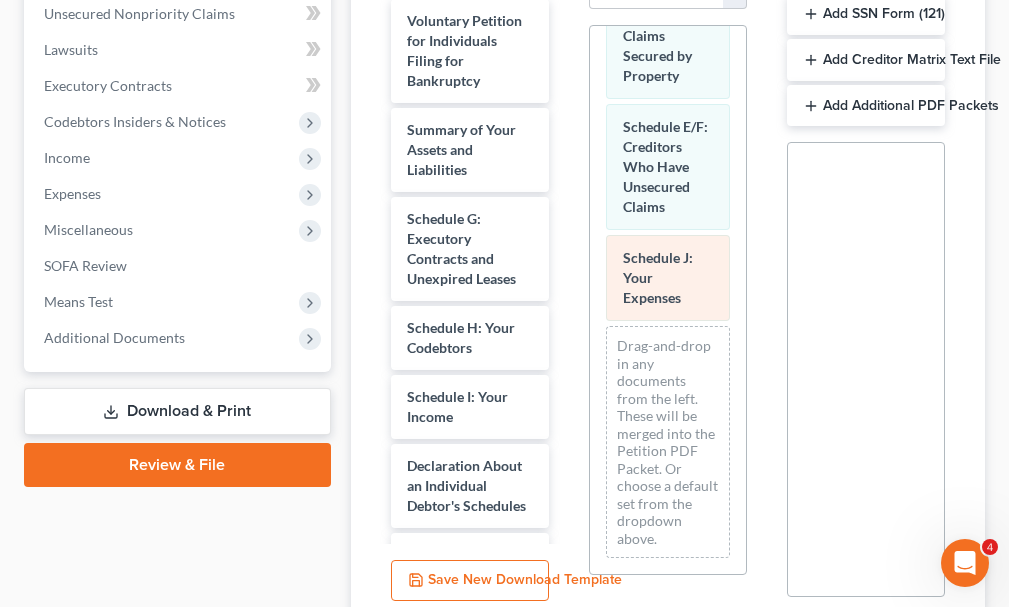 scroll, scrollTop: 349, scrollLeft: 0, axis: vertical 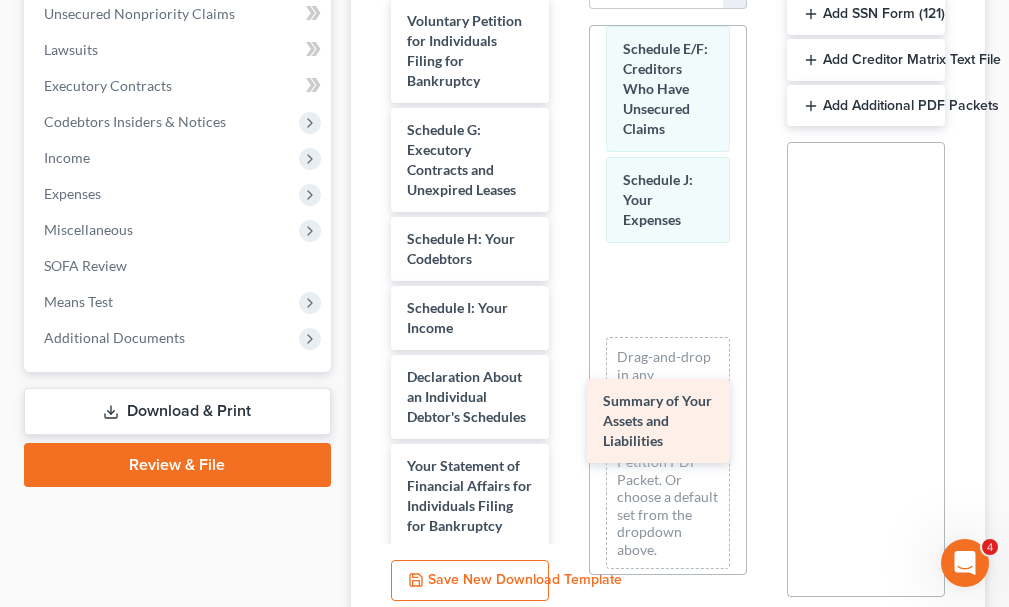 drag, startPoint x: 443, startPoint y: 133, endPoint x: 639, endPoint y: 401, distance: 332.0241 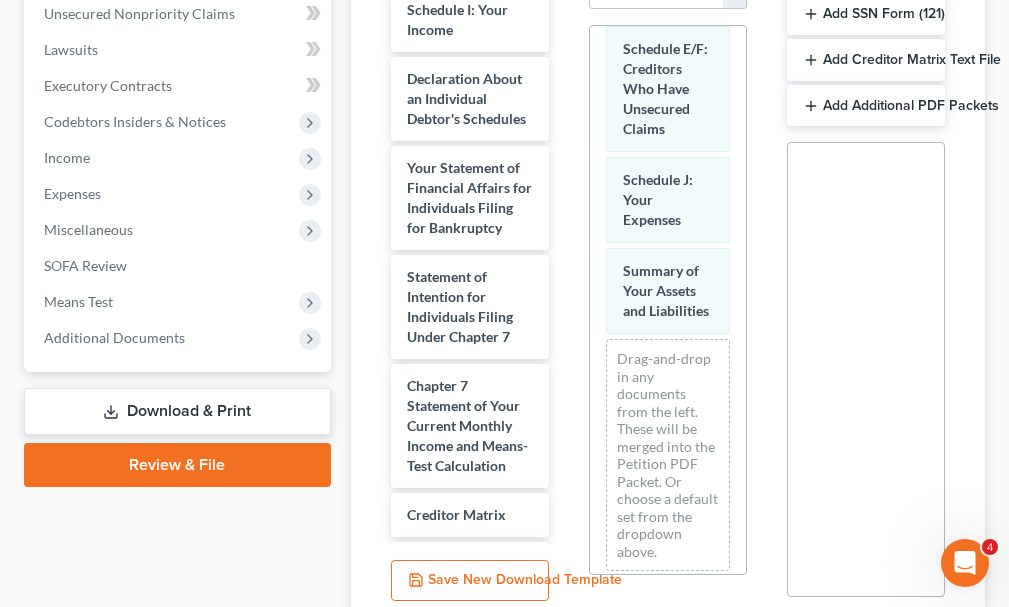 scroll, scrollTop: 300, scrollLeft: 0, axis: vertical 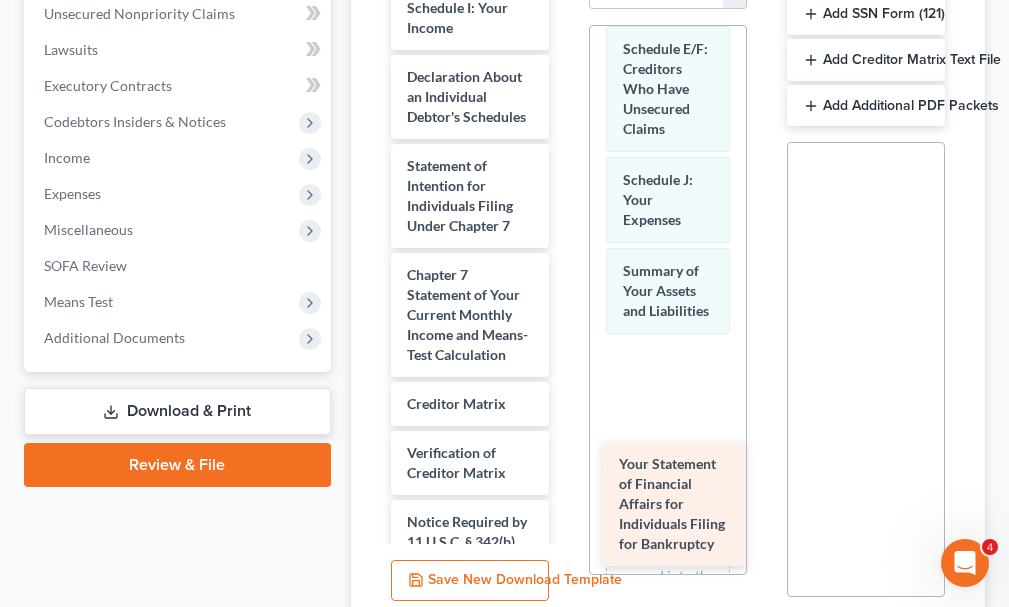 drag, startPoint x: 411, startPoint y: 211, endPoint x: 623, endPoint y: 469, distance: 333.92813 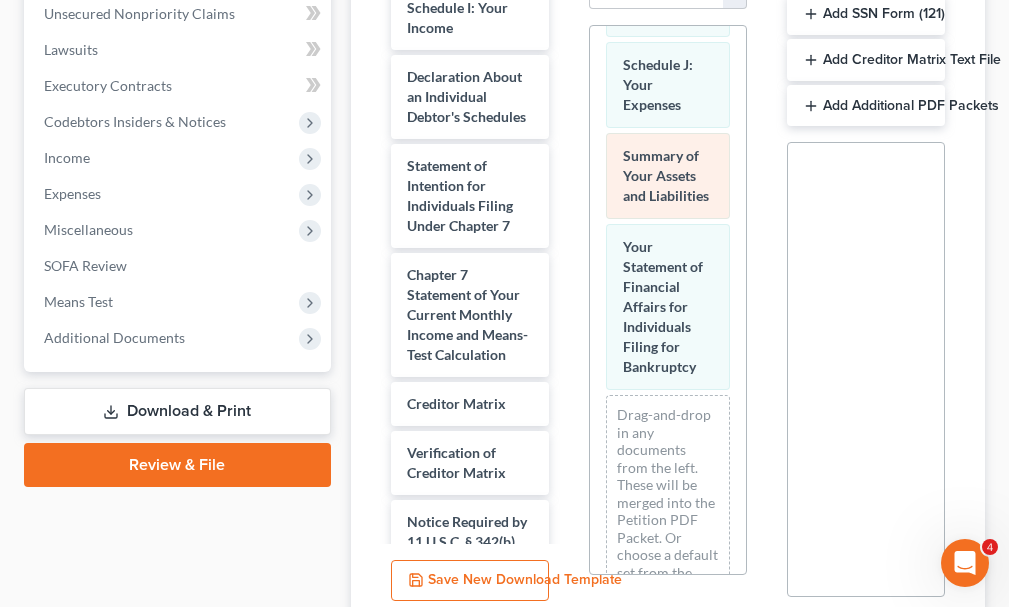 scroll, scrollTop: 631, scrollLeft: 0, axis: vertical 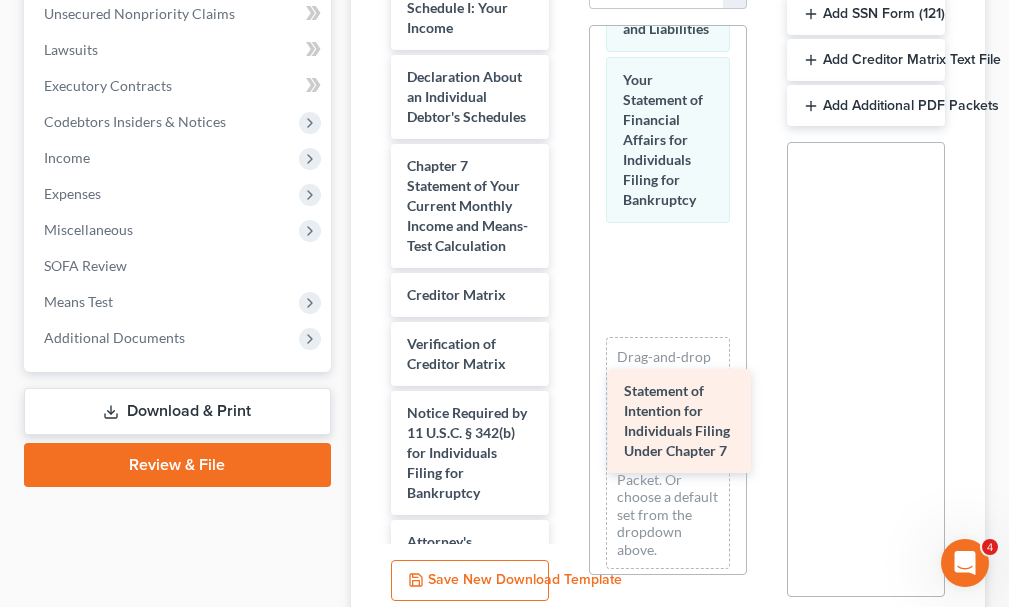drag, startPoint x: 452, startPoint y: 215, endPoint x: 669, endPoint y: 400, distance: 285.1561 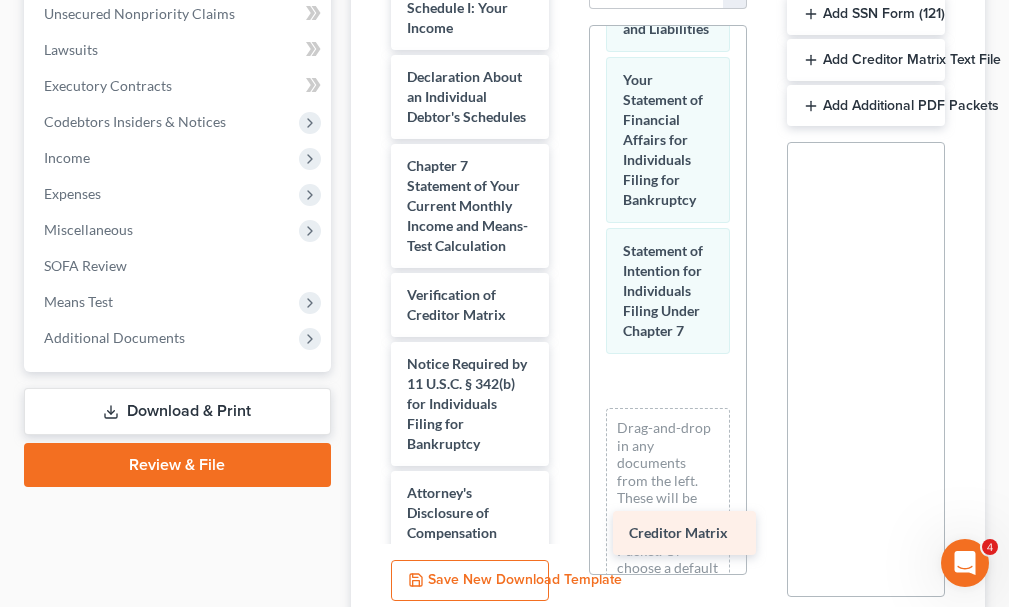 drag, startPoint x: 424, startPoint y: 352, endPoint x: 646, endPoint y: 530, distance: 284.54877 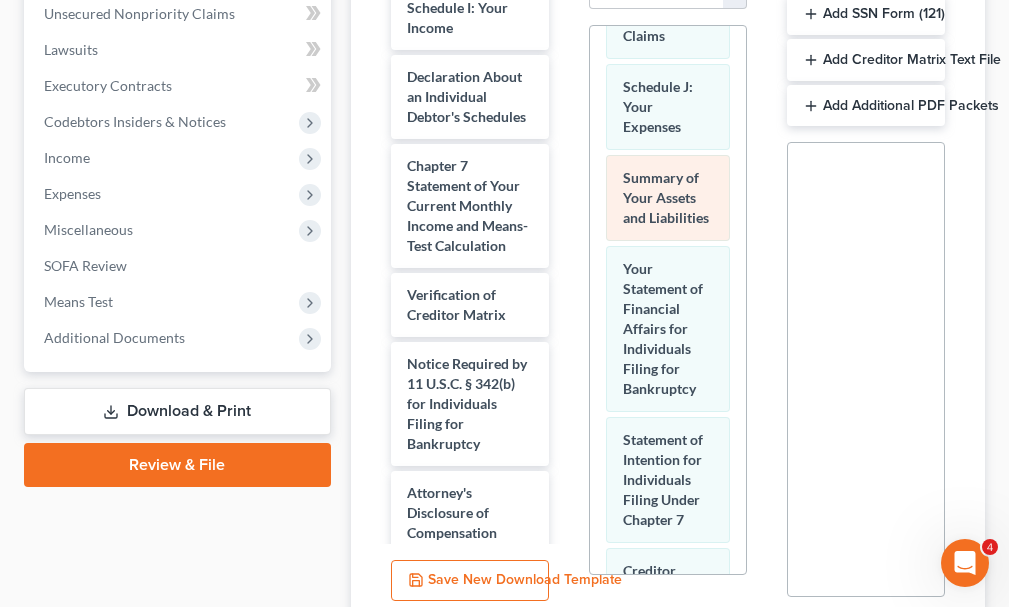 scroll, scrollTop: 331, scrollLeft: 0, axis: vertical 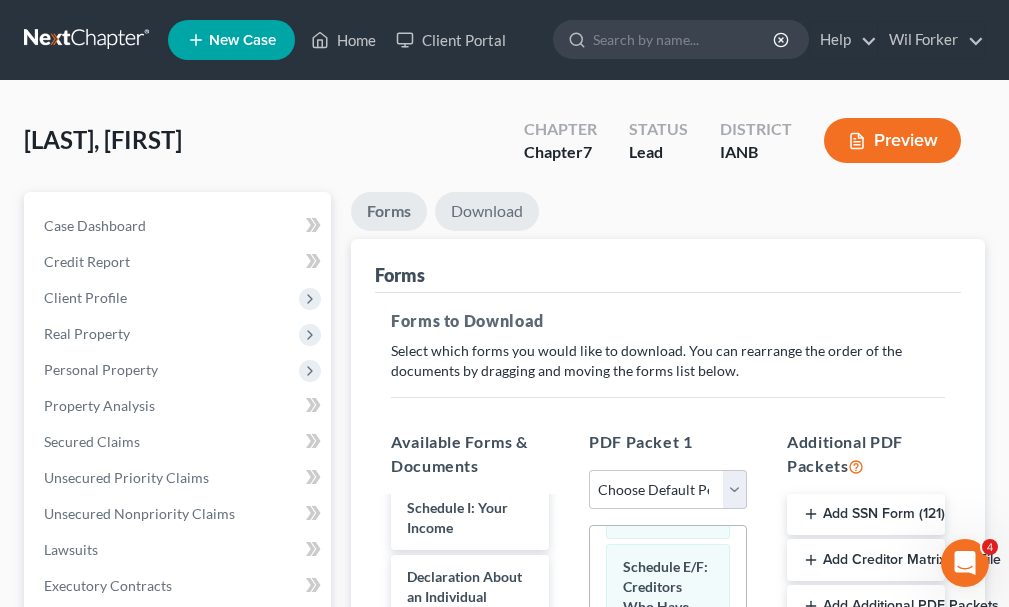 click on "Download" at bounding box center (487, 211) 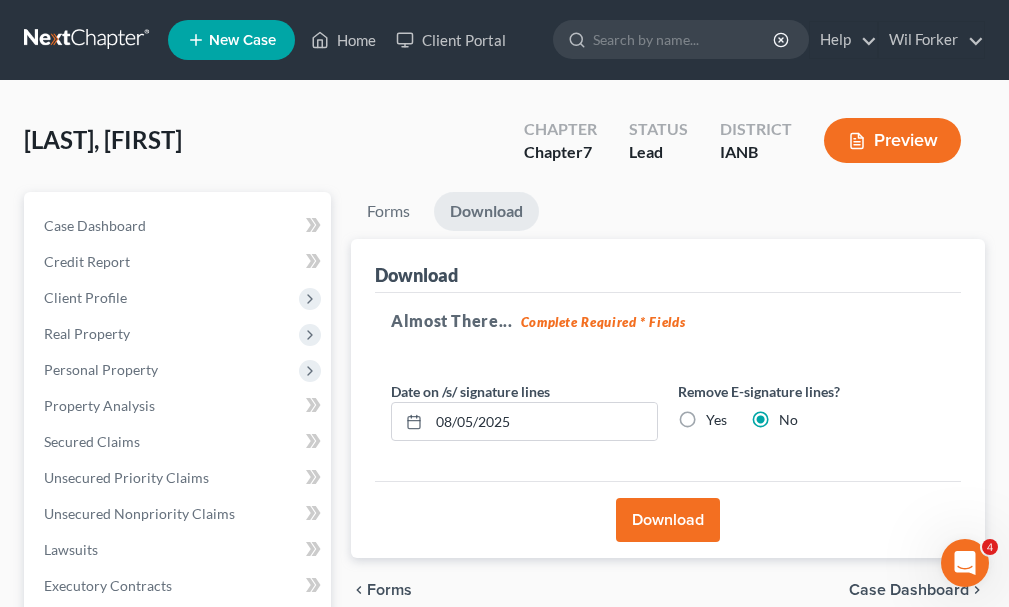 click on "Download" at bounding box center [668, 520] 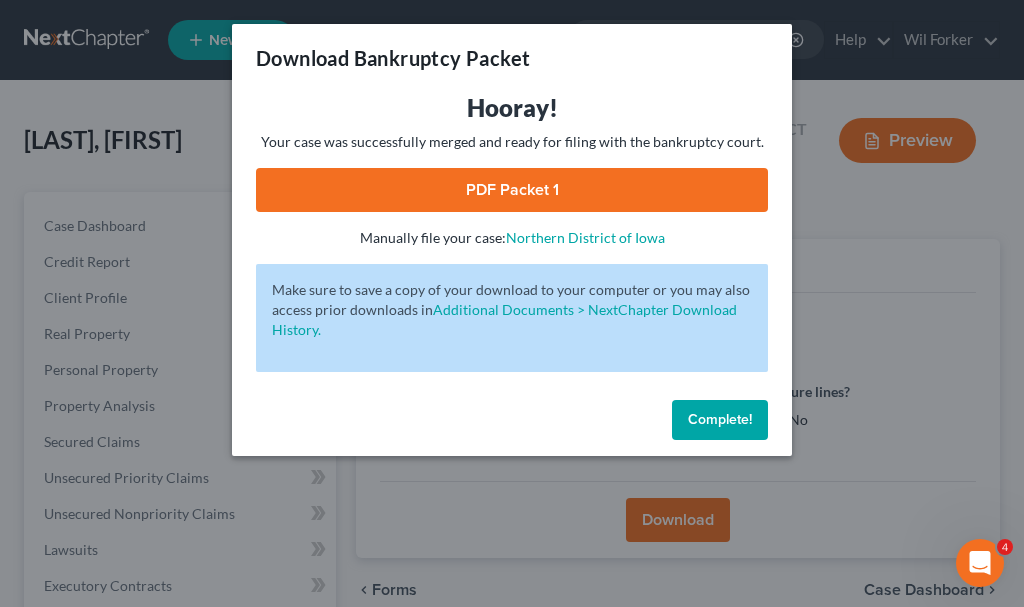 click on "PDF Packet 1" at bounding box center (512, 190) 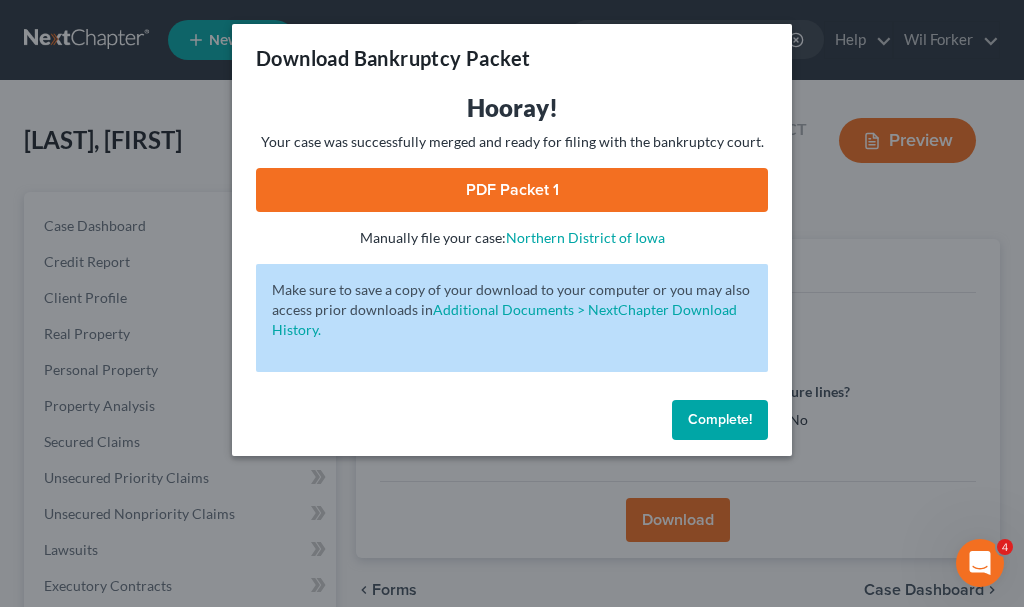 click on "Complete!" at bounding box center [720, 419] 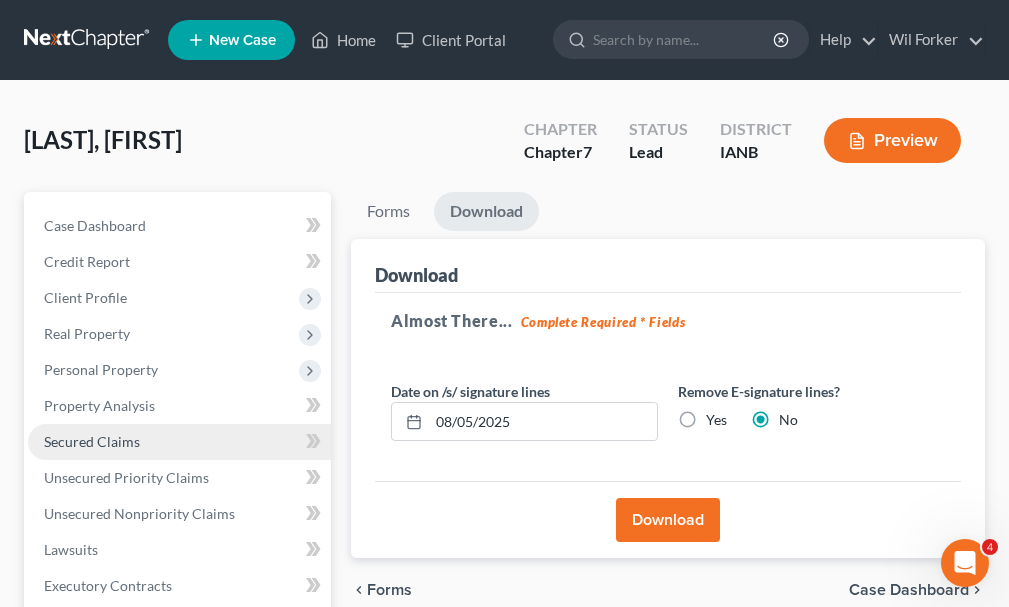 click on "Secured Claims" at bounding box center (92, 441) 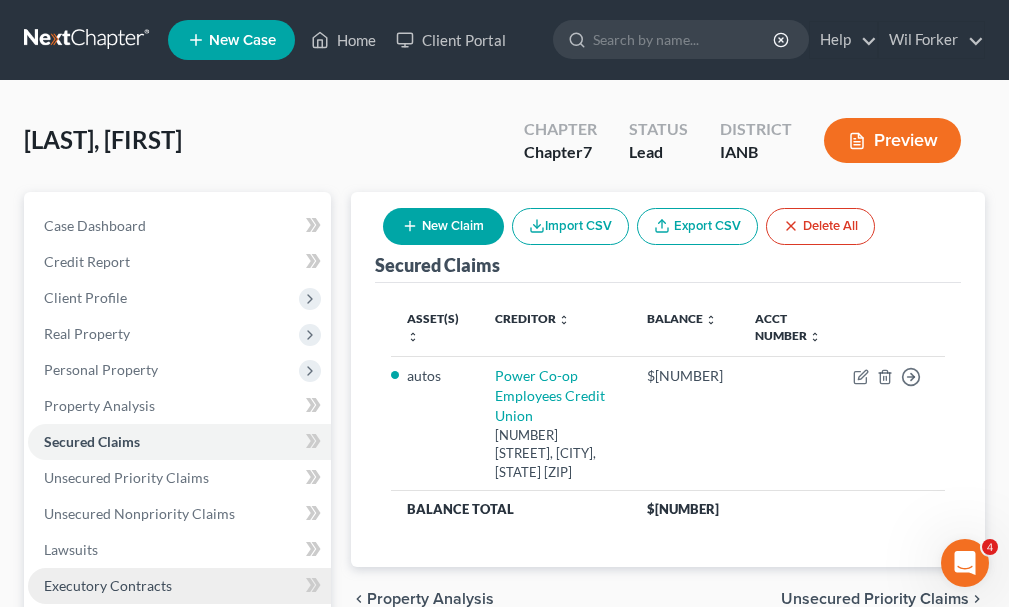 scroll, scrollTop: 456, scrollLeft: 0, axis: vertical 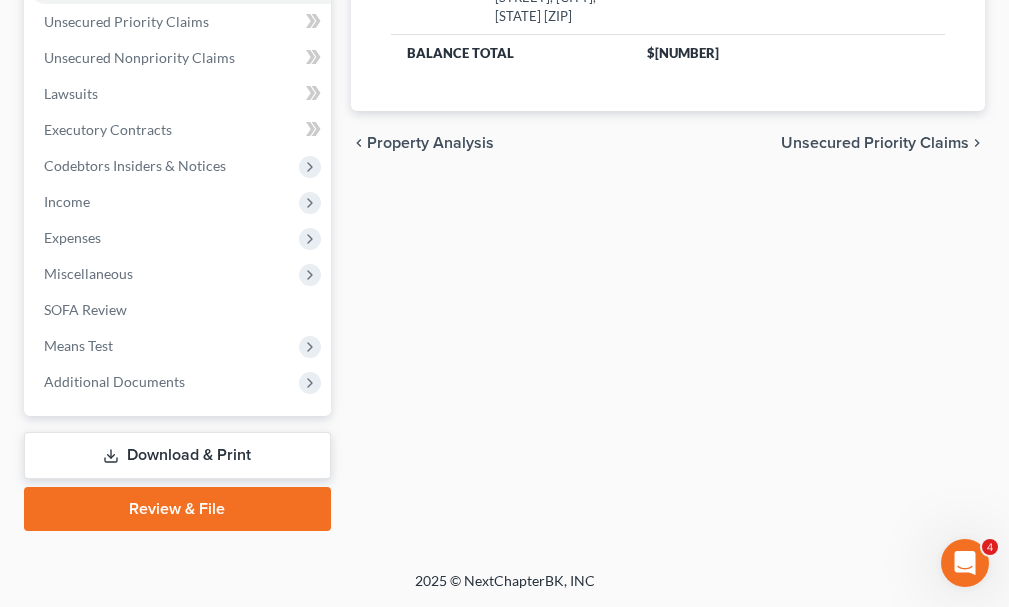 click on "Download & Print" at bounding box center (177, 455) 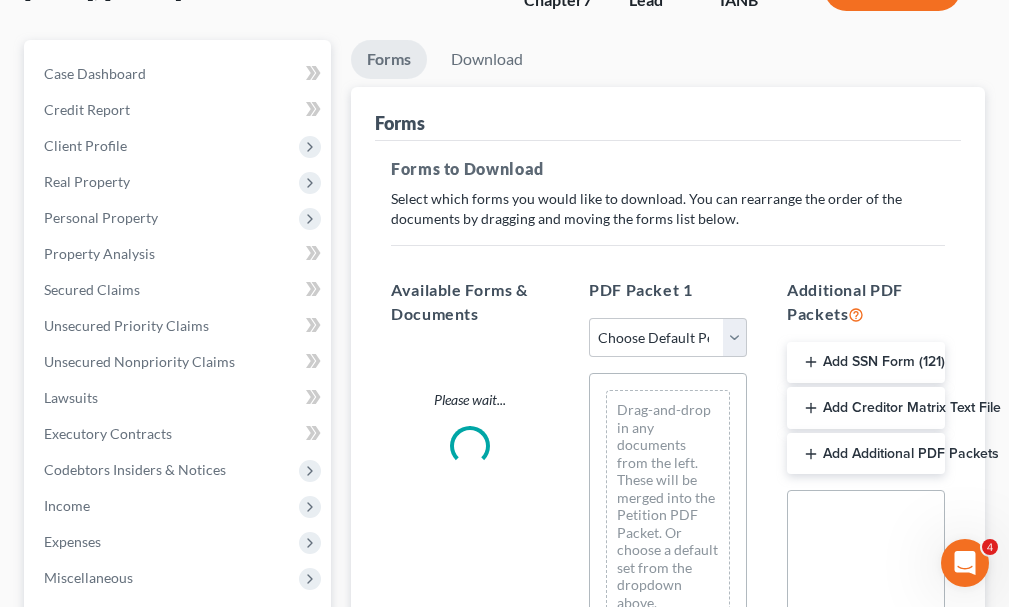 scroll, scrollTop: 0, scrollLeft: 0, axis: both 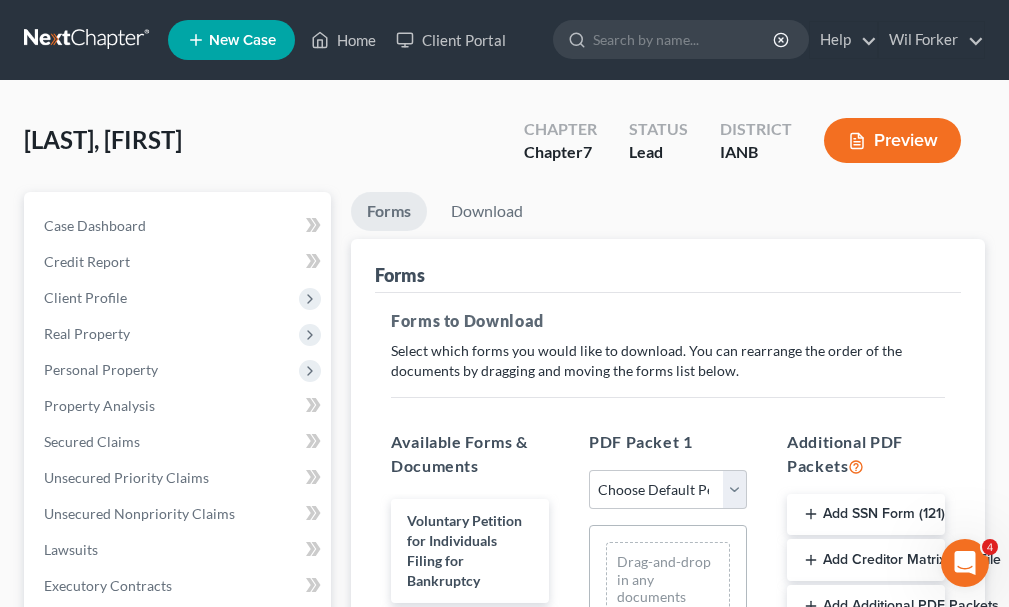 click on "Add Creditor Matrix Text File" at bounding box center [866, 560] 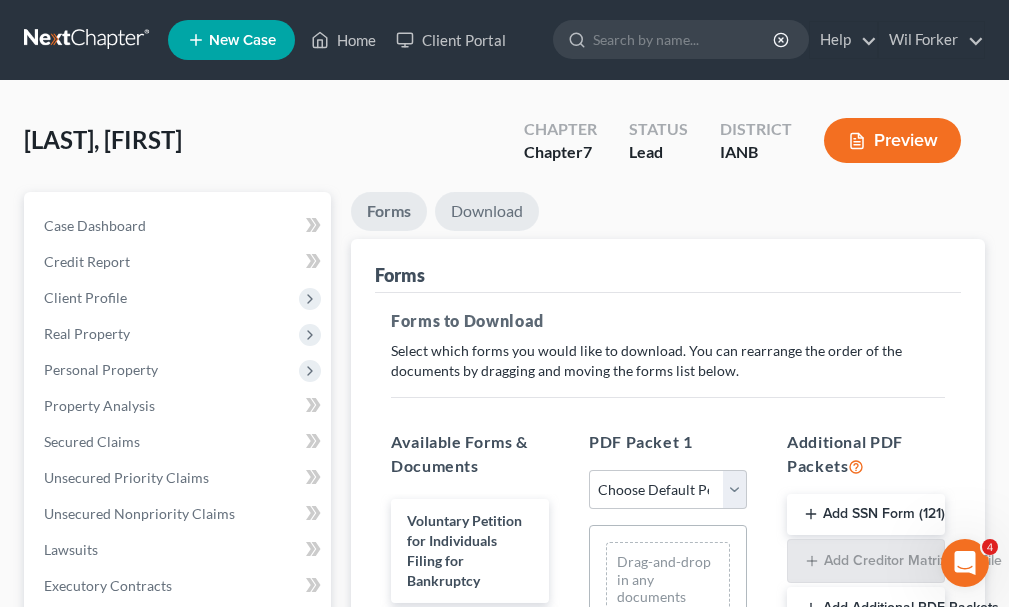 click on "Download" at bounding box center (487, 211) 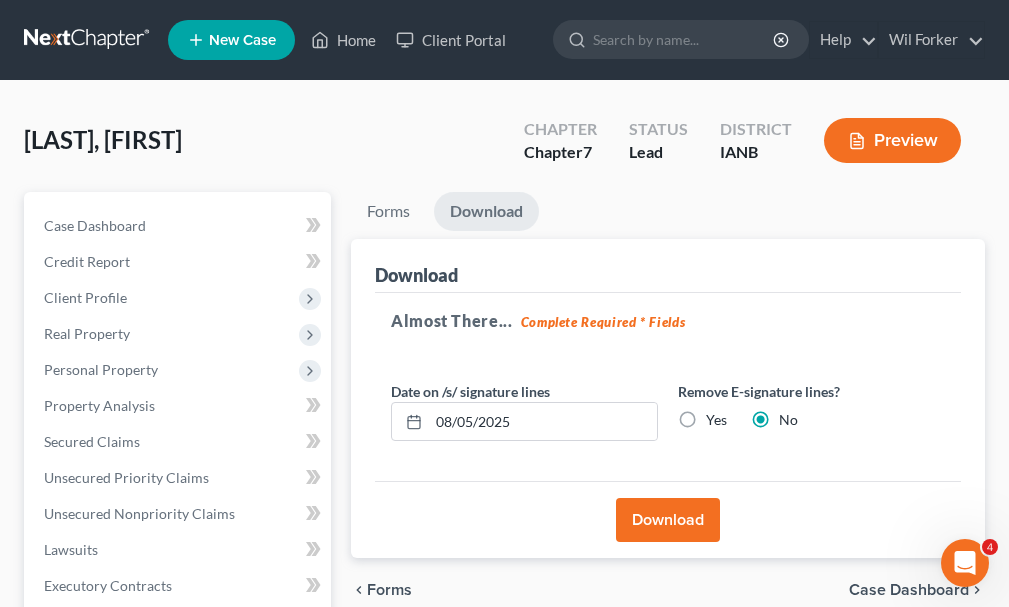 click on "Download" at bounding box center [668, 520] 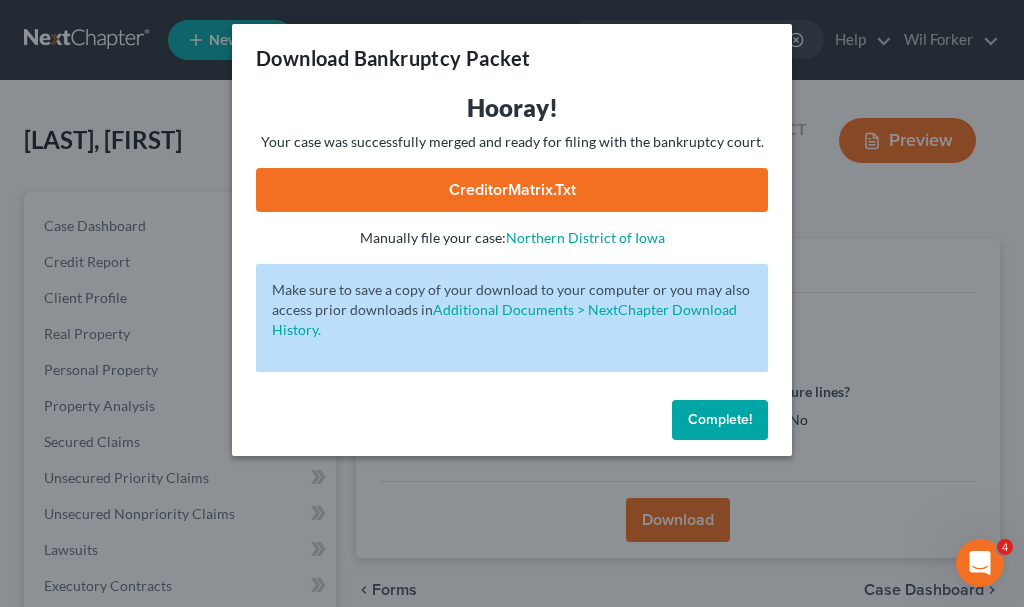 click on "CreditorMatrix.txt" at bounding box center (512, 190) 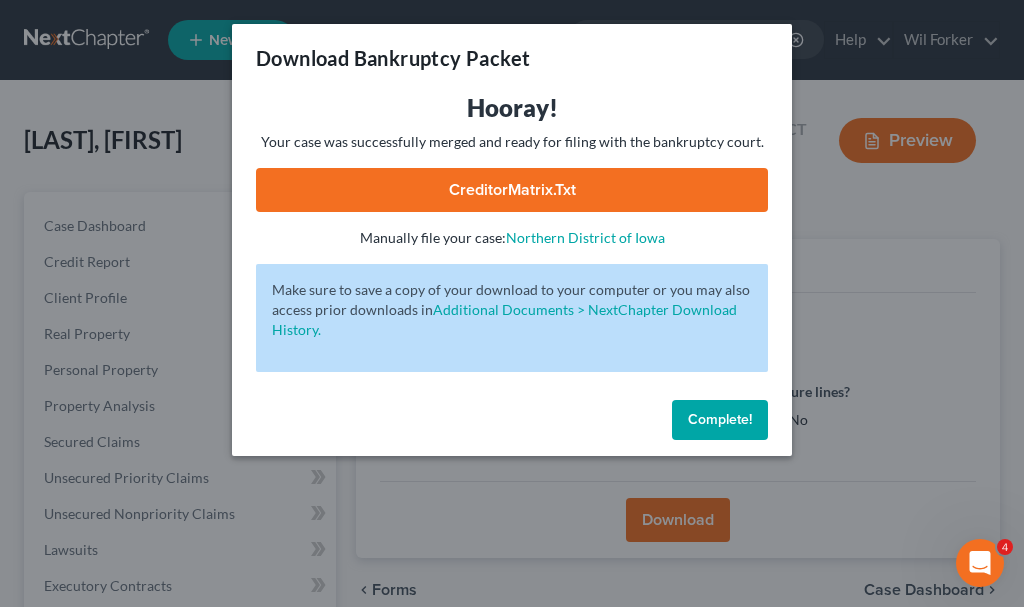 click on "Complete!" at bounding box center (720, 419) 